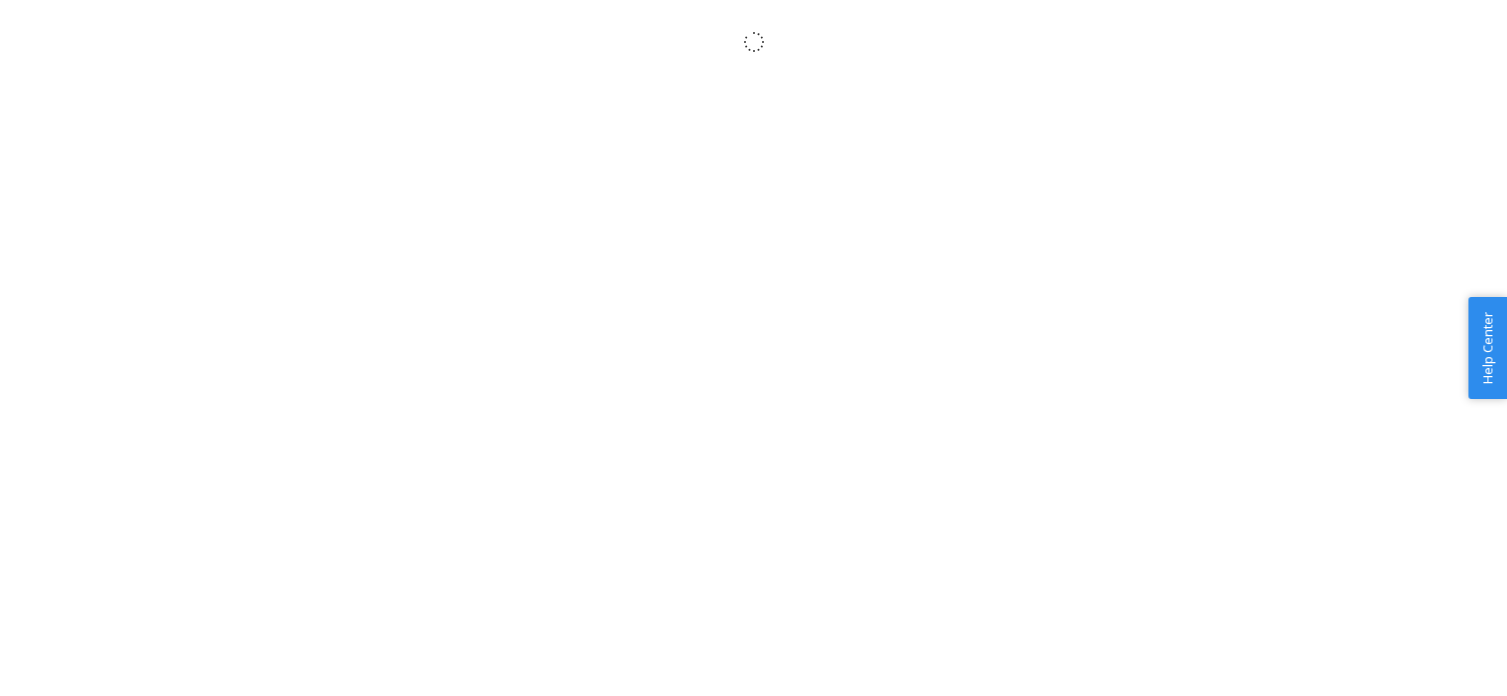 scroll, scrollTop: 0, scrollLeft: 0, axis: both 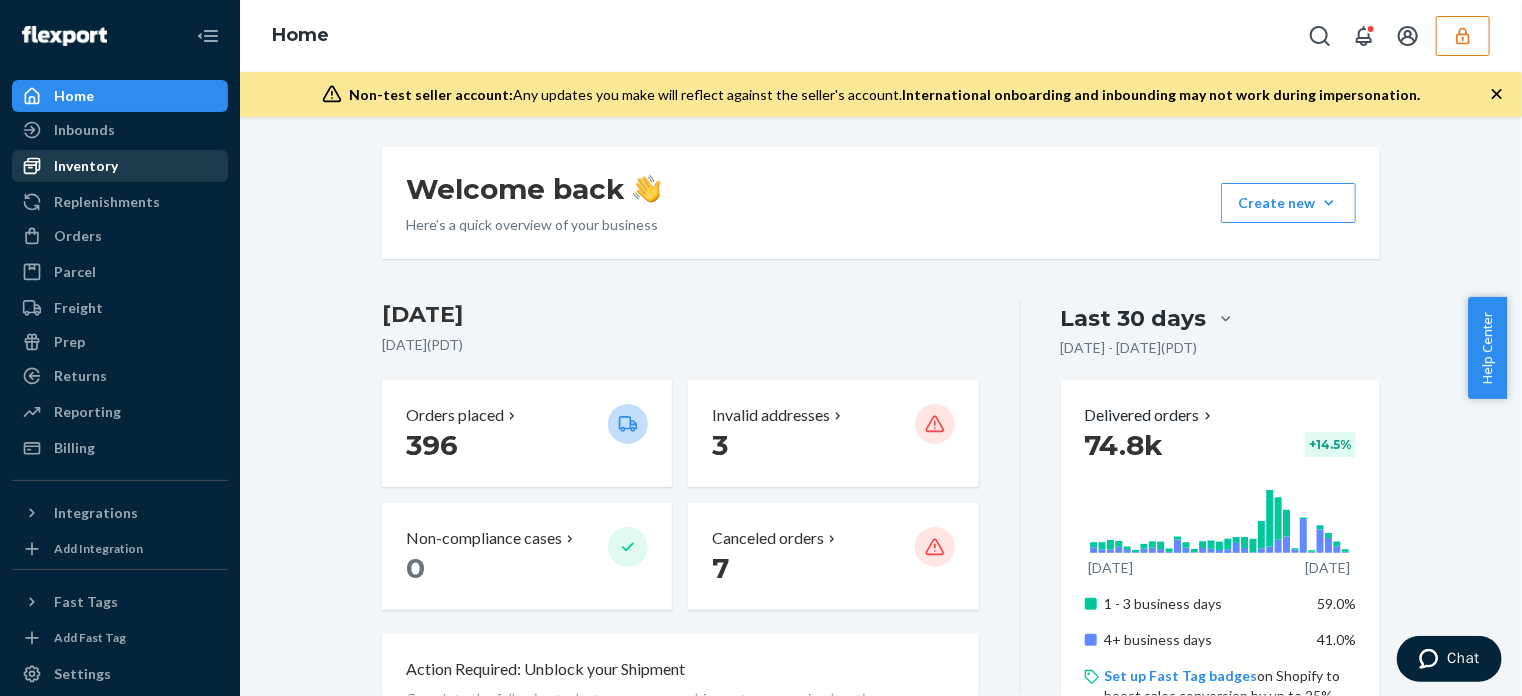 click on "Inventory" at bounding box center [120, 166] 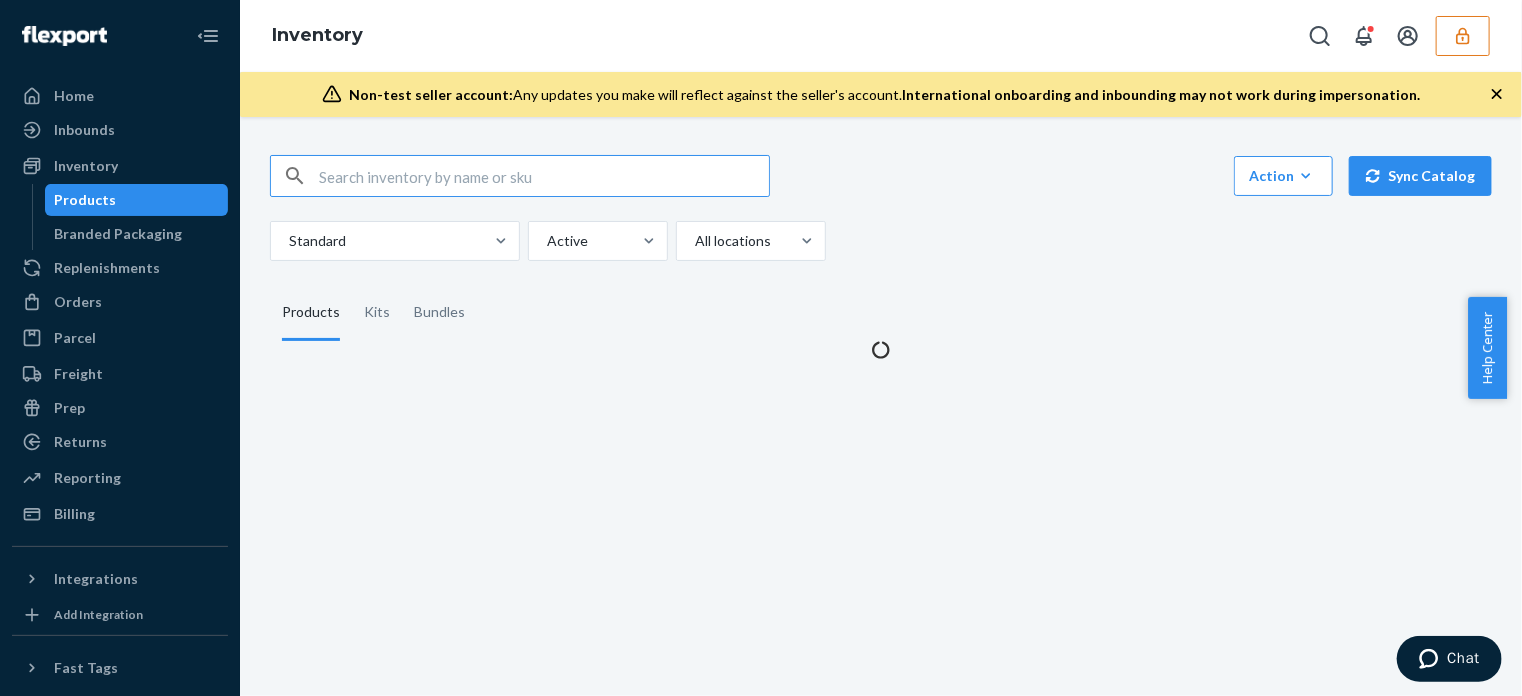click at bounding box center [1463, 36] 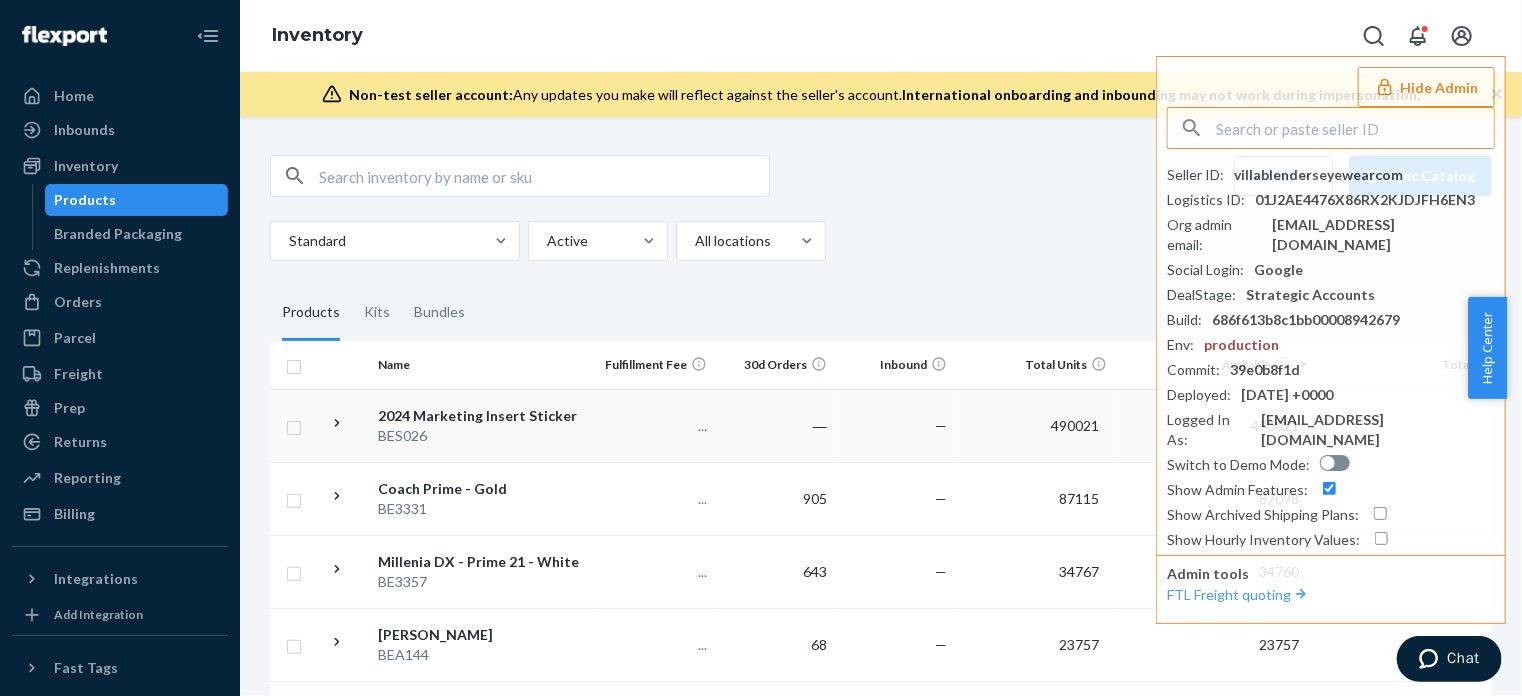 click on "2024 Marketing Insert Sticker BES026" at bounding box center [482, 425] 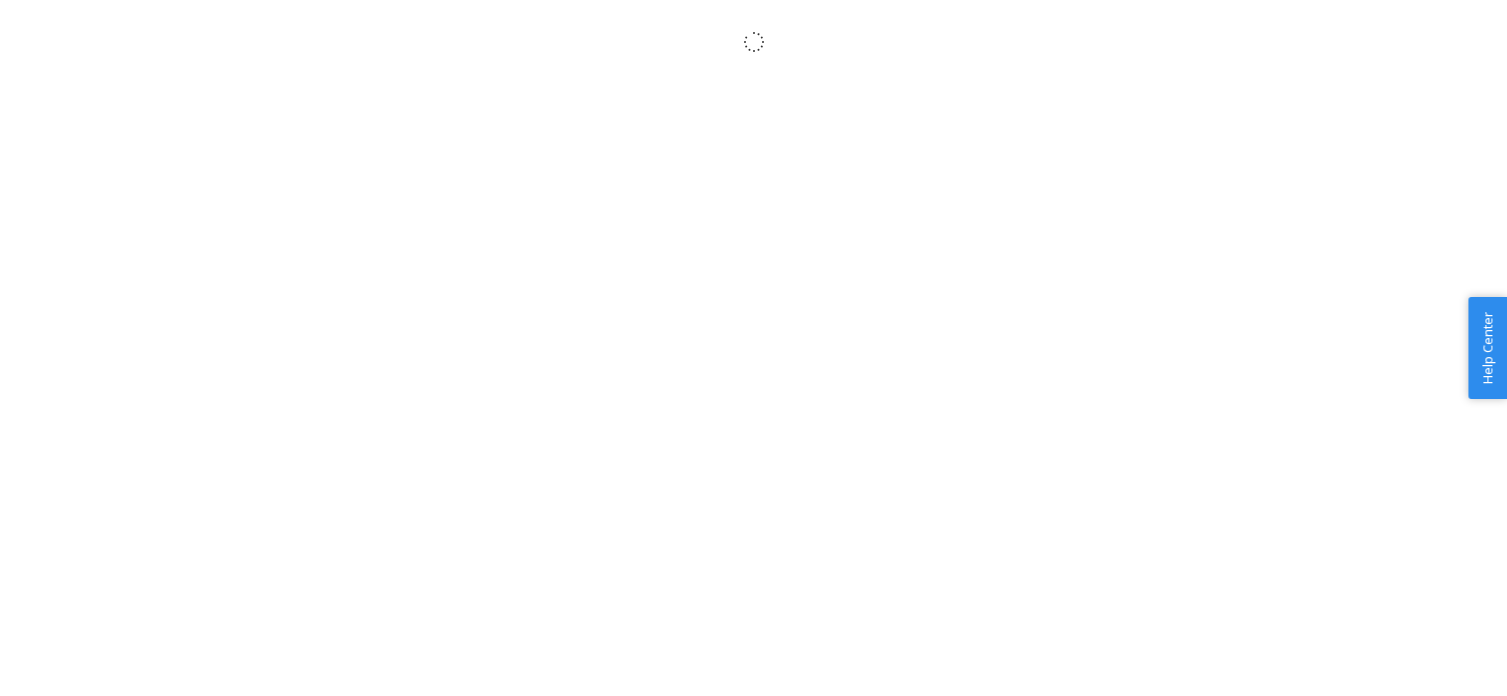 scroll, scrollTop: 0, scrollLeft: 0, axis: both 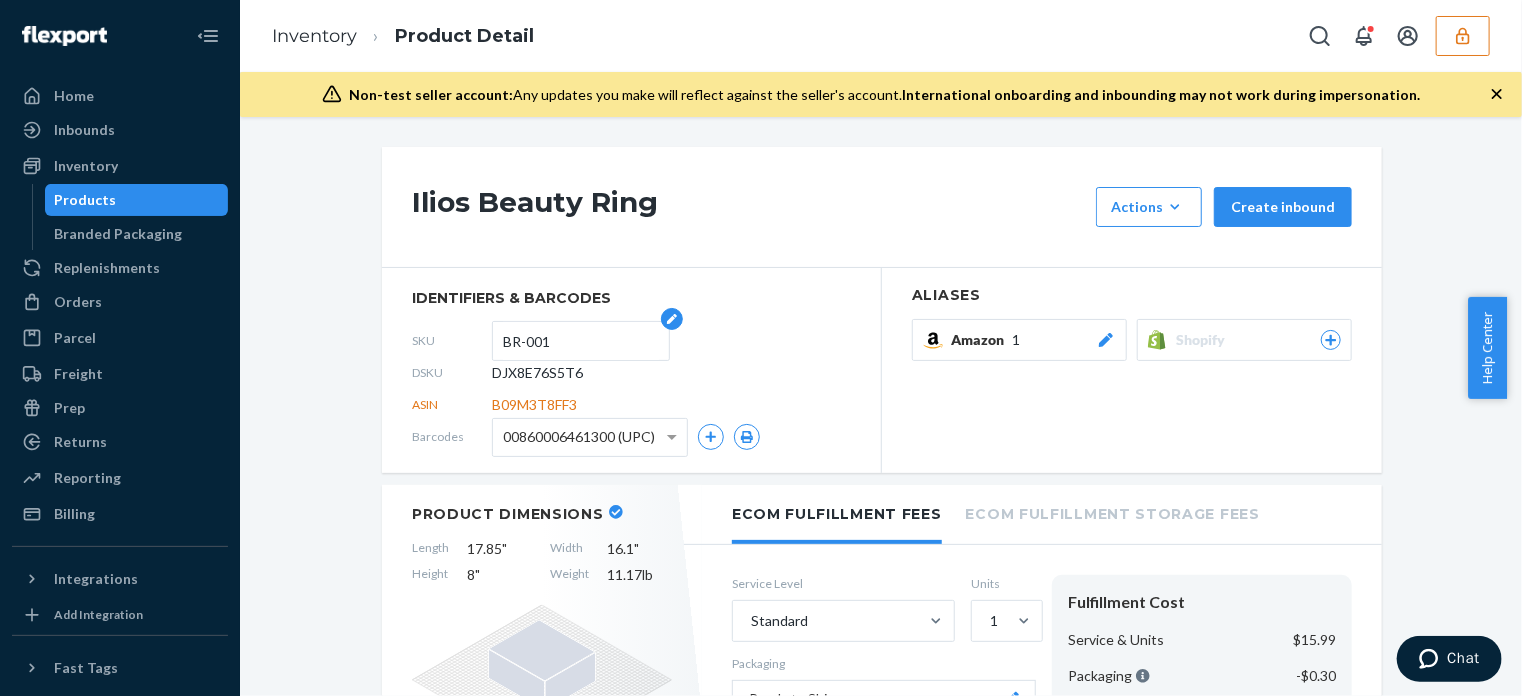 click on "BR-001" at bounding box center [581, 341] 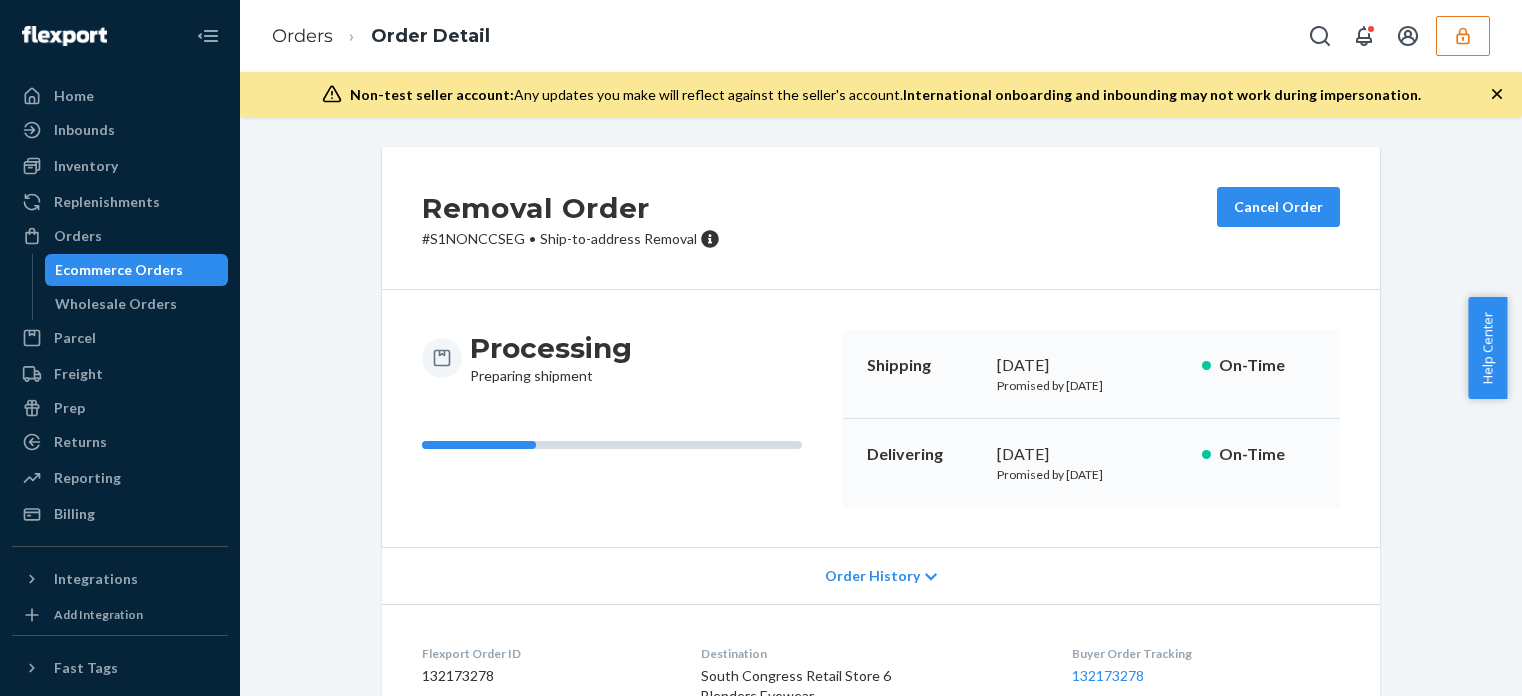 scroll, scrollTop: 0, scrollLeft: 0, axis: both 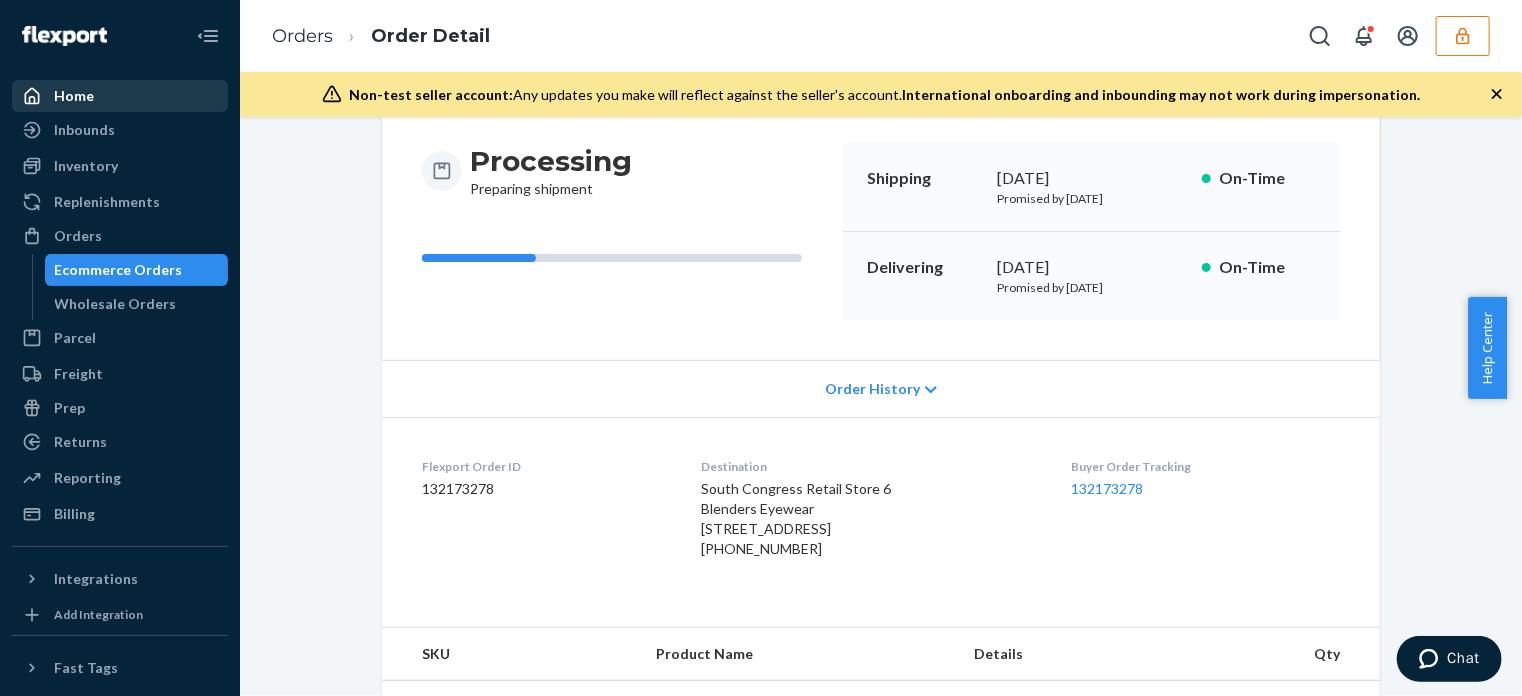 click on "Home" at bounding box center [120, 96] 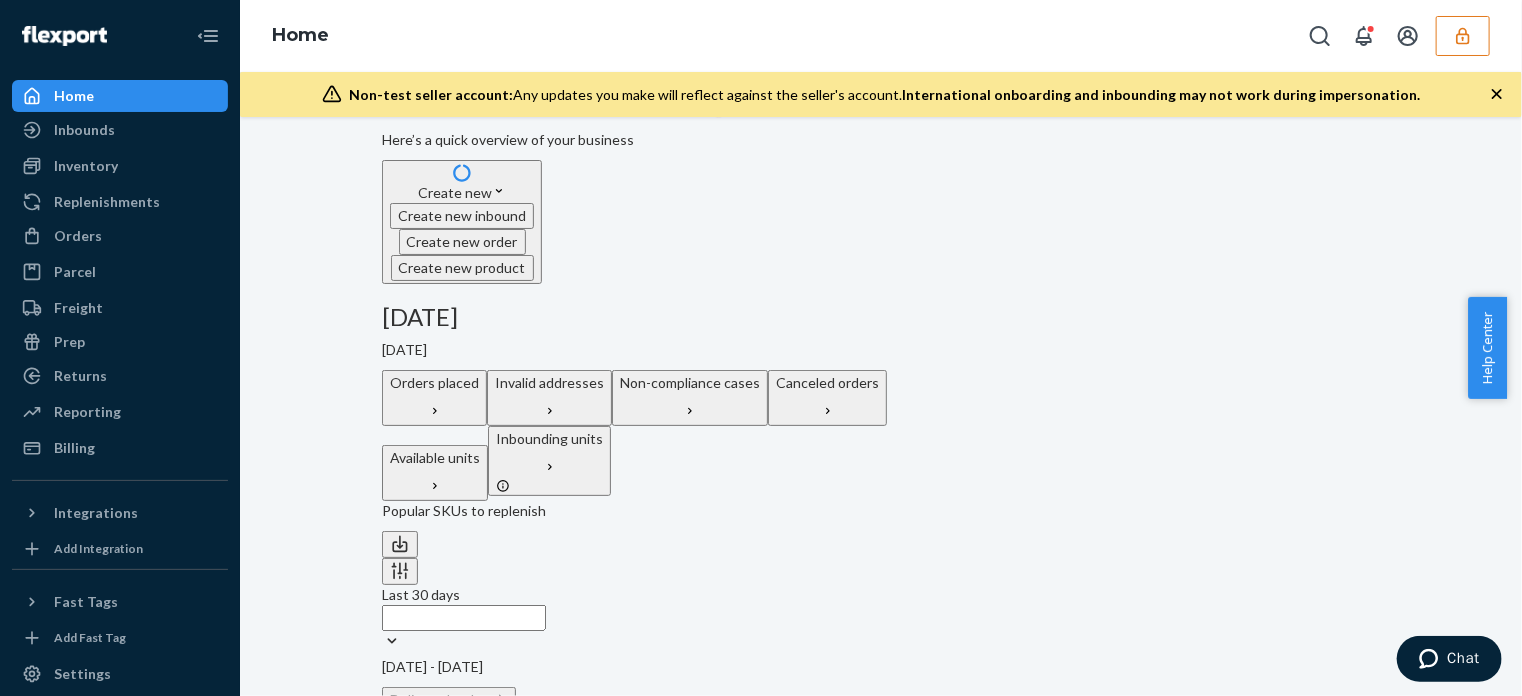 scroll, scrollTop: 0, scrollLeft: 0, axis: both 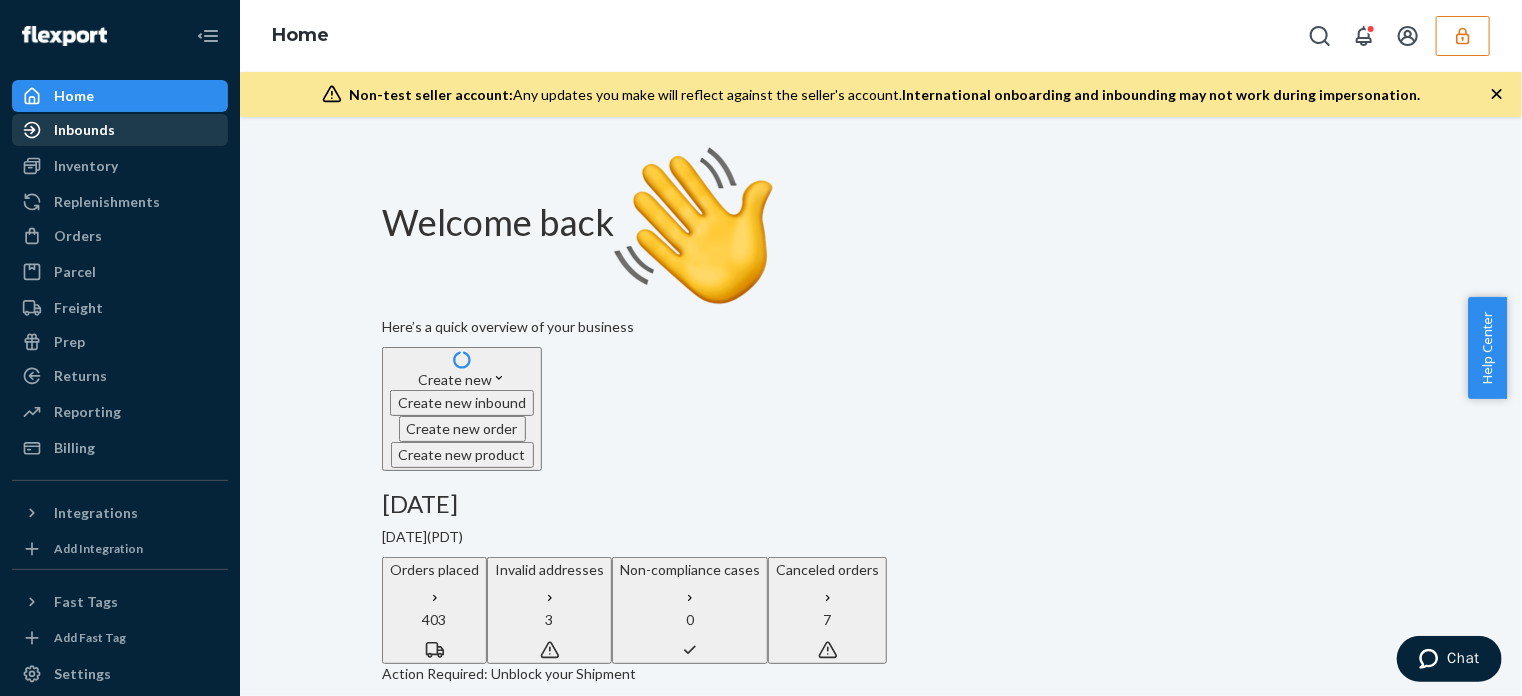click on "Inbounds" at bounding box center (120, 130) 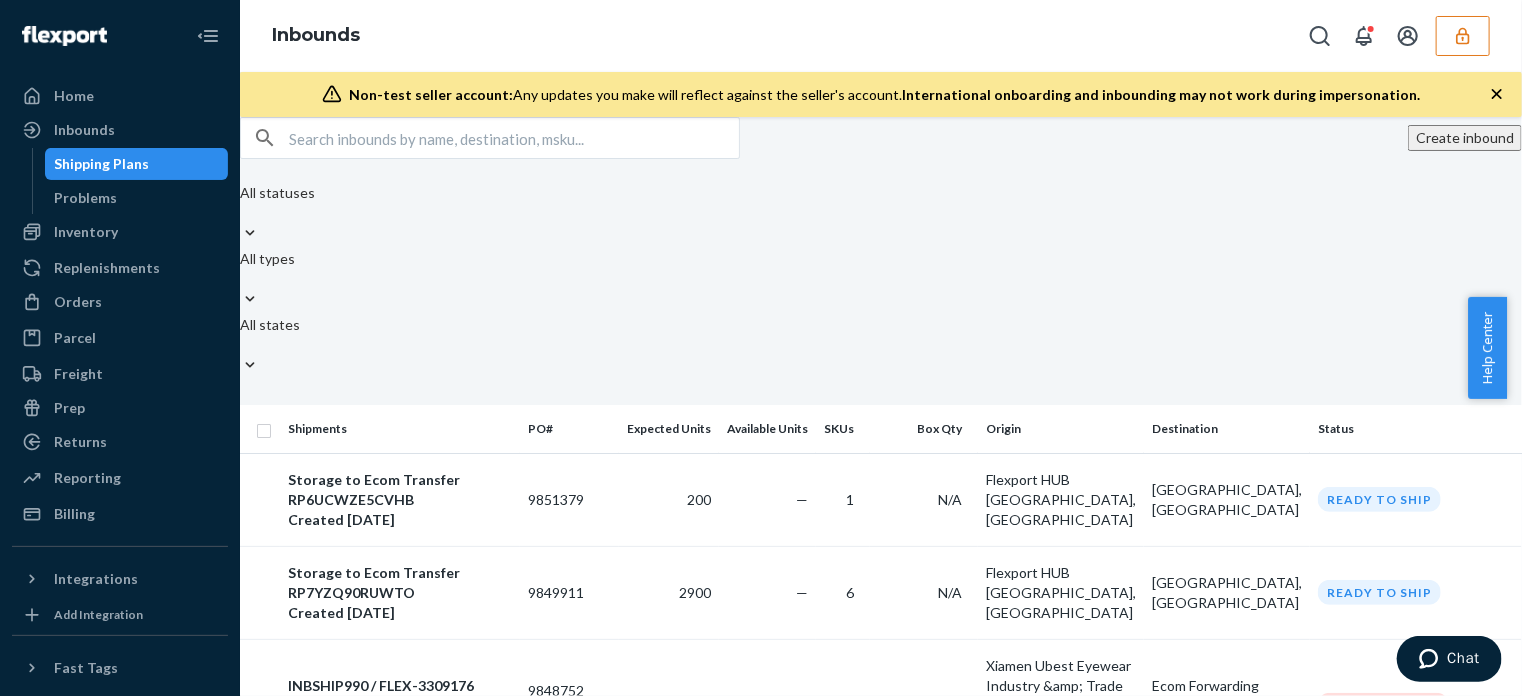 click 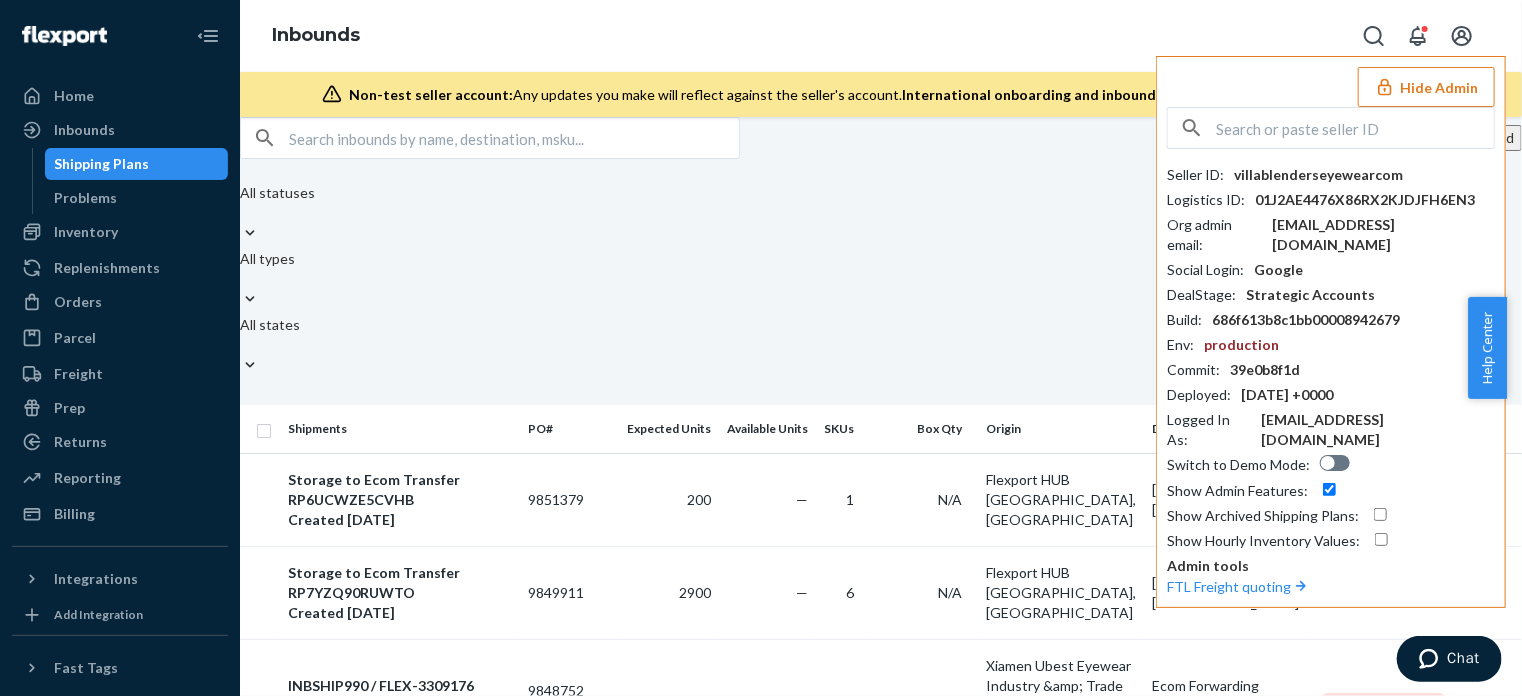 click at bounding box center [1355, 128] 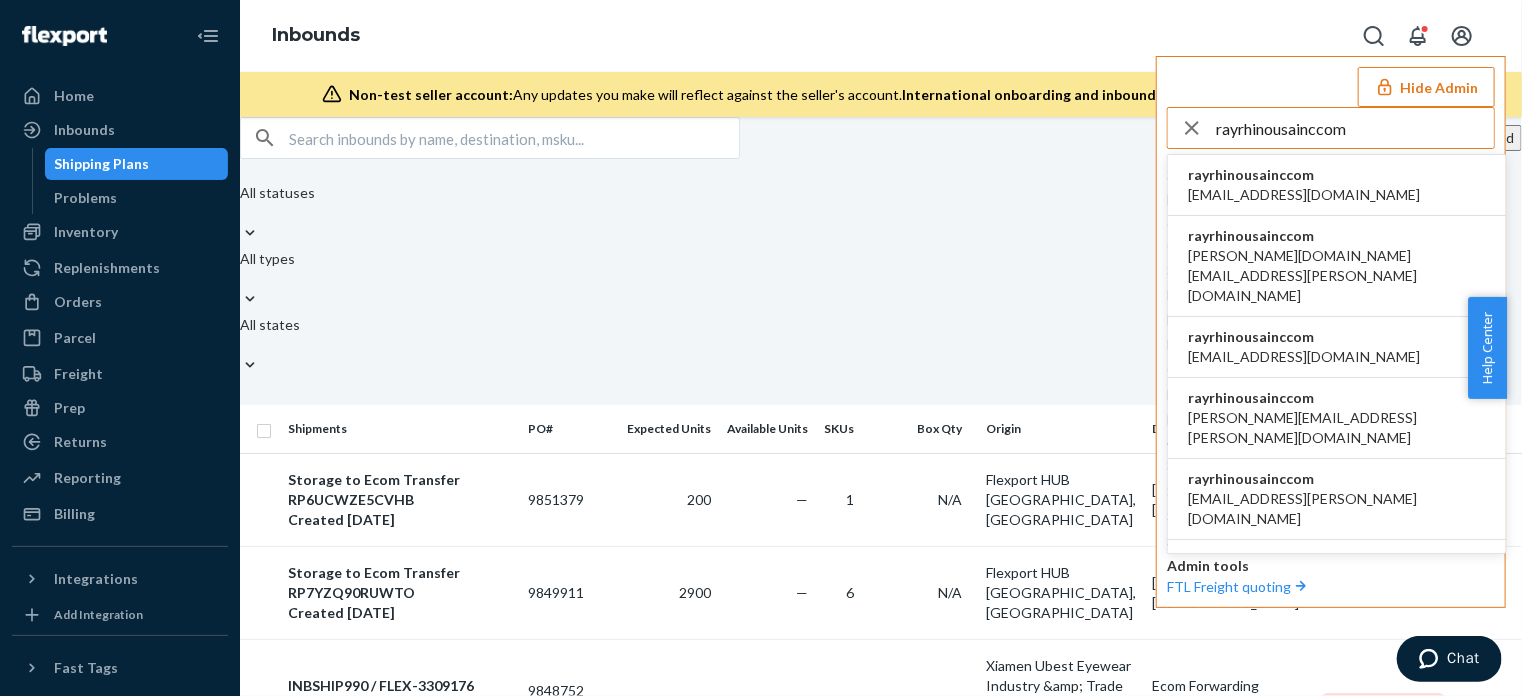 type on "rayrhinousainccom" 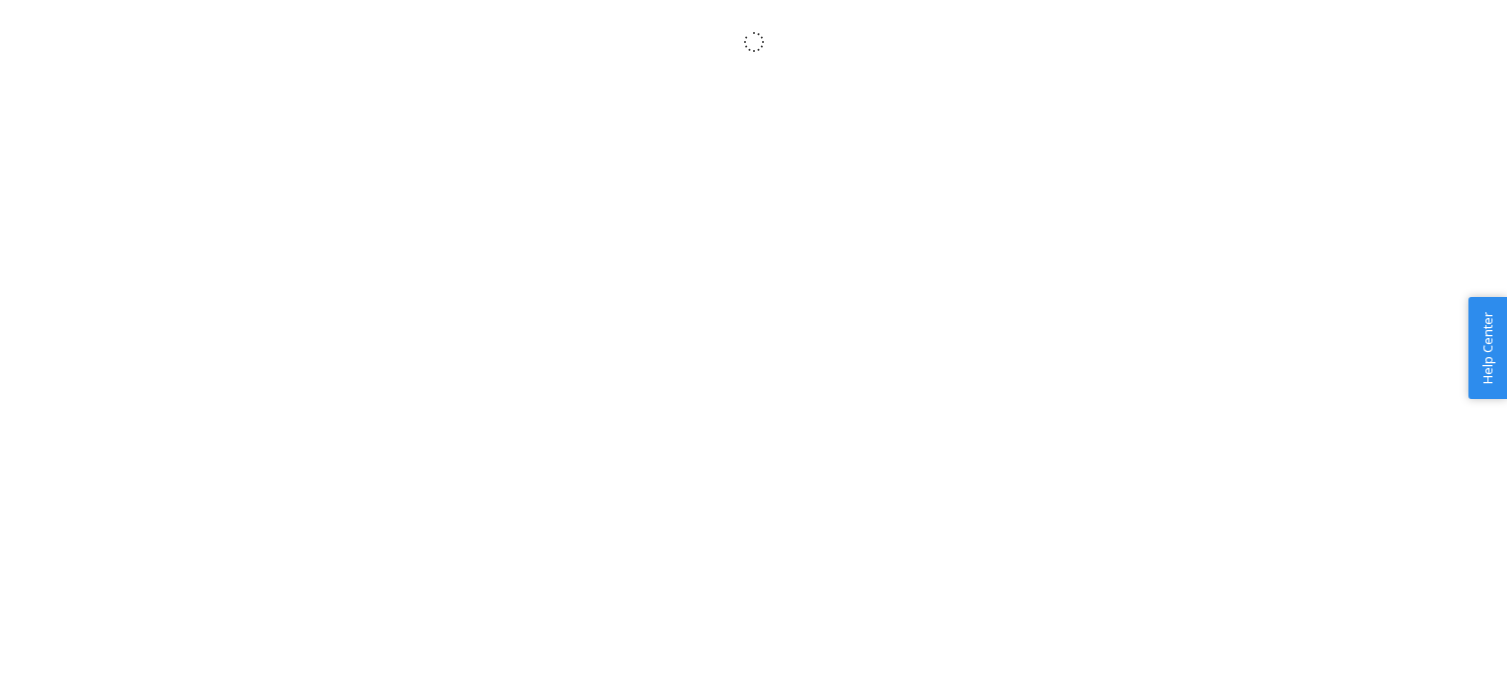 scroll, scrollTop: 0, scrollLeft: 0, axis: both 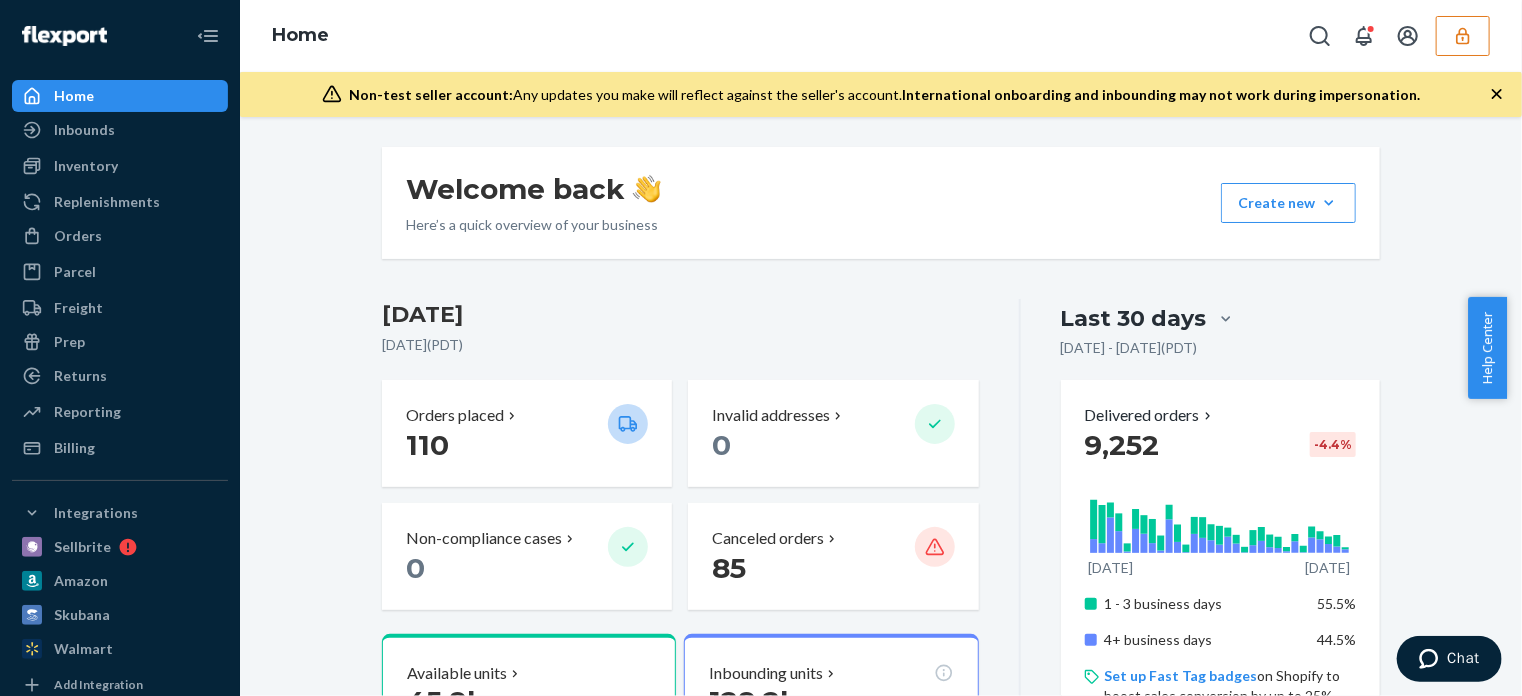 drag, startPoint x: 98, startPoint y: 158, endPoint x: 497, endPoint y: 125, distance: 400.36234 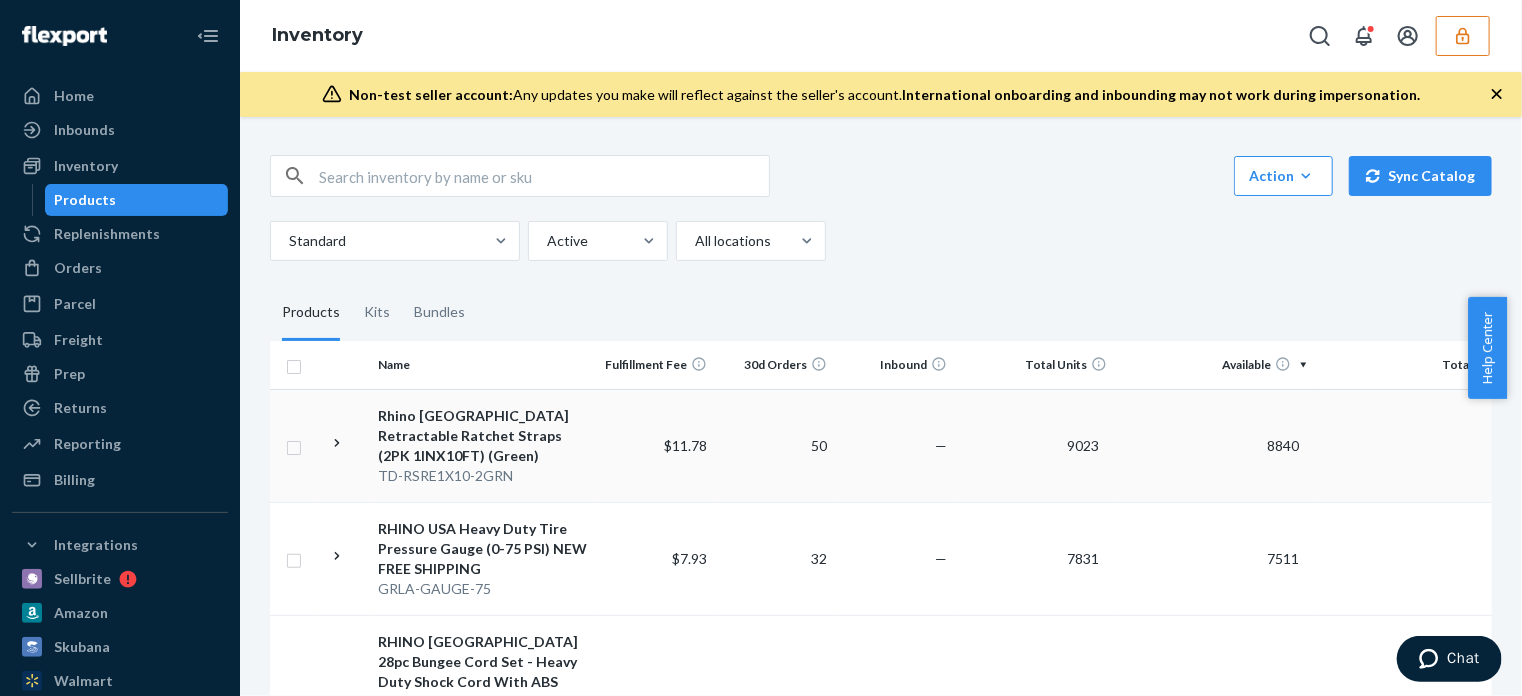 click on "Rhino USA Retractable Ratchet Straps (2PK 1INX10FT) (Green)" at bounding box center (482, 436) 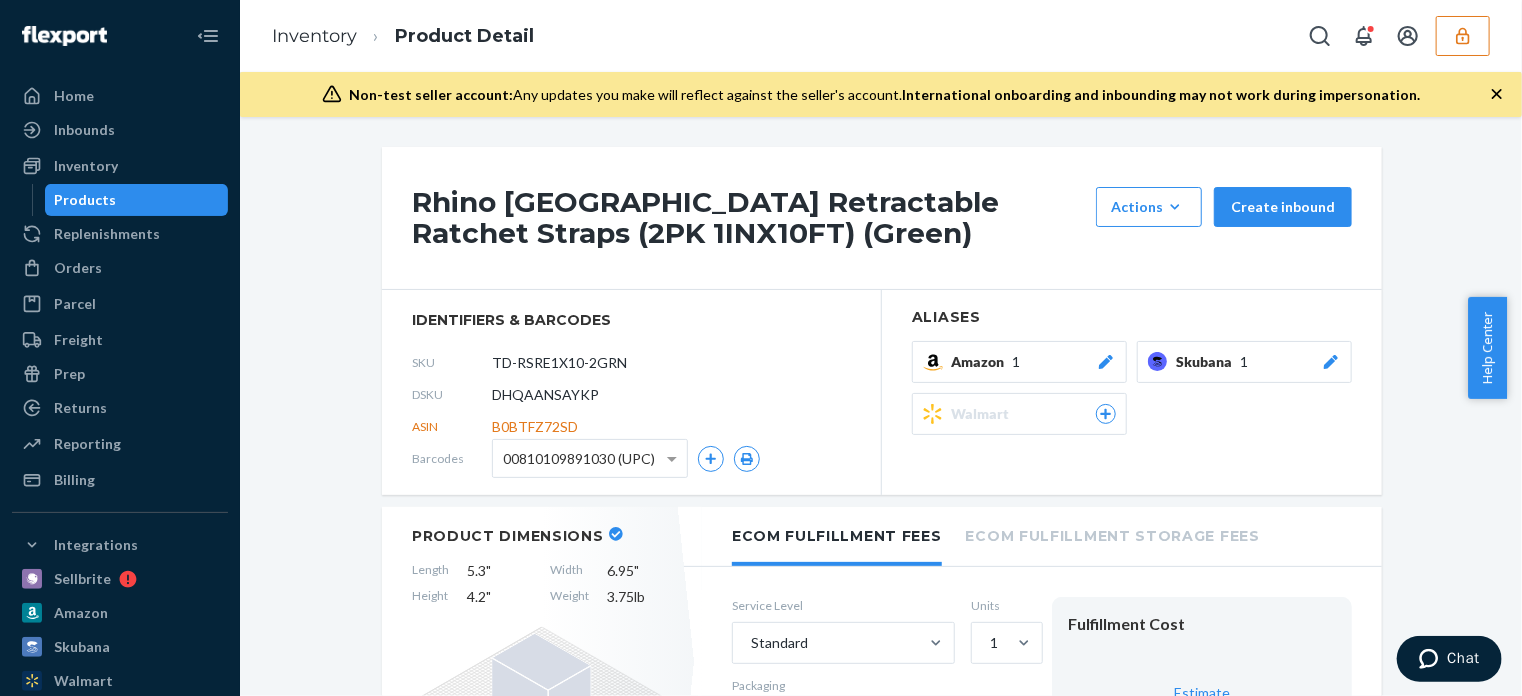 click 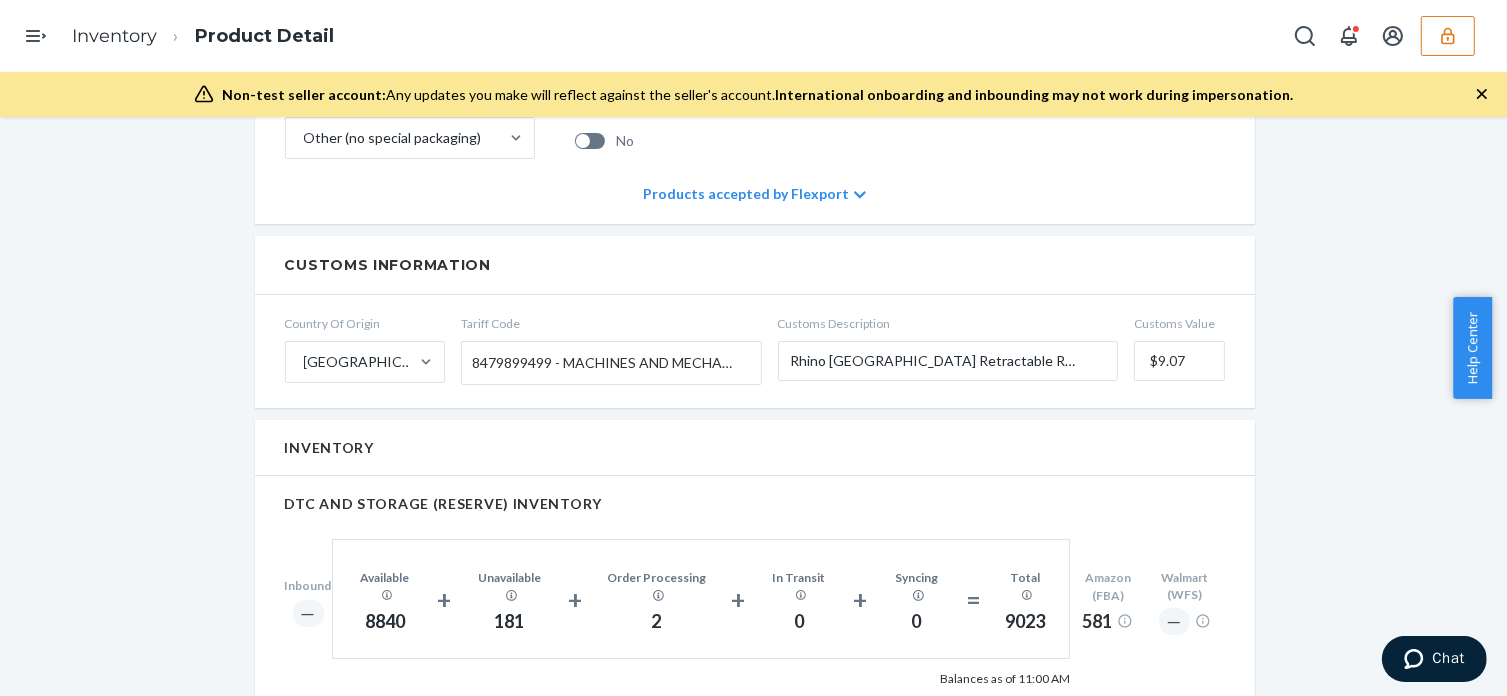 scroll, scrollTop: 900, scrollLeft: 0, axis: vertical 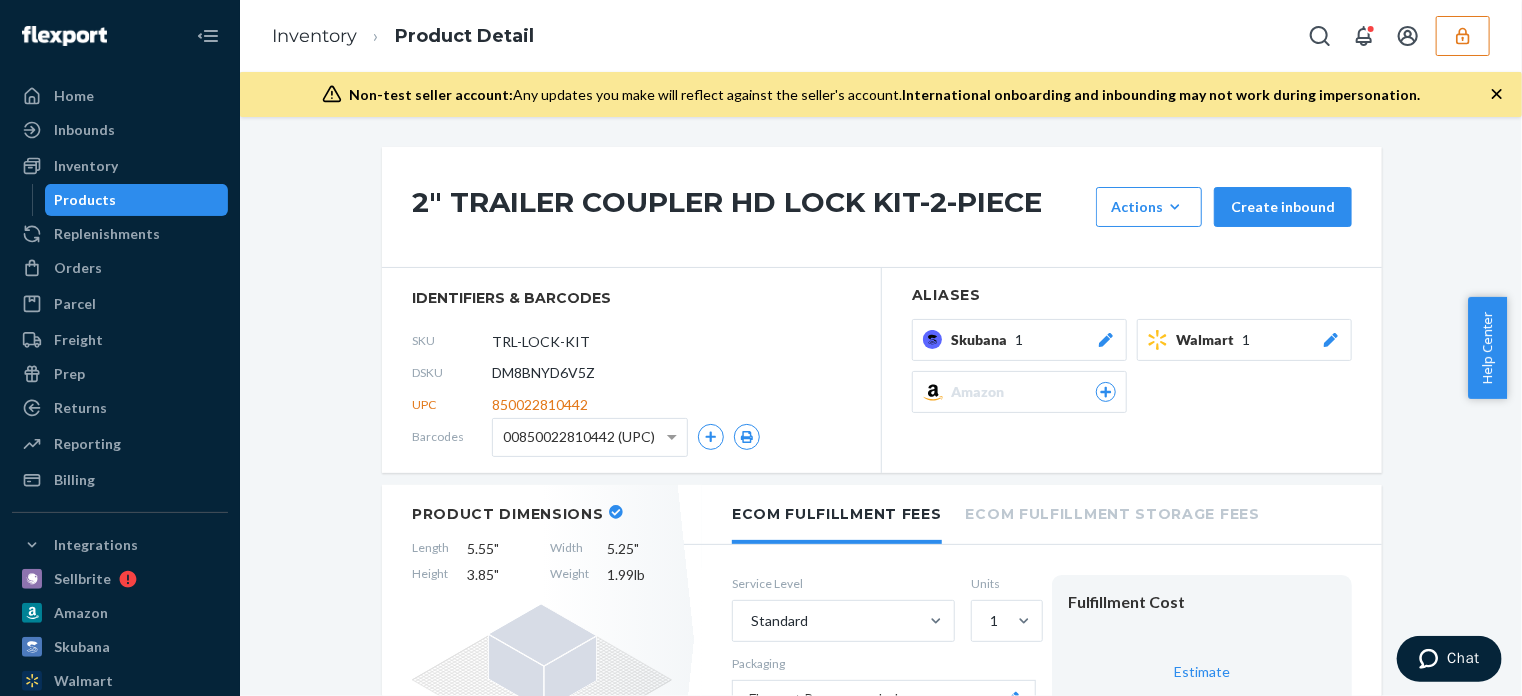 drag, startPoint x: 526, startPoint y: 265, endPoint x: 588, endPoint y: 17, distance: 255.63255 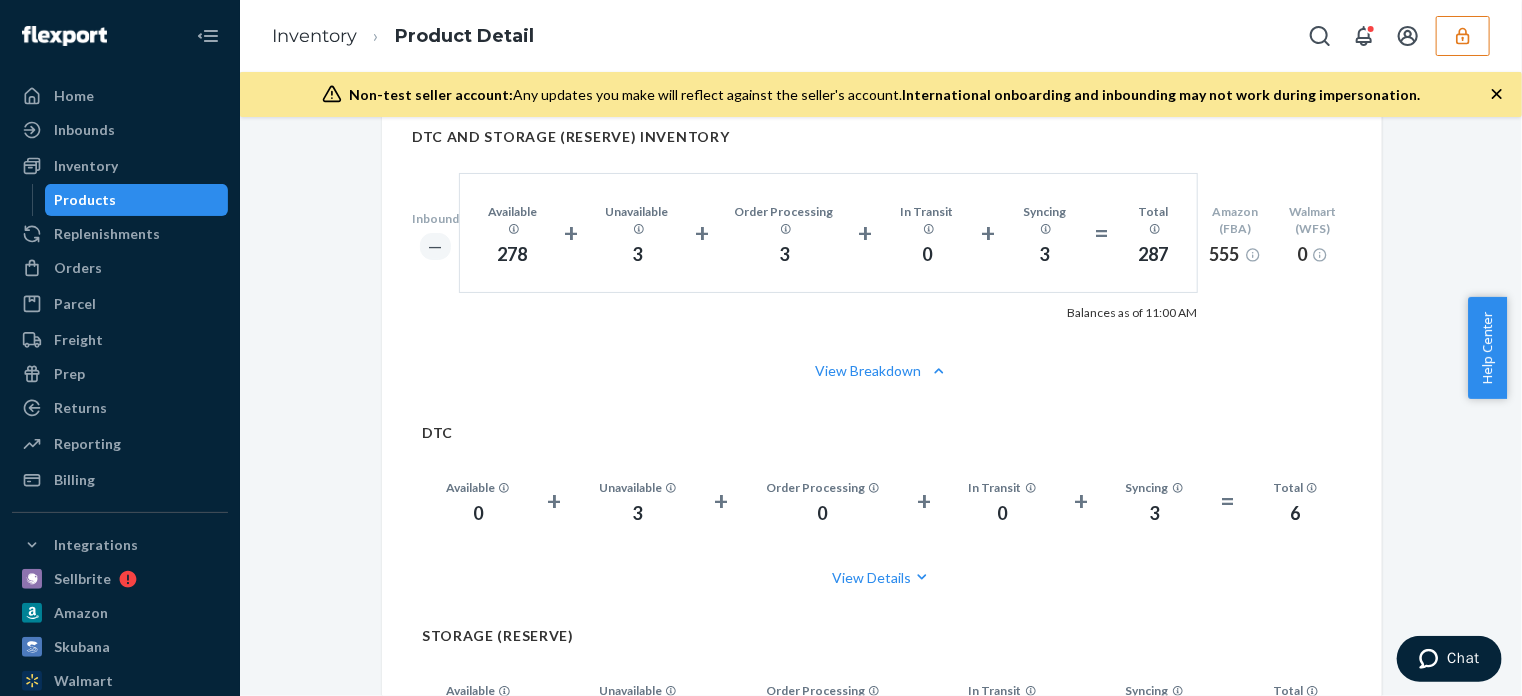 scroll, scrollTop: 1300, scrollLeft: 0, axis: vertical 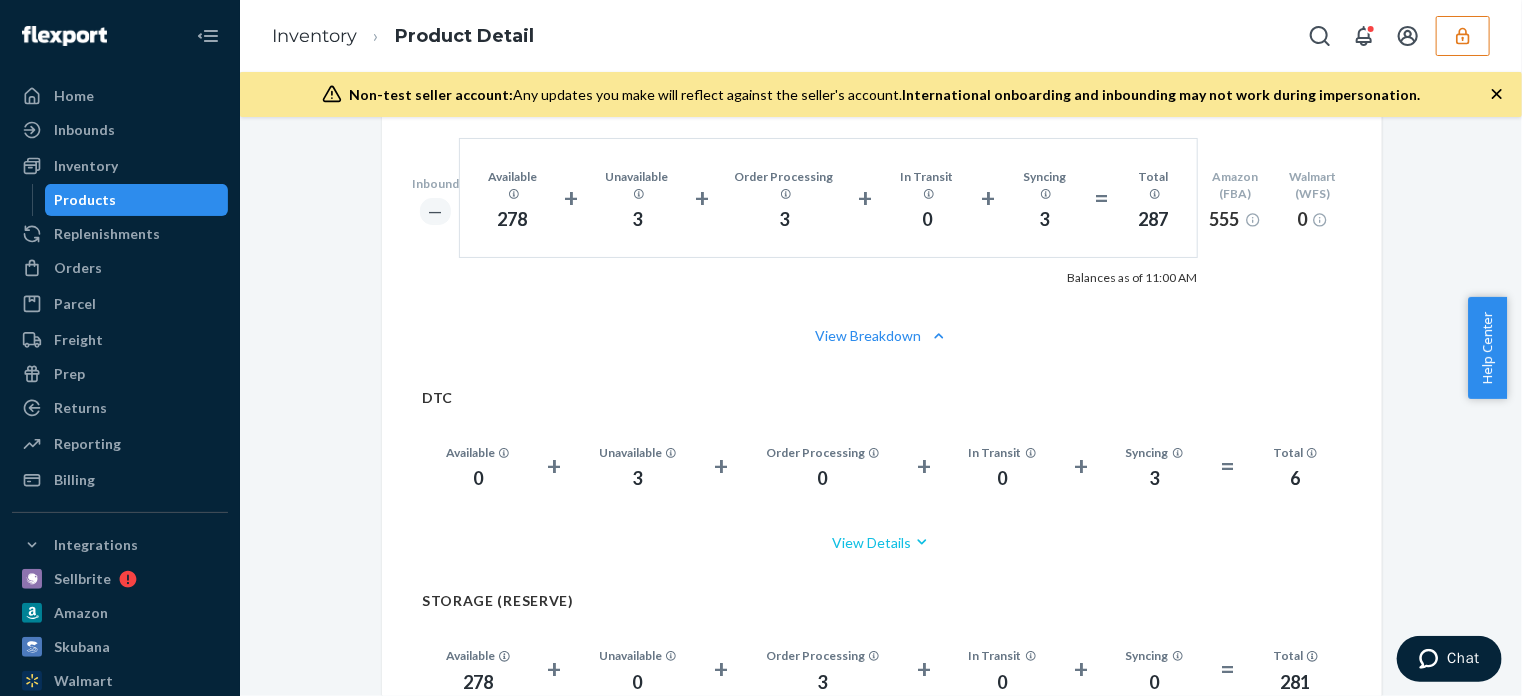 click on "View Details" at bounding box center (882, 542) 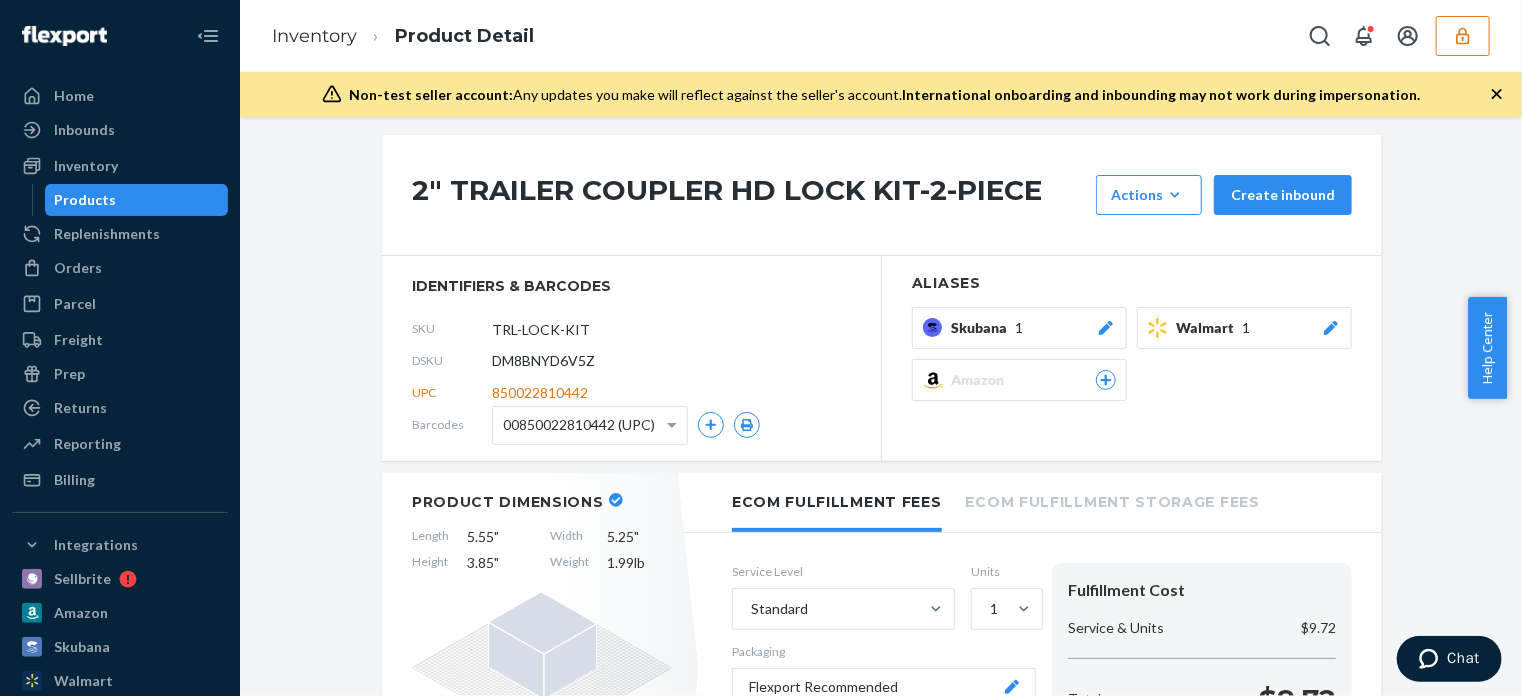 scroll, scrollTop: 0, scrollLeft: 0, axis: both 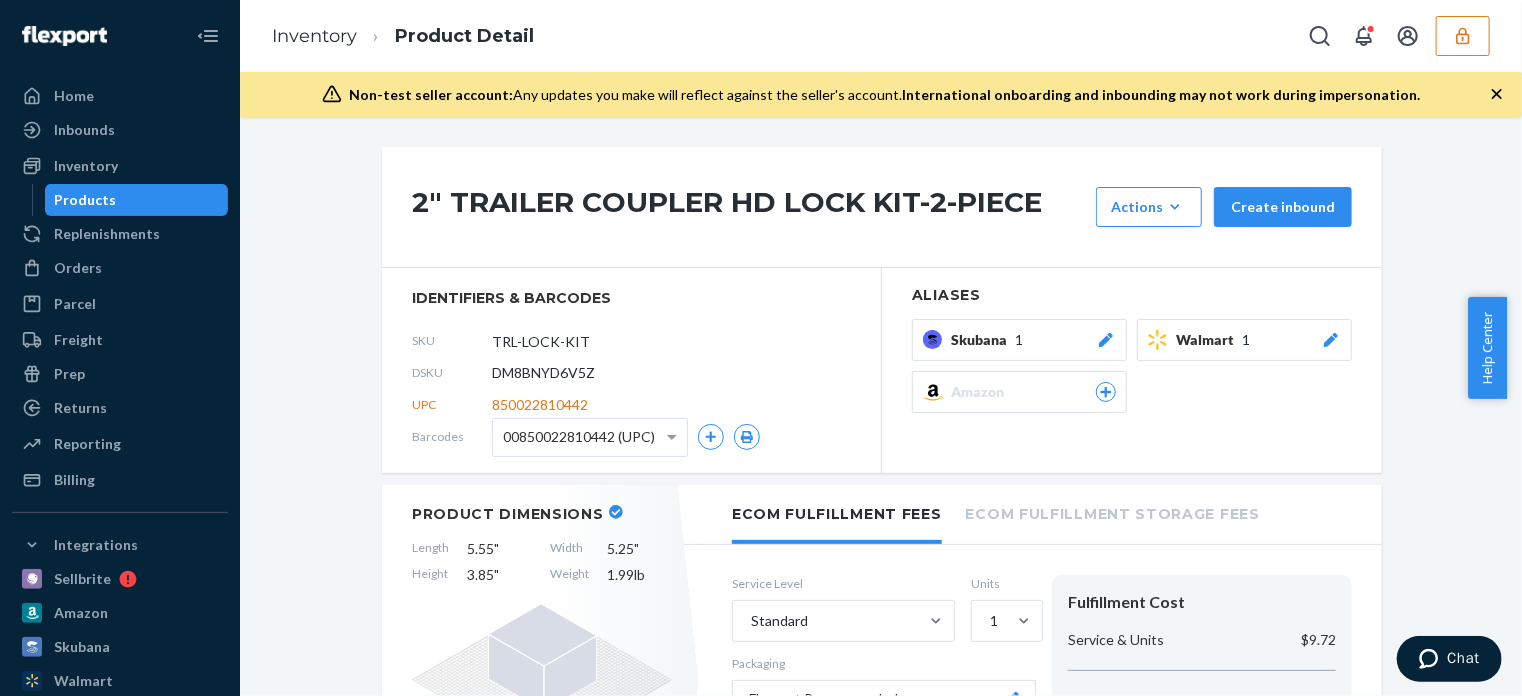 click on "DSKU DM8BNYD6V5Z" at bounding box center [631, 373] 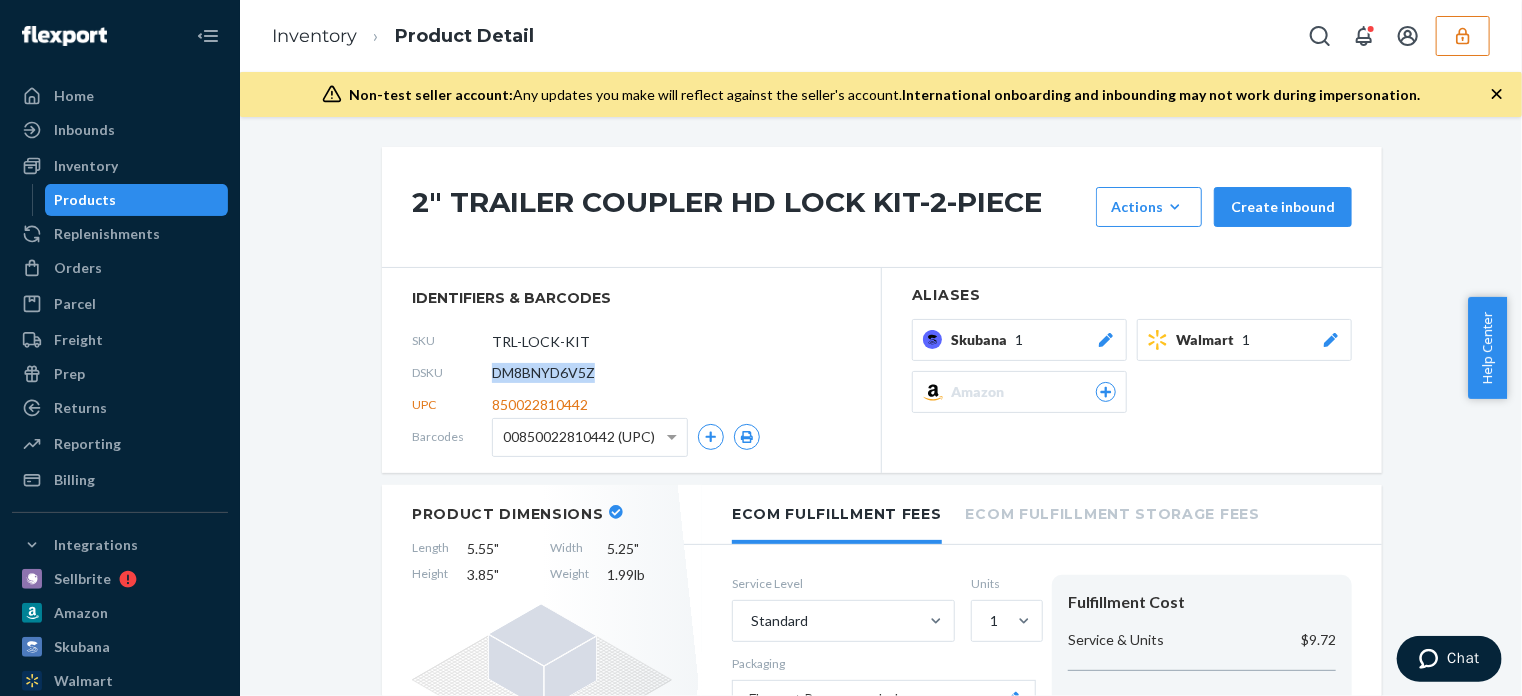 click on "00850022810442 (UPC)" at bounding box center [579, 437] 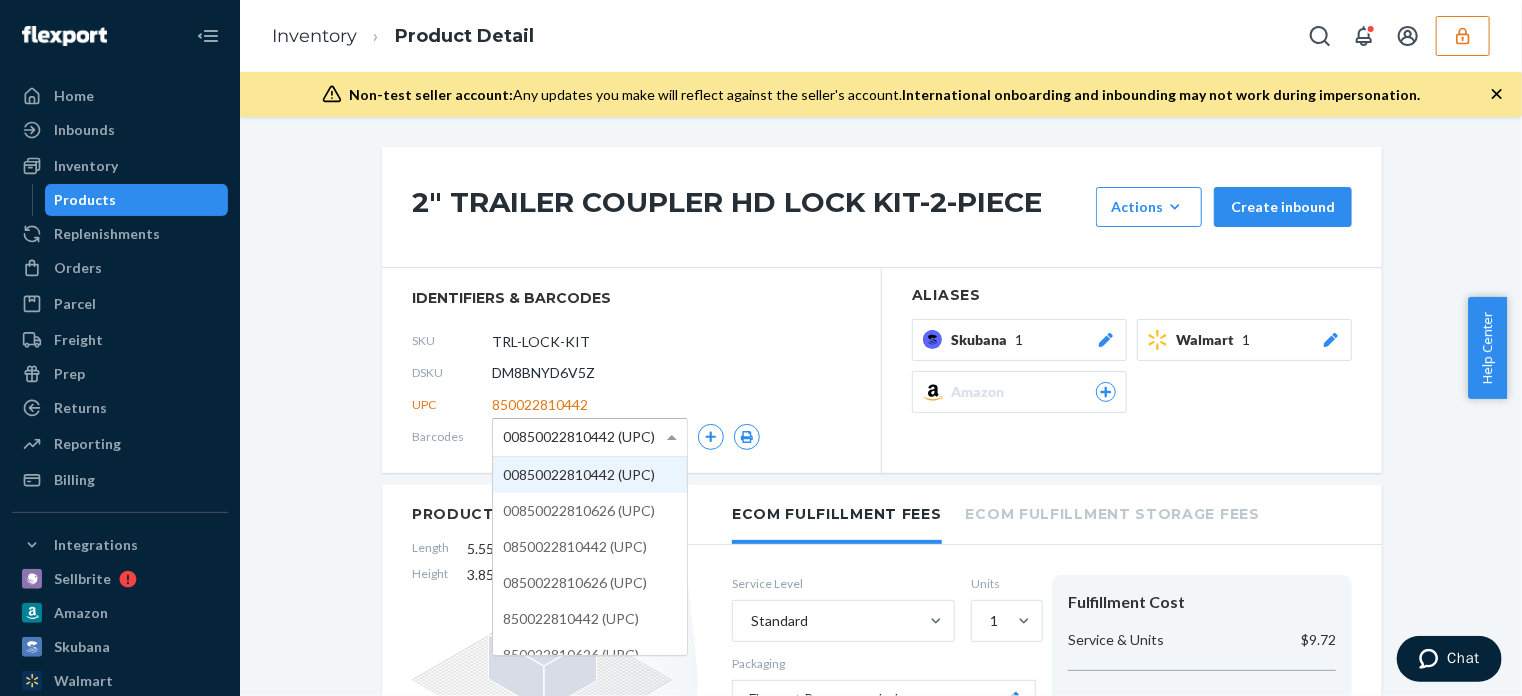 click on "DM8BNYD6V5Z" at bounding box center (543, 373) 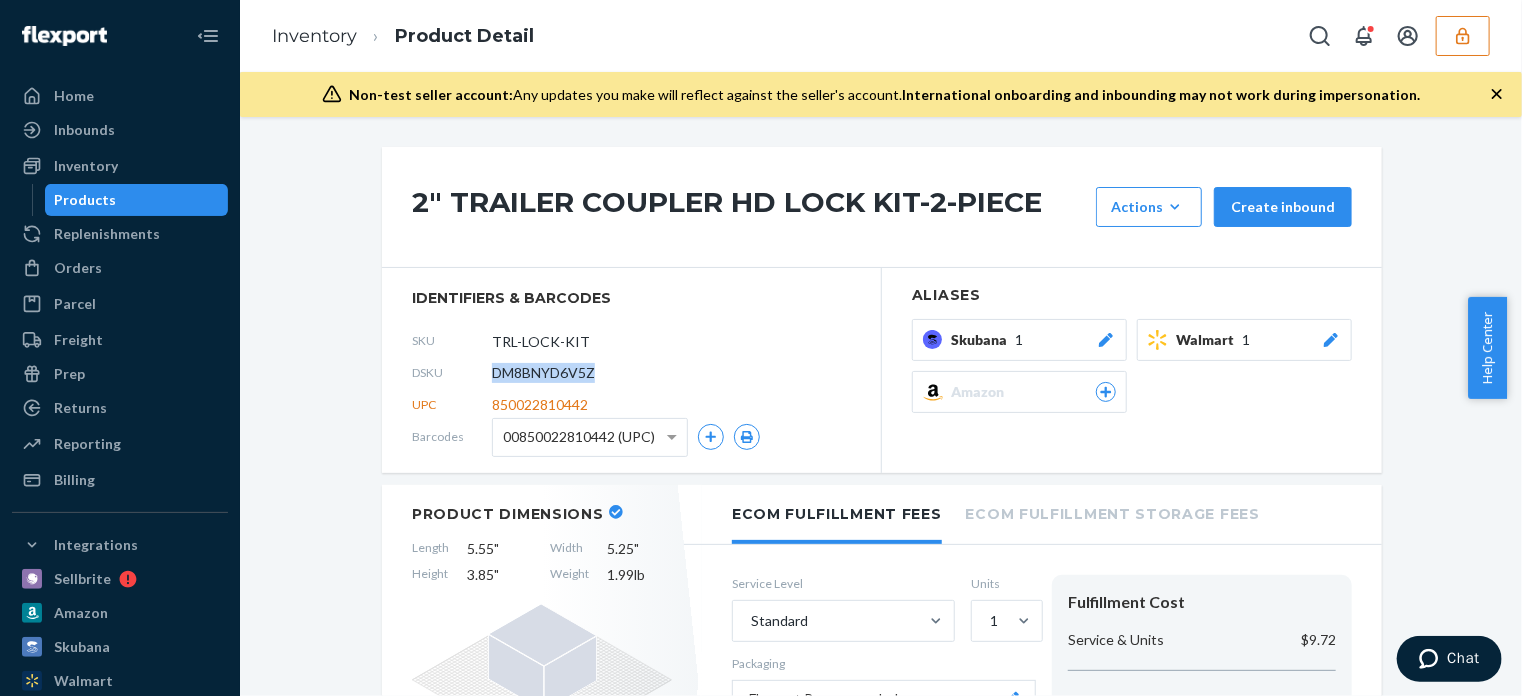 click on "DM8BNYD6V5Z" at bounding box center [543, 373] 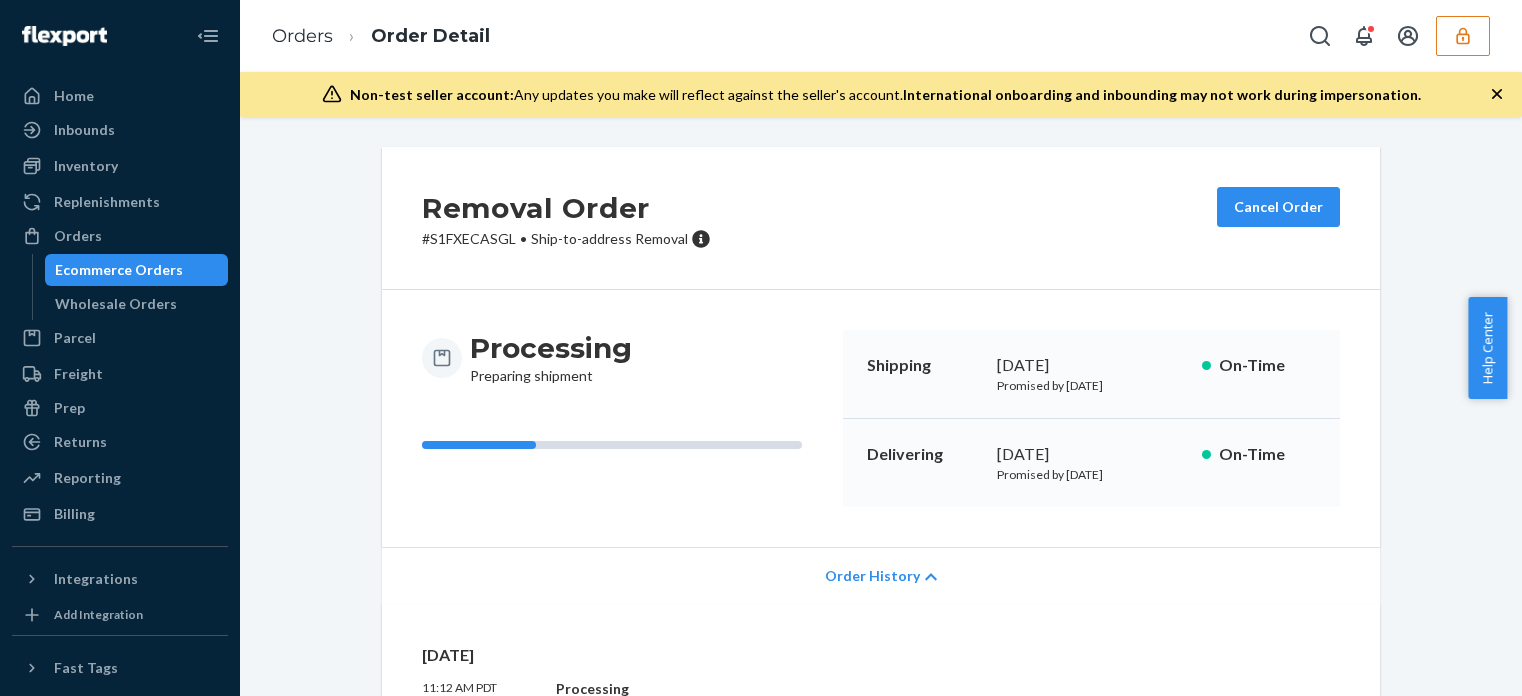 scroll, scrollTop: 0, scrollLeft: 0, axis: both 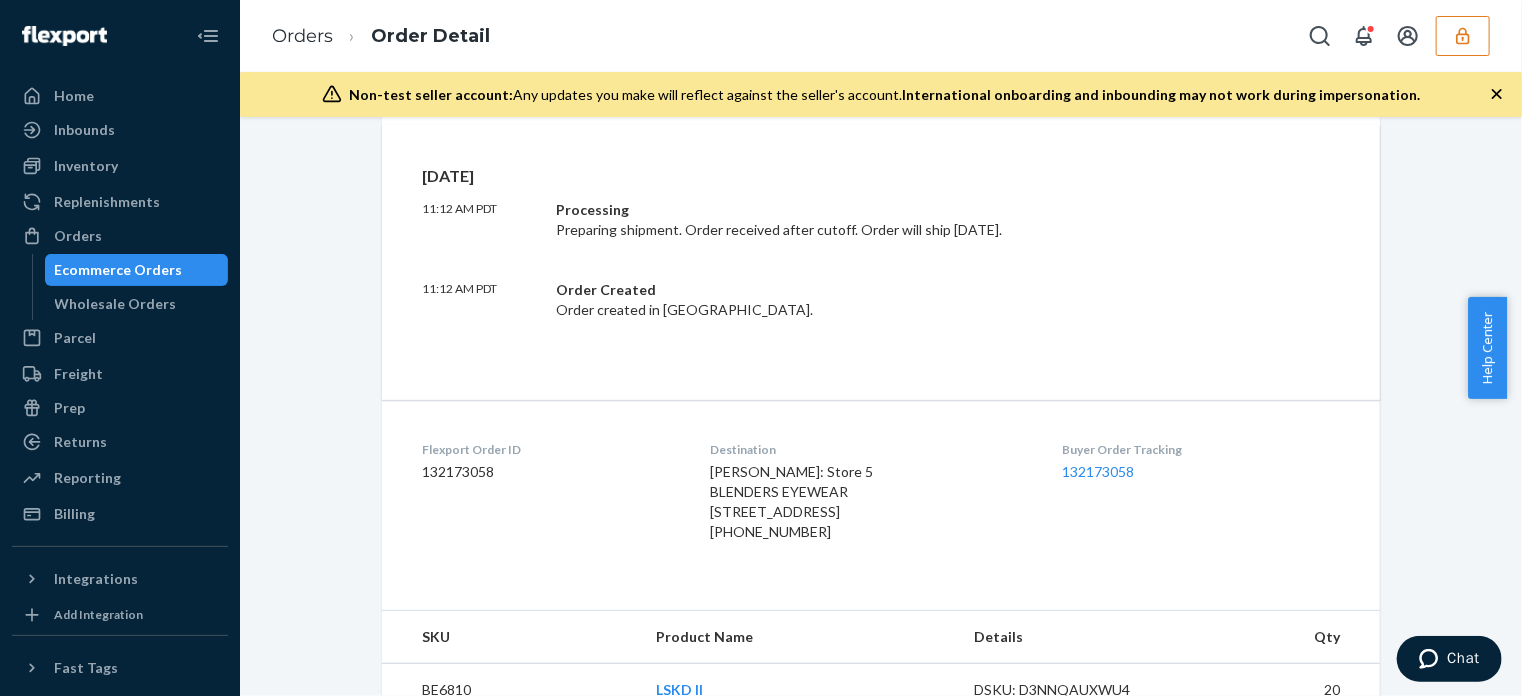click at bounding box center (1463, 36) 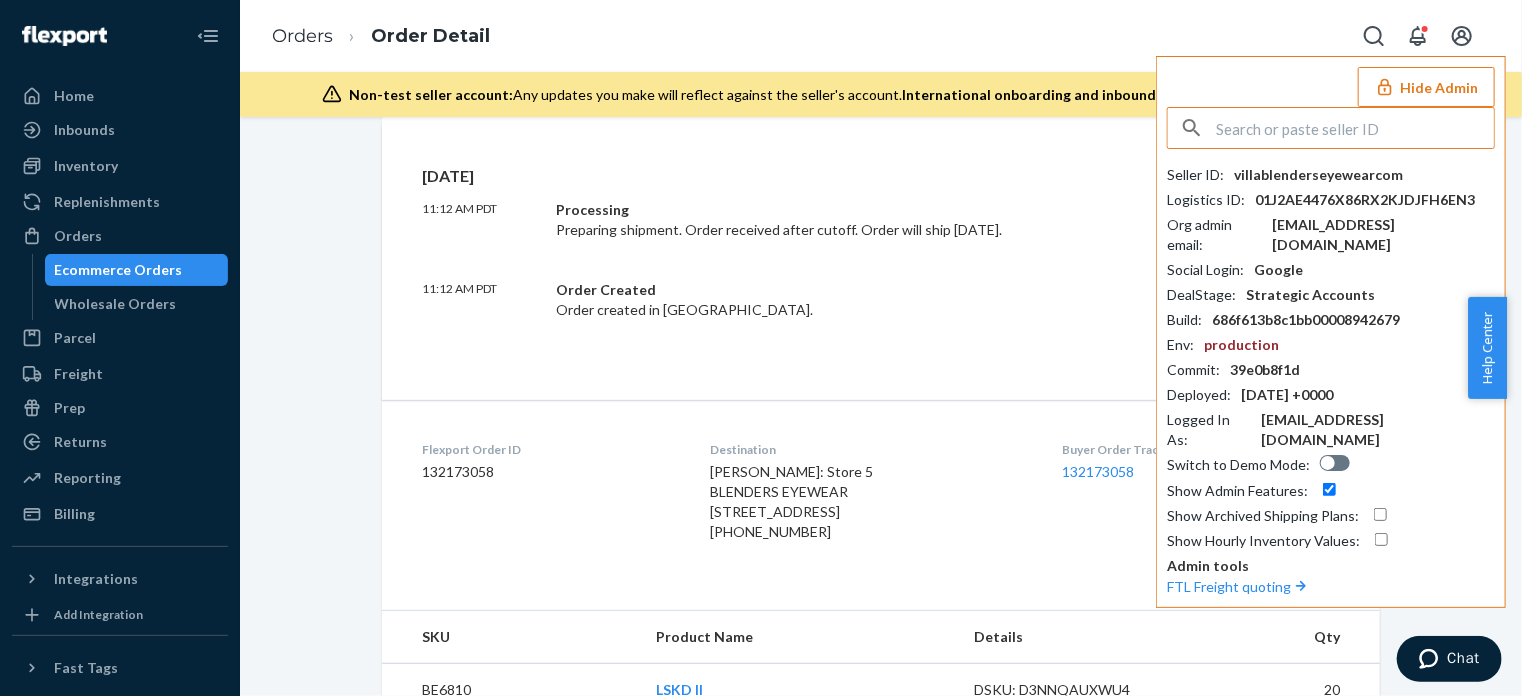 click at bounding box center [1355, 128] 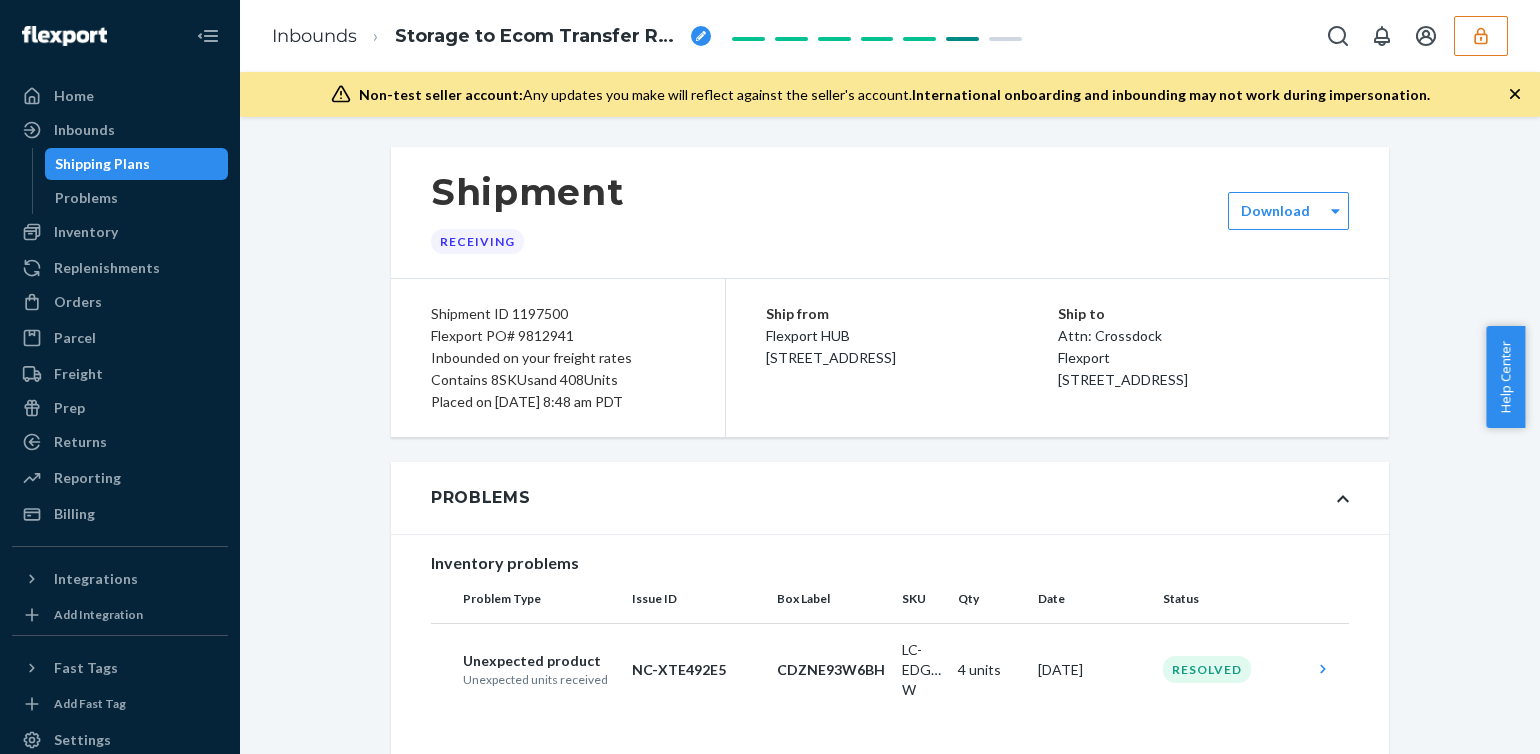 scroll, scrollTop: 0, scrollLeft: 0, axis: both 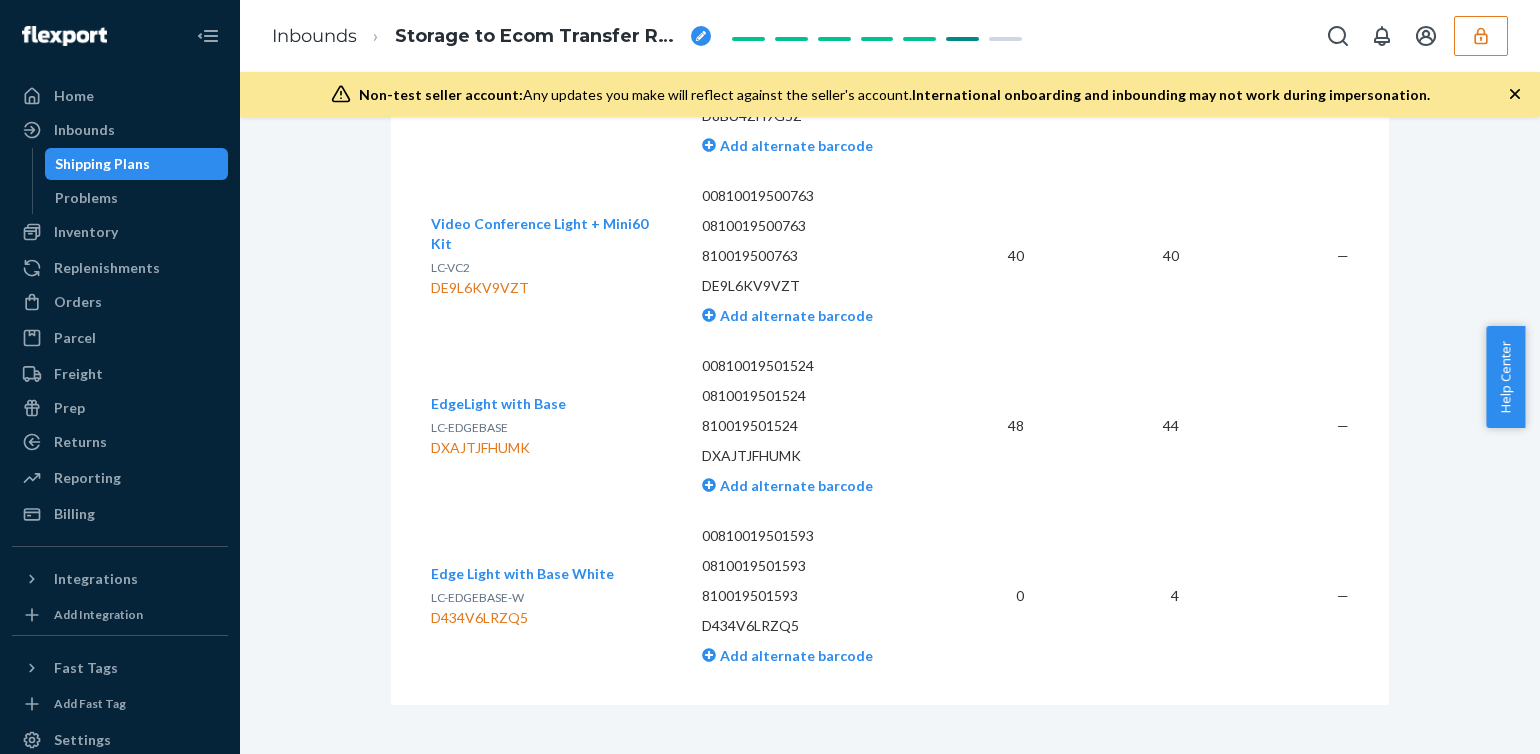 click on "—" at bounding box center [1272, 256] 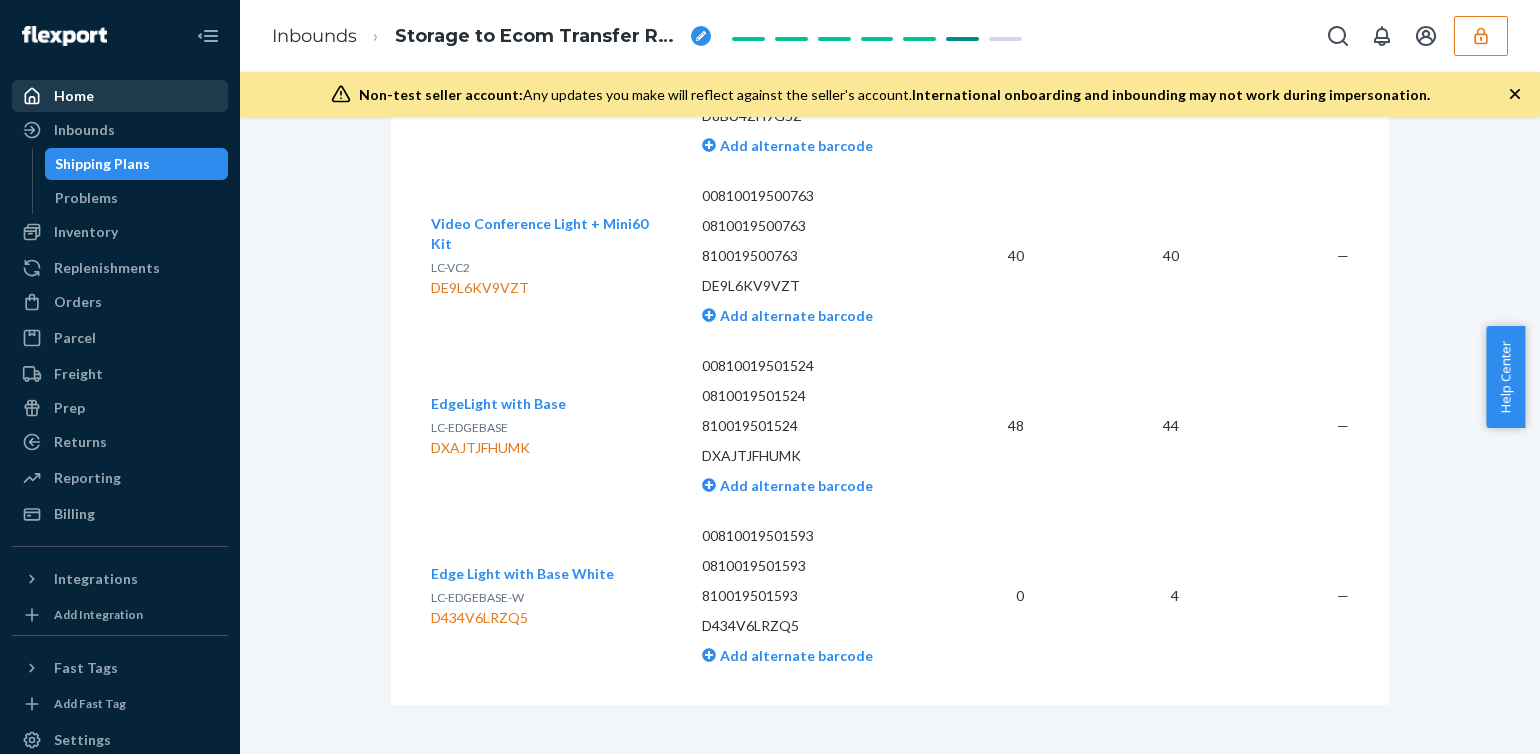 click at bounding box center (38, 96) 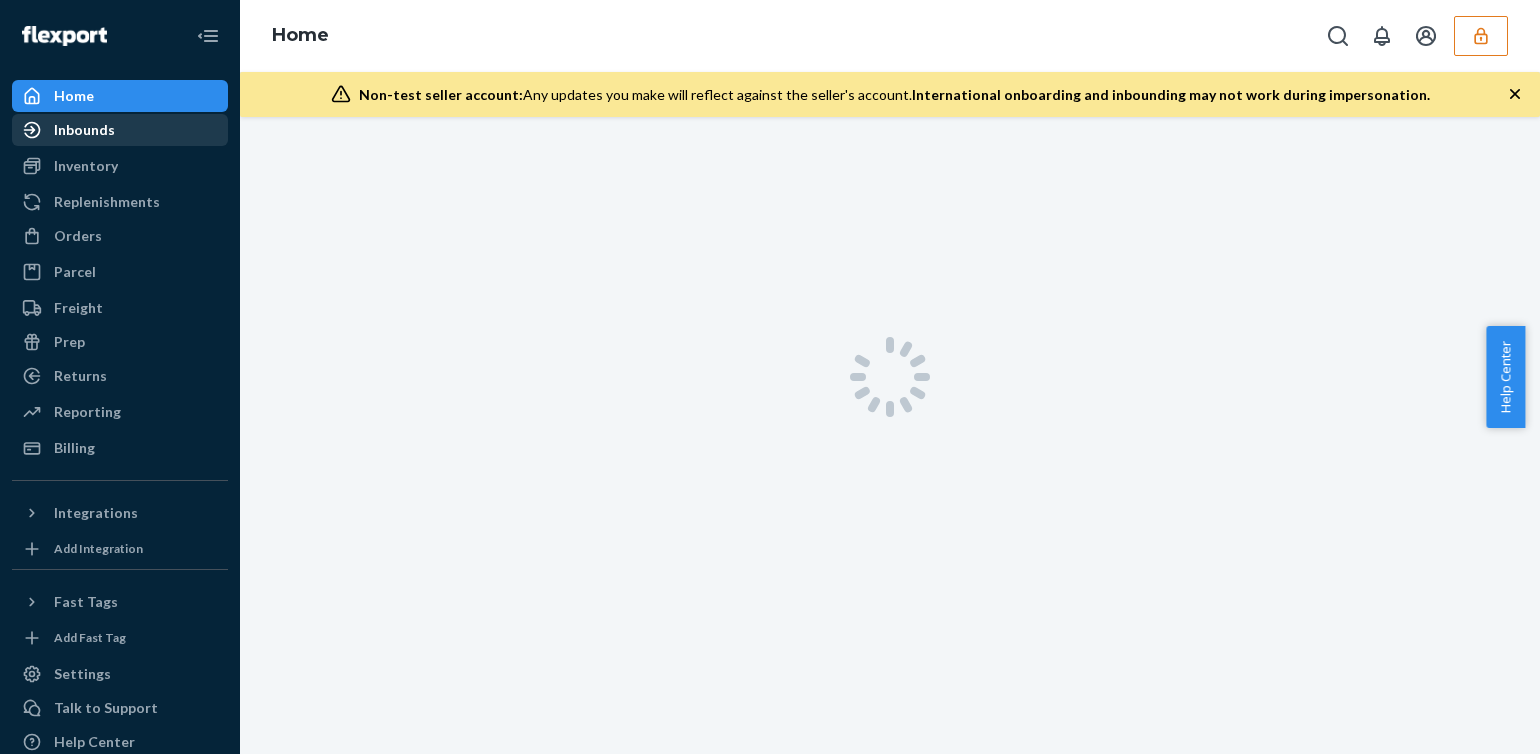 scroll, scrollTop: 0, scrollLeft: 0, axis: both 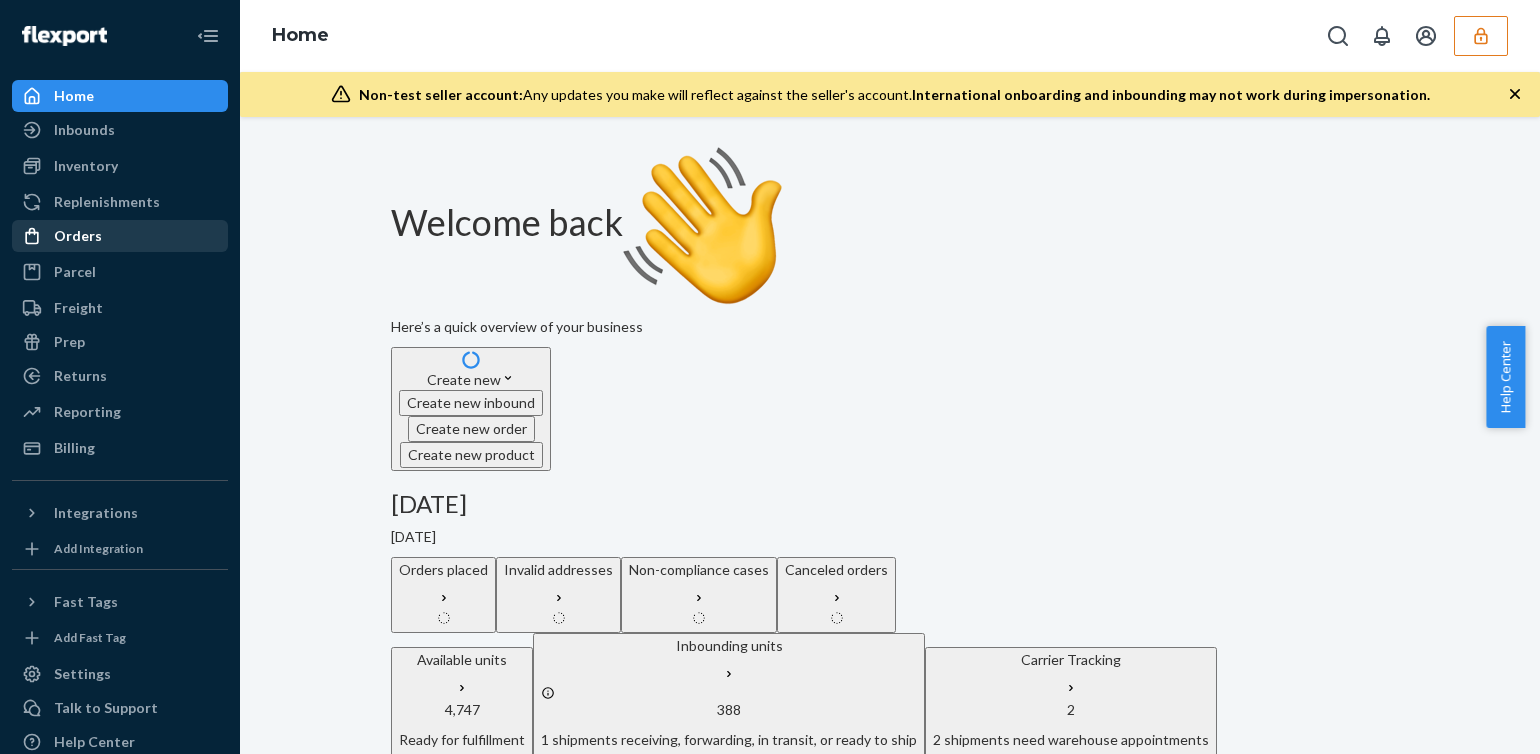 click on "Orders" at bounding box center [120, 236] 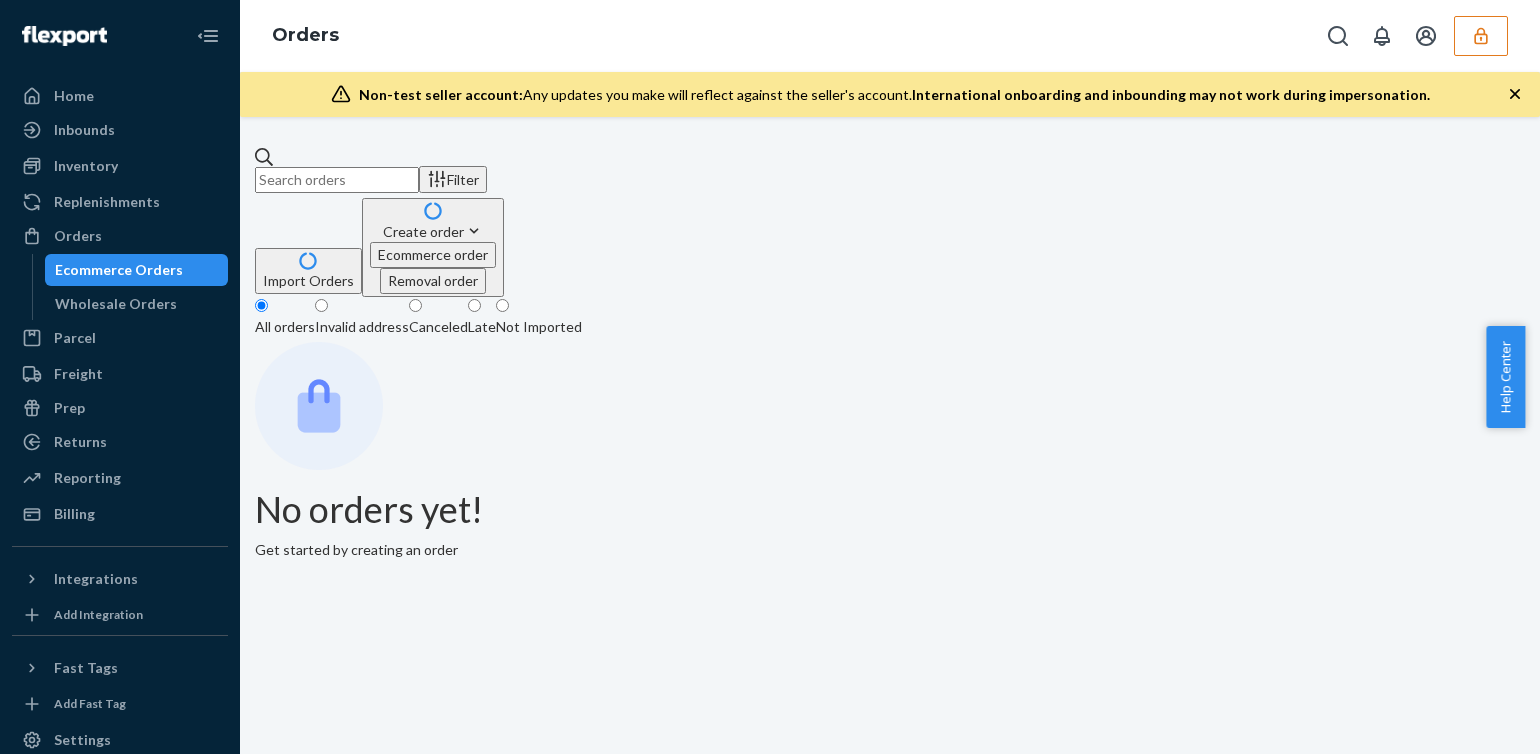 click on "Canceled" at bounding box center (438, 327) 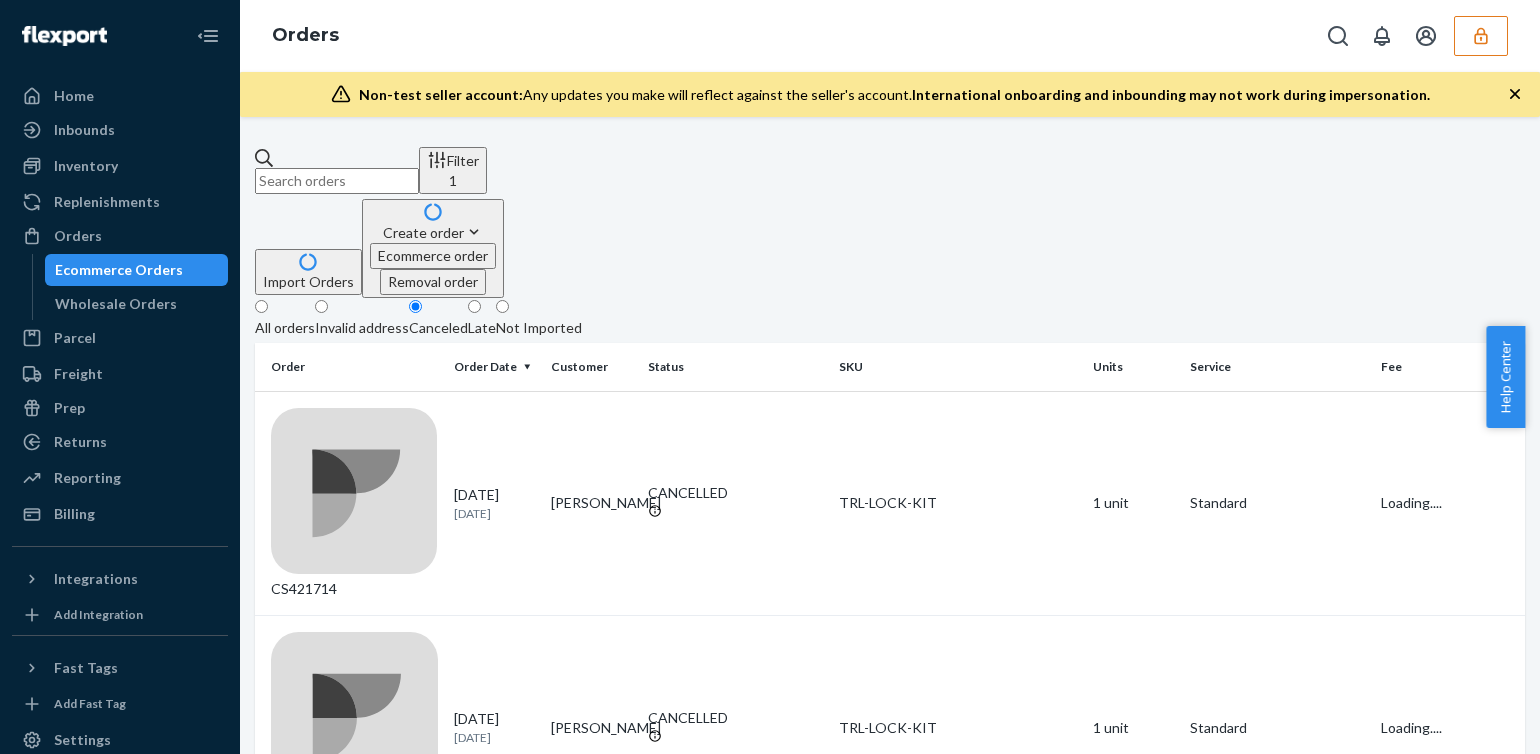 click at bounding box center [1481, 36] 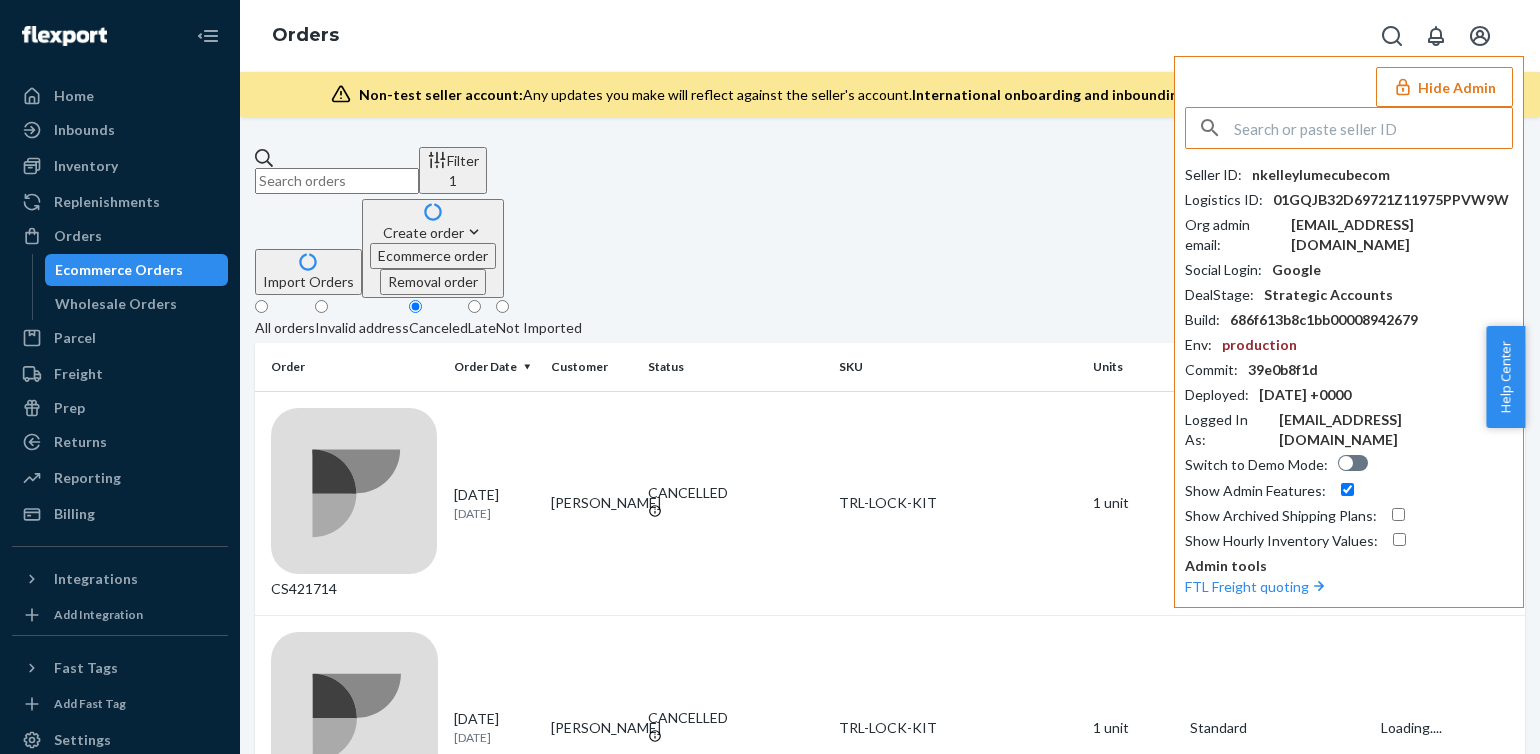 click at bounding box center [1373, 128] 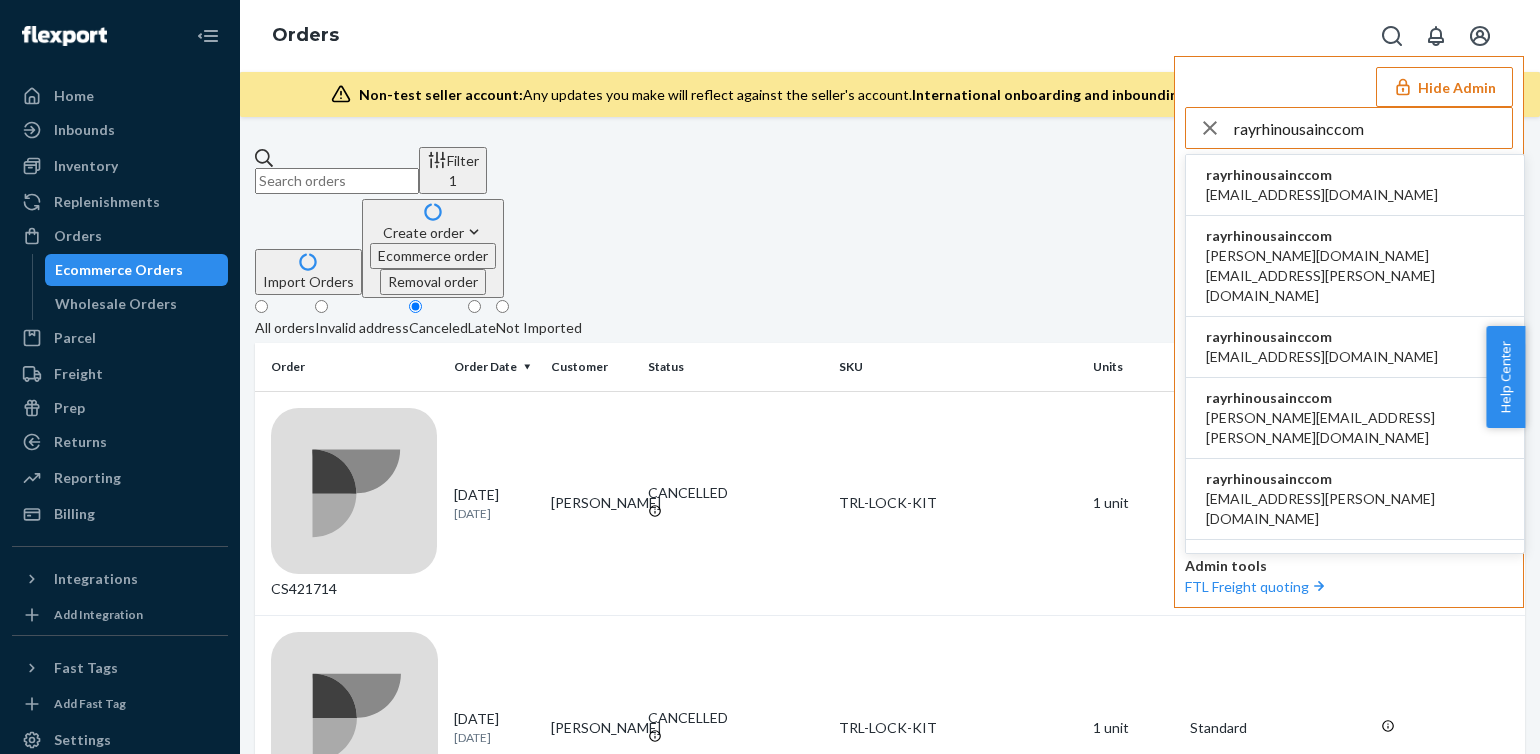 type on "rayrhinousainccom" 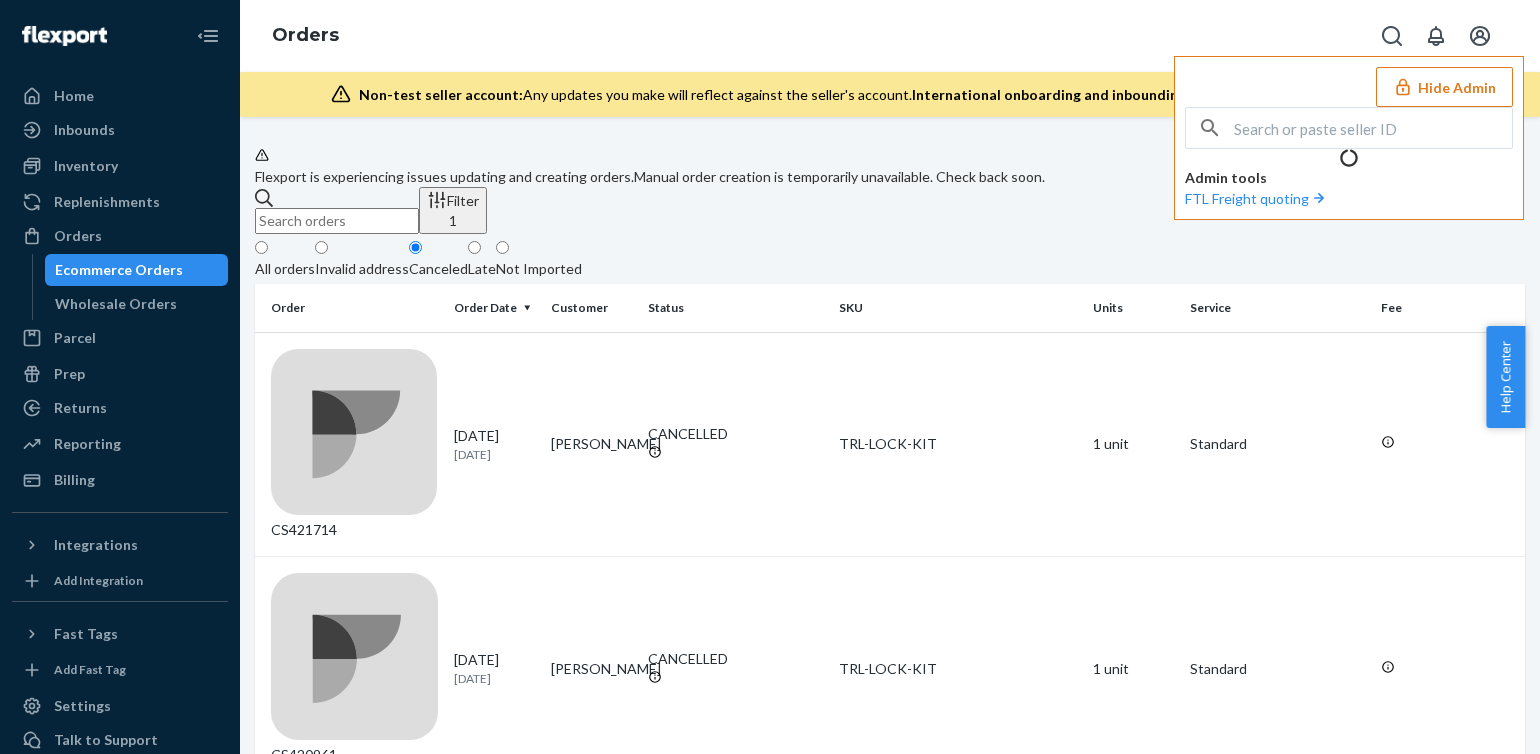 click on "Hide Admin" at bounding box center [1444, 87] 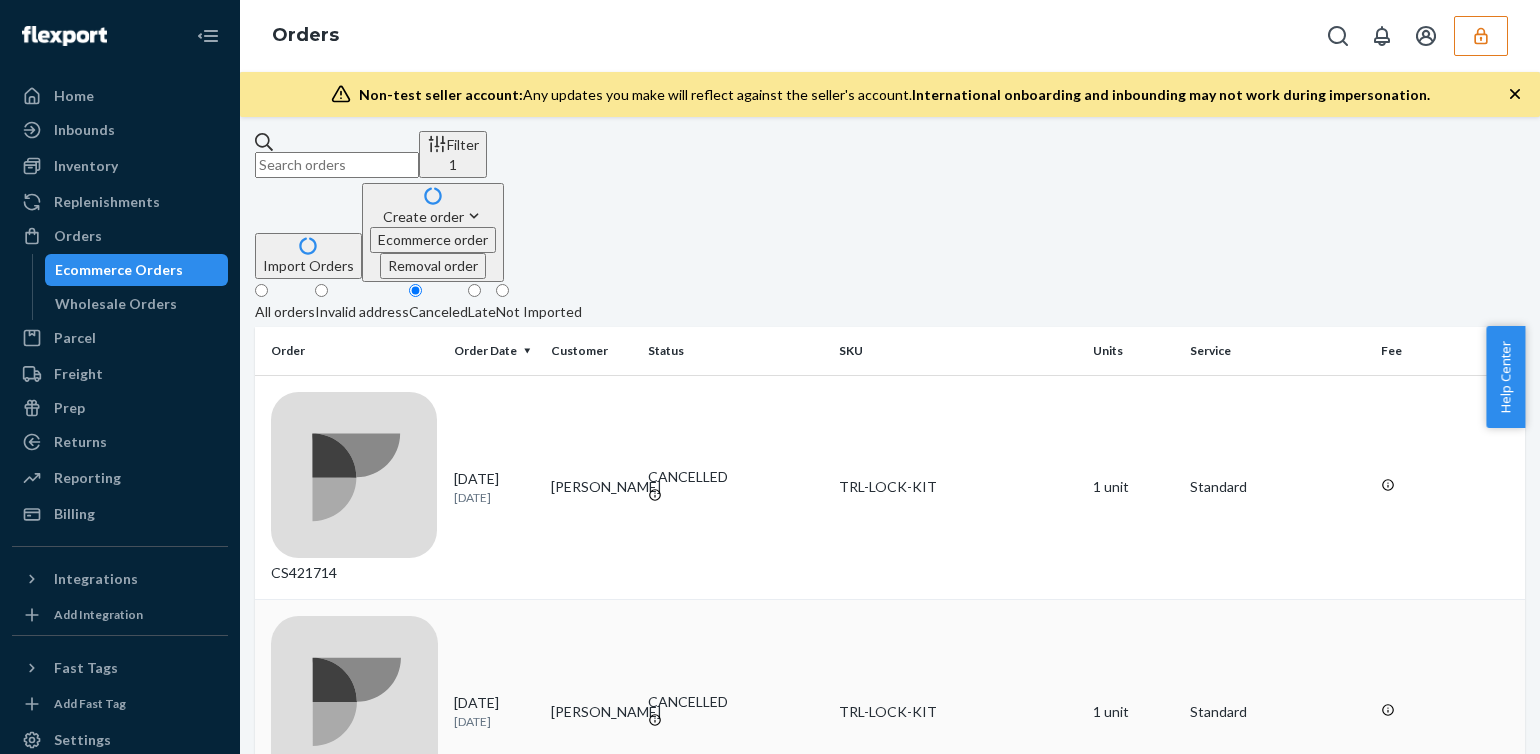 scroll, scrollTop: 0, scrollLeft: 0, axis: both 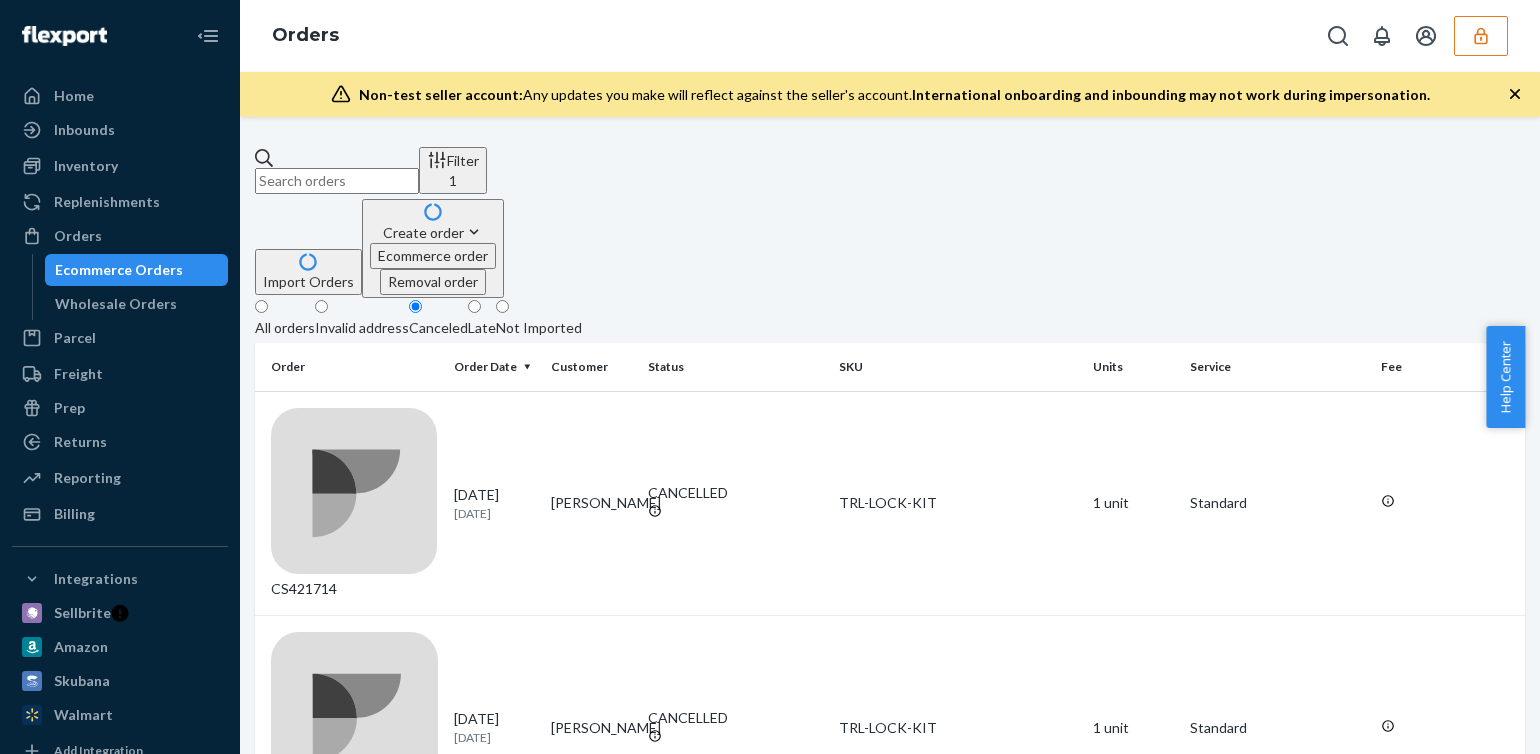 click on "Canceled" at bounding box center [438, 328] 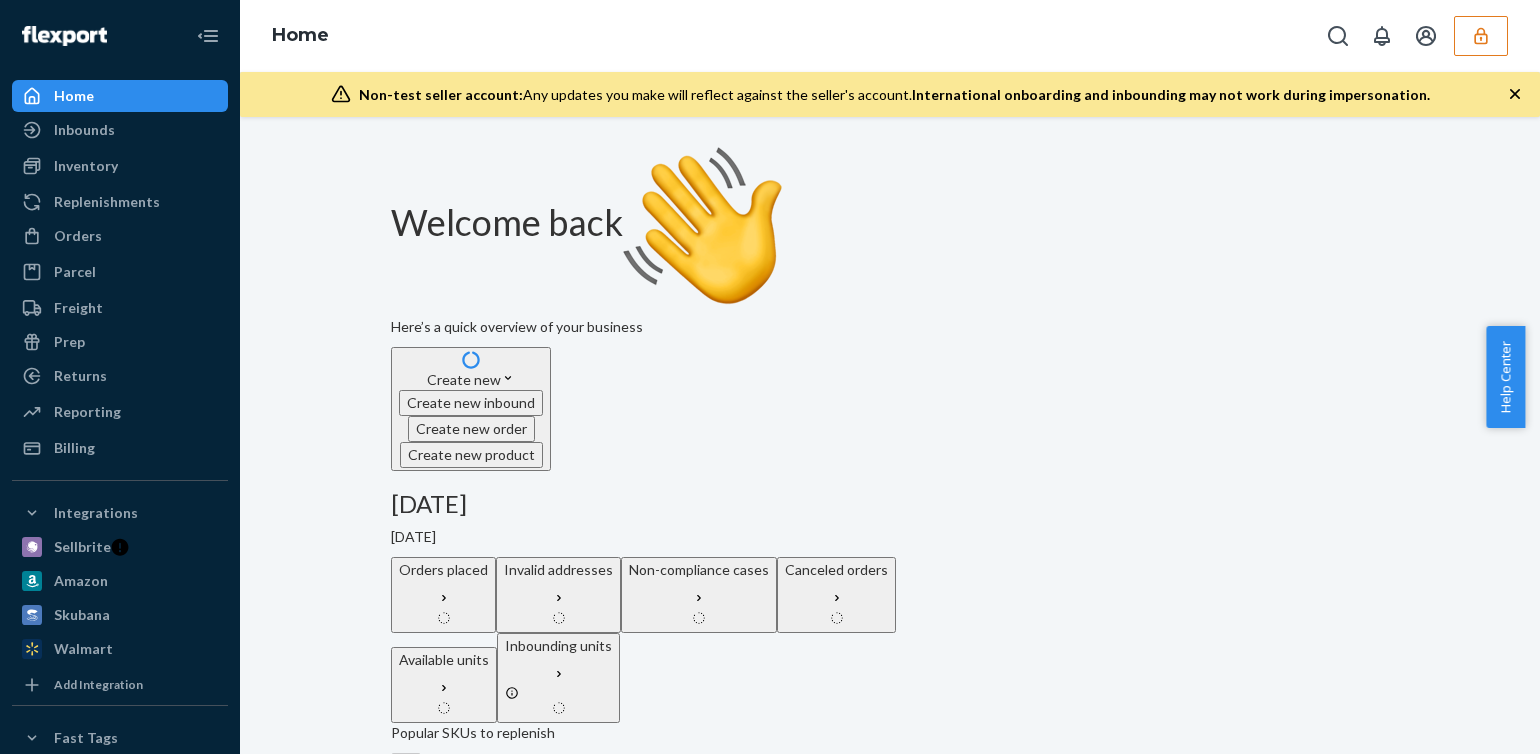 scroll, scrollTop: 0, scrollLeft: 0, axis: both 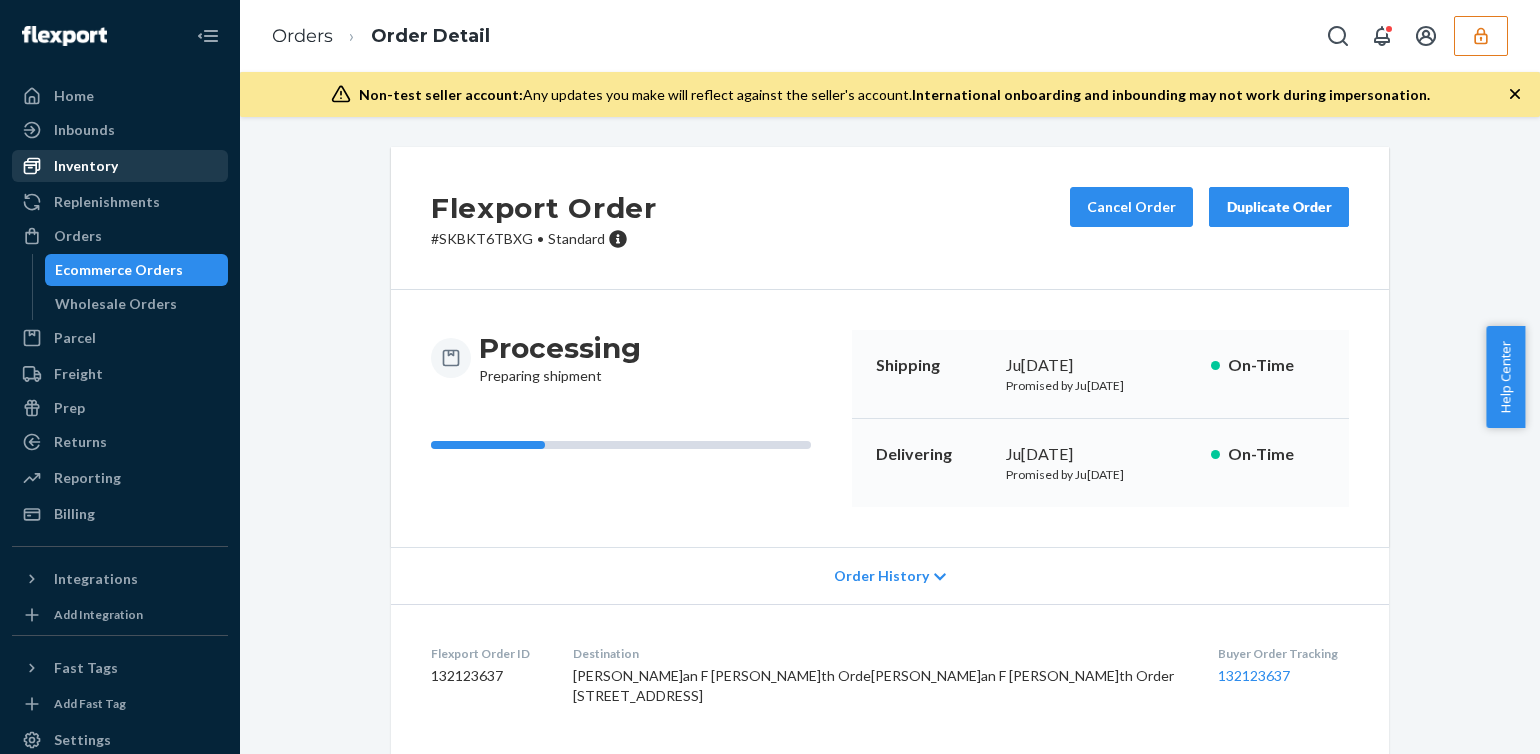 click on "Inventory" at bounding box center [120, 166] 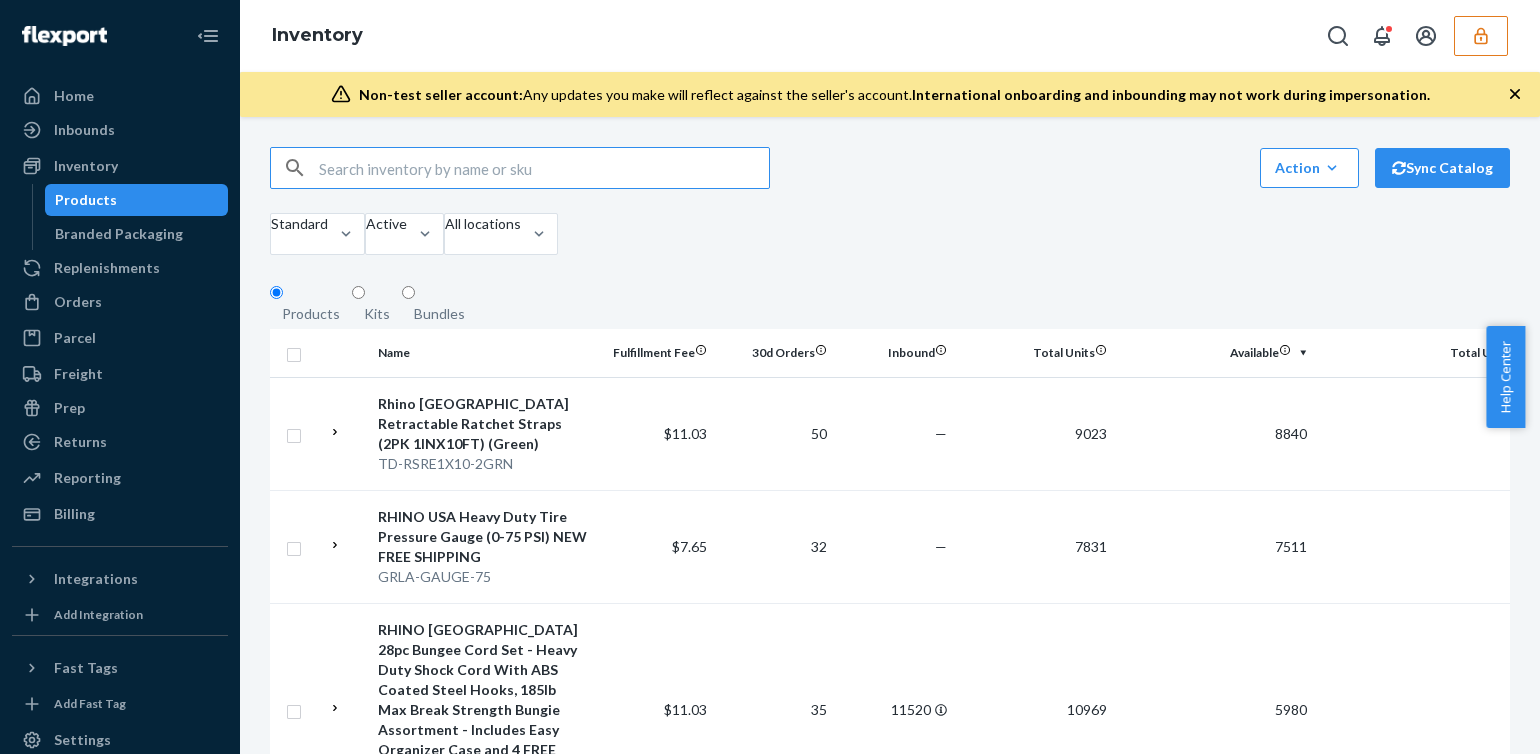 scroll, scrollTop: 100, scrollLeft: 0, axis: vertical 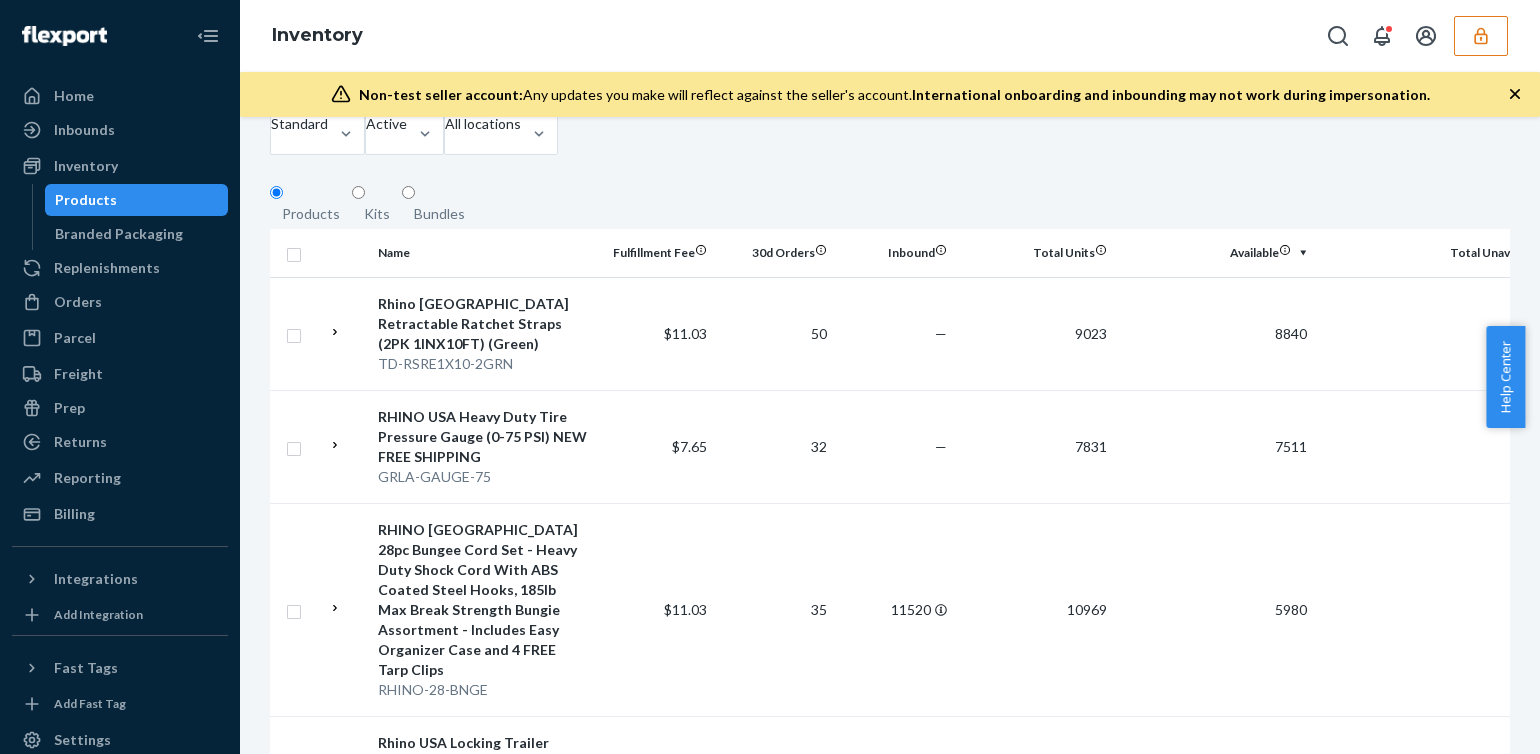 click on "30d Orders" at bounding box center (775, 253) 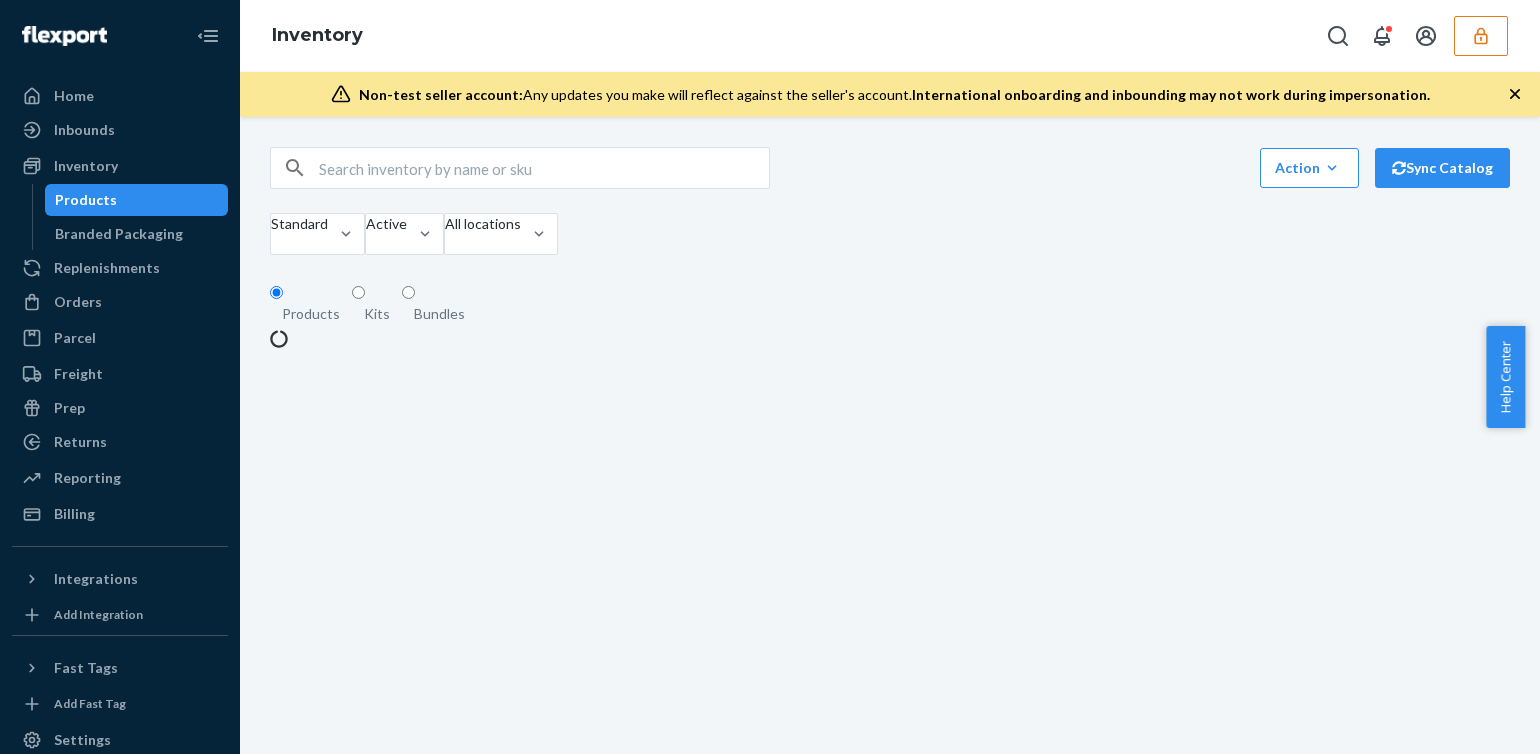 scroll, scrollTop: 0, scrollLeft: 0, axis: both 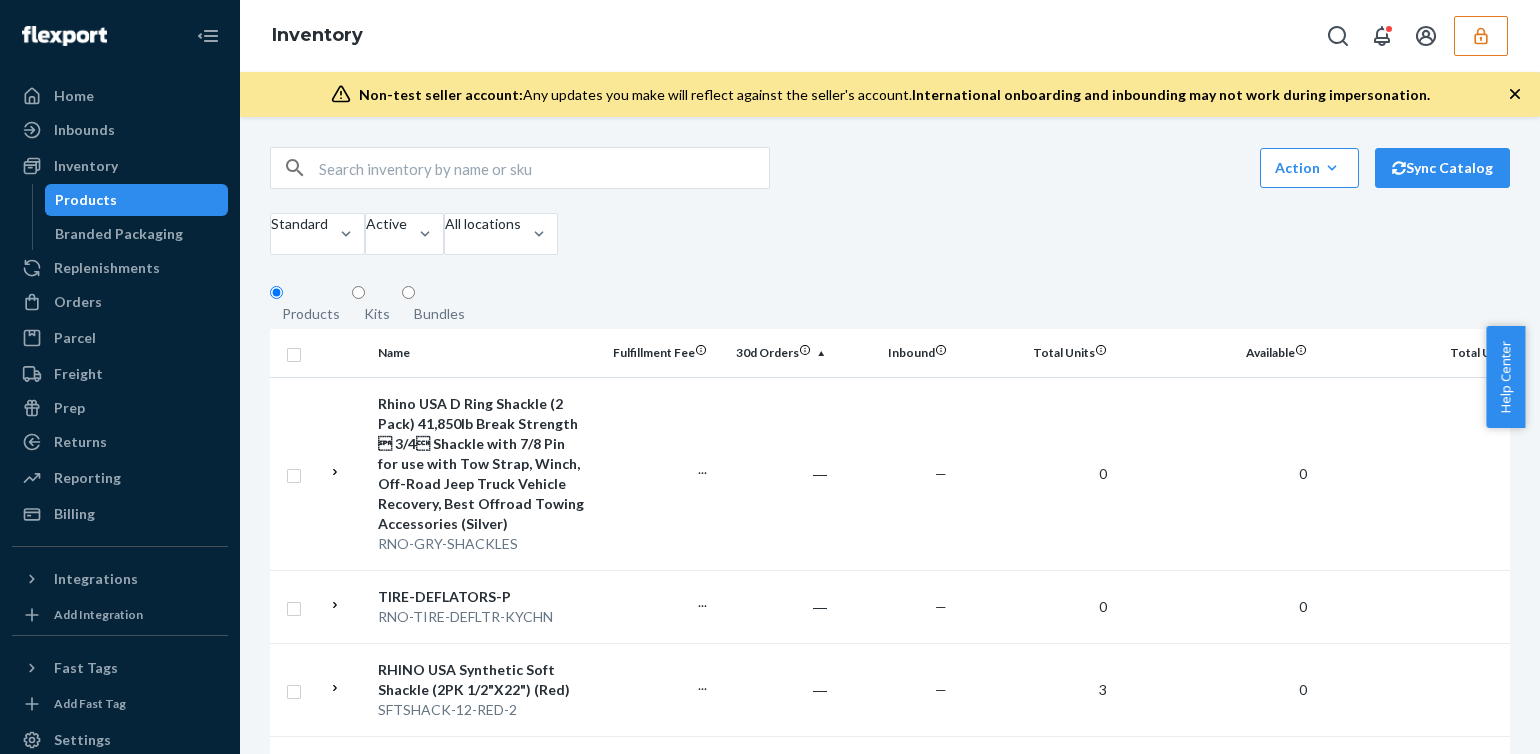 click on "30d Orders" at bounding box center [775, 353] 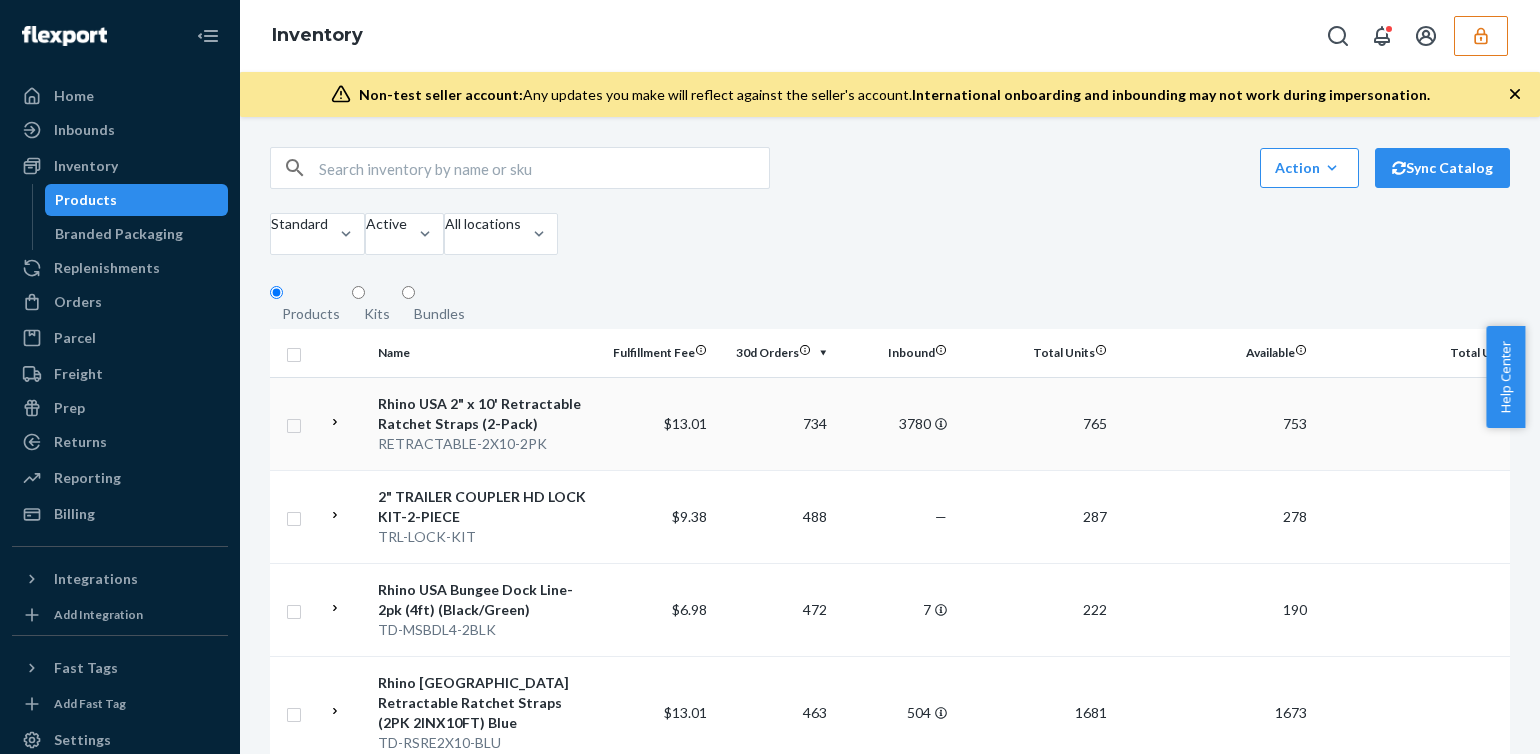 click on "$13.01" at bounding box center (655, 423) 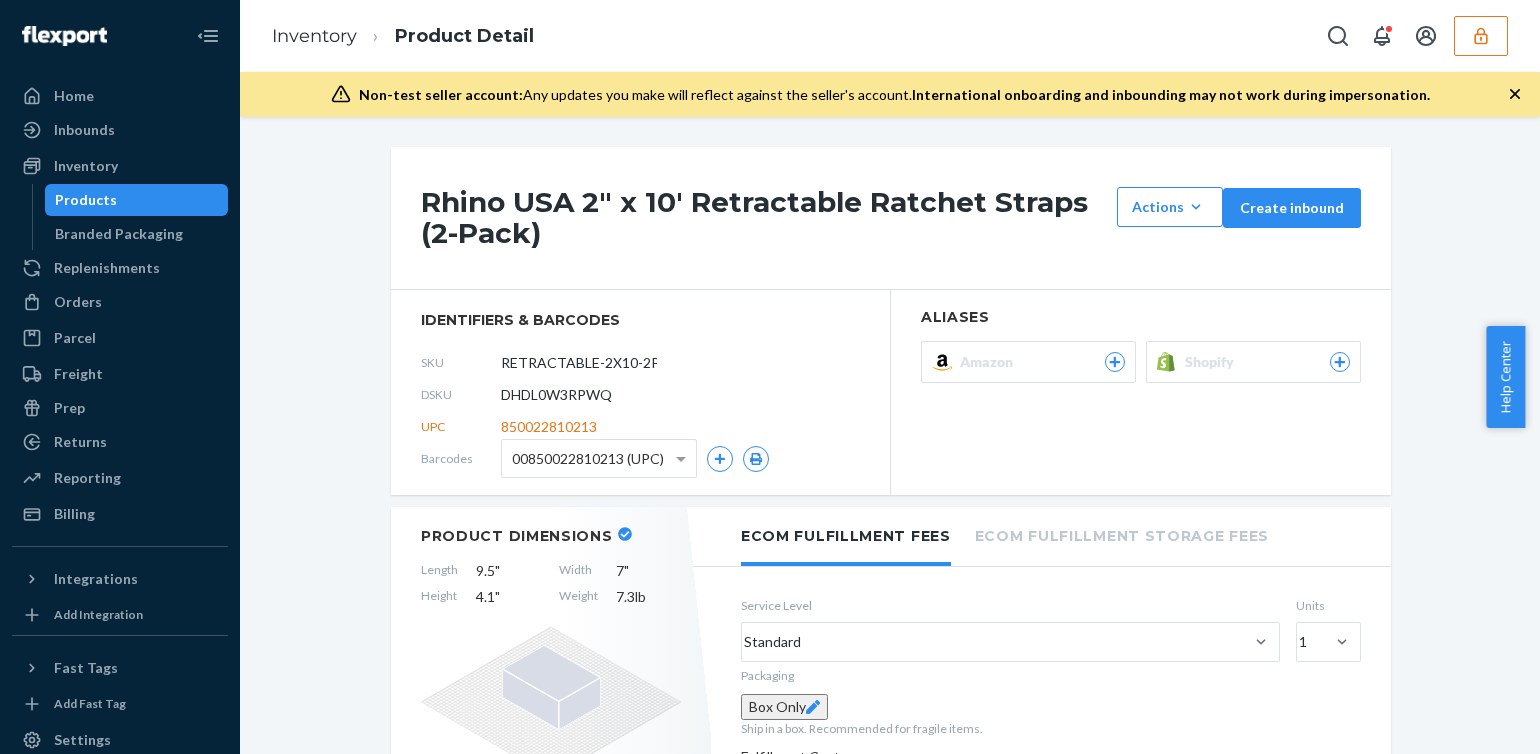 scroll, scrollTop: 465, scrollLeft: 0, axis: vertical 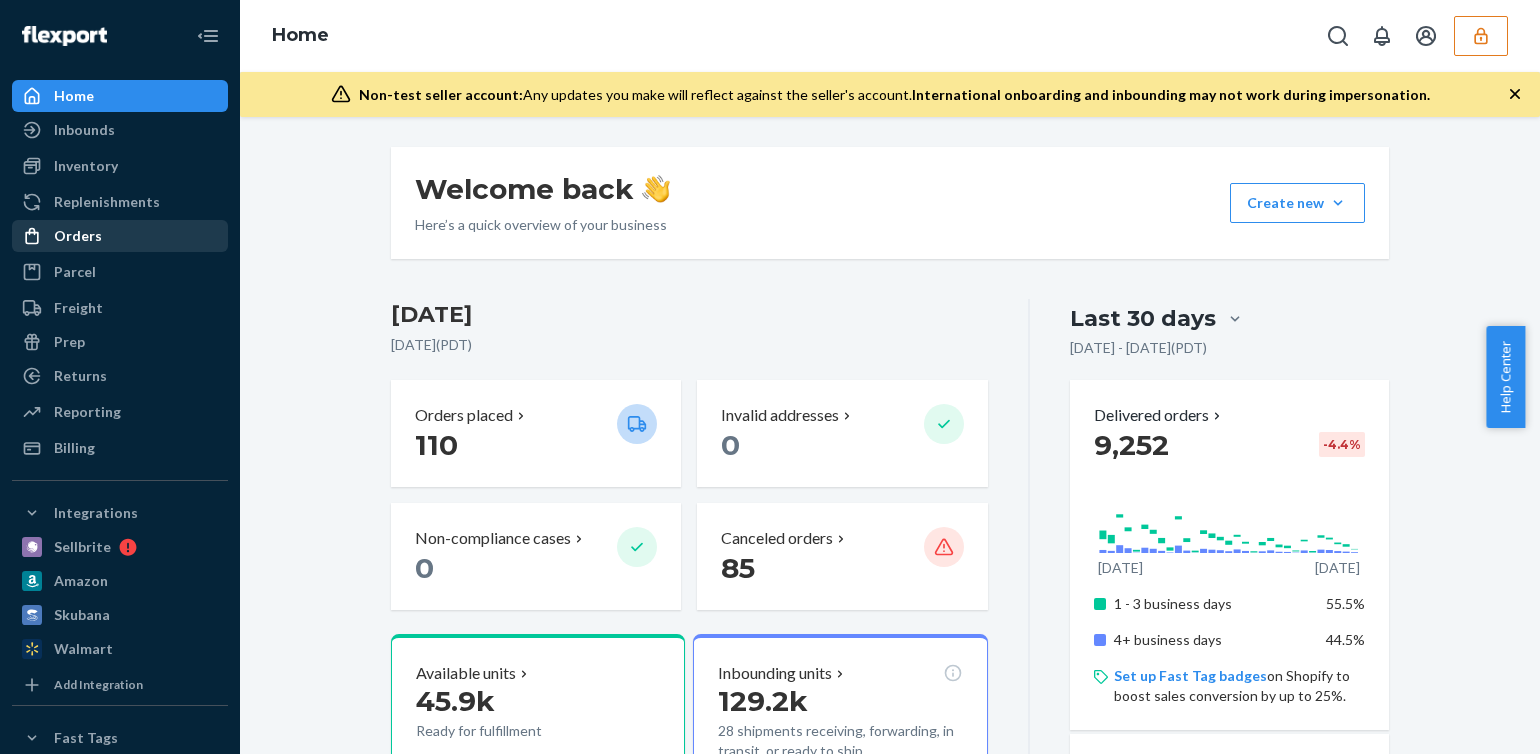 click on "Orders" at bounding box center (120, 236) 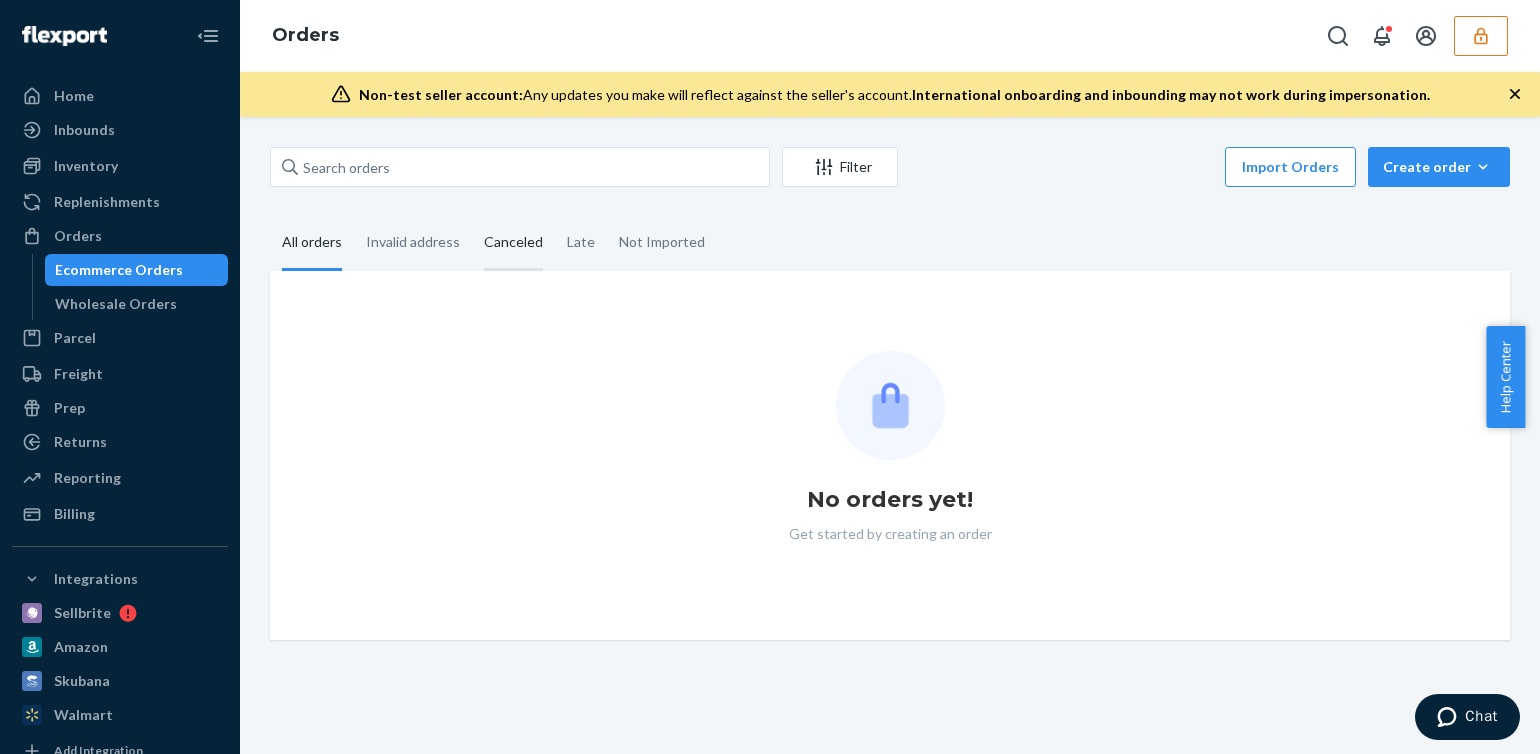 click on "Canceled" at bounding box center [513, 243] 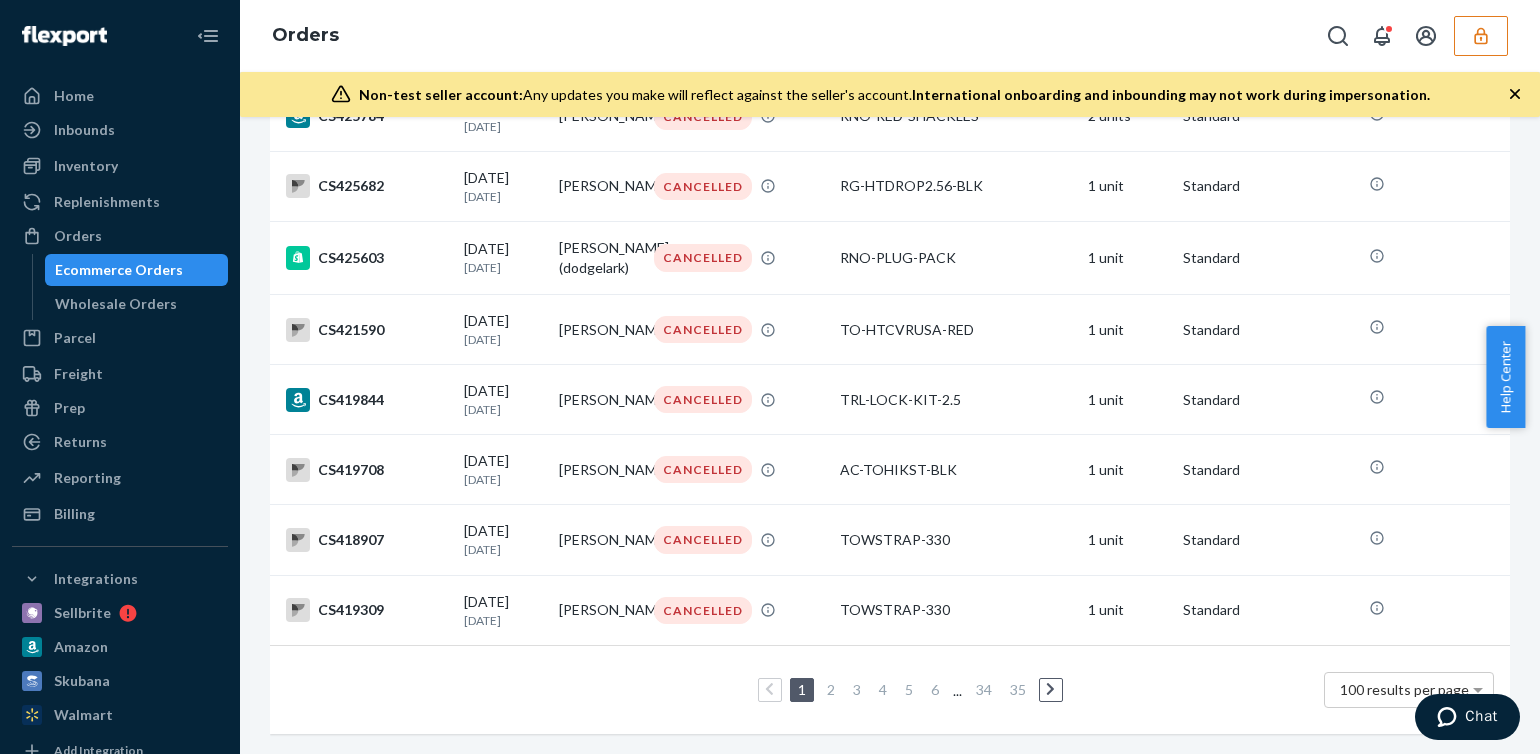 scroll, scrollTop: 6972, scrollLeft: 0, axis: vertical 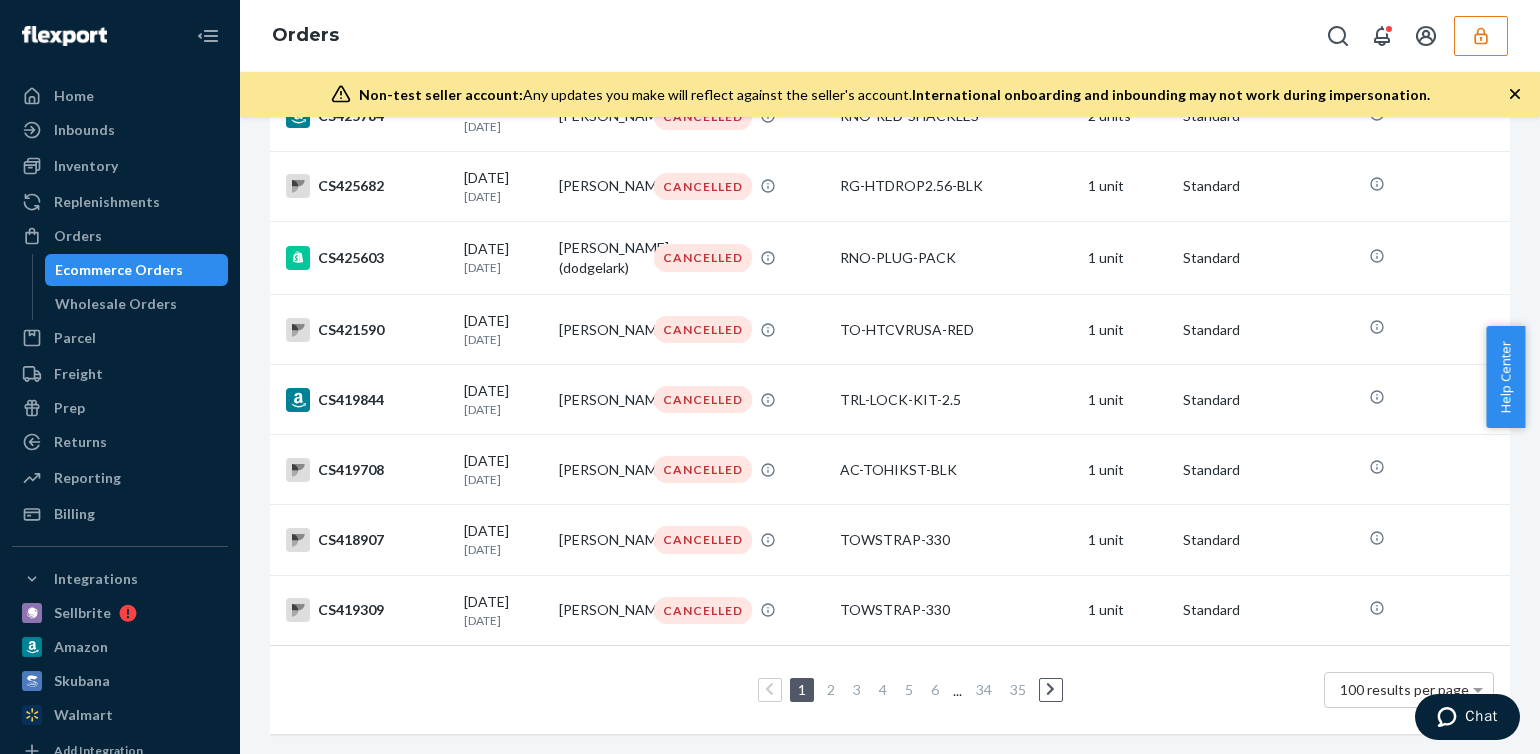 click on "2" at bounding box center (831, 689) 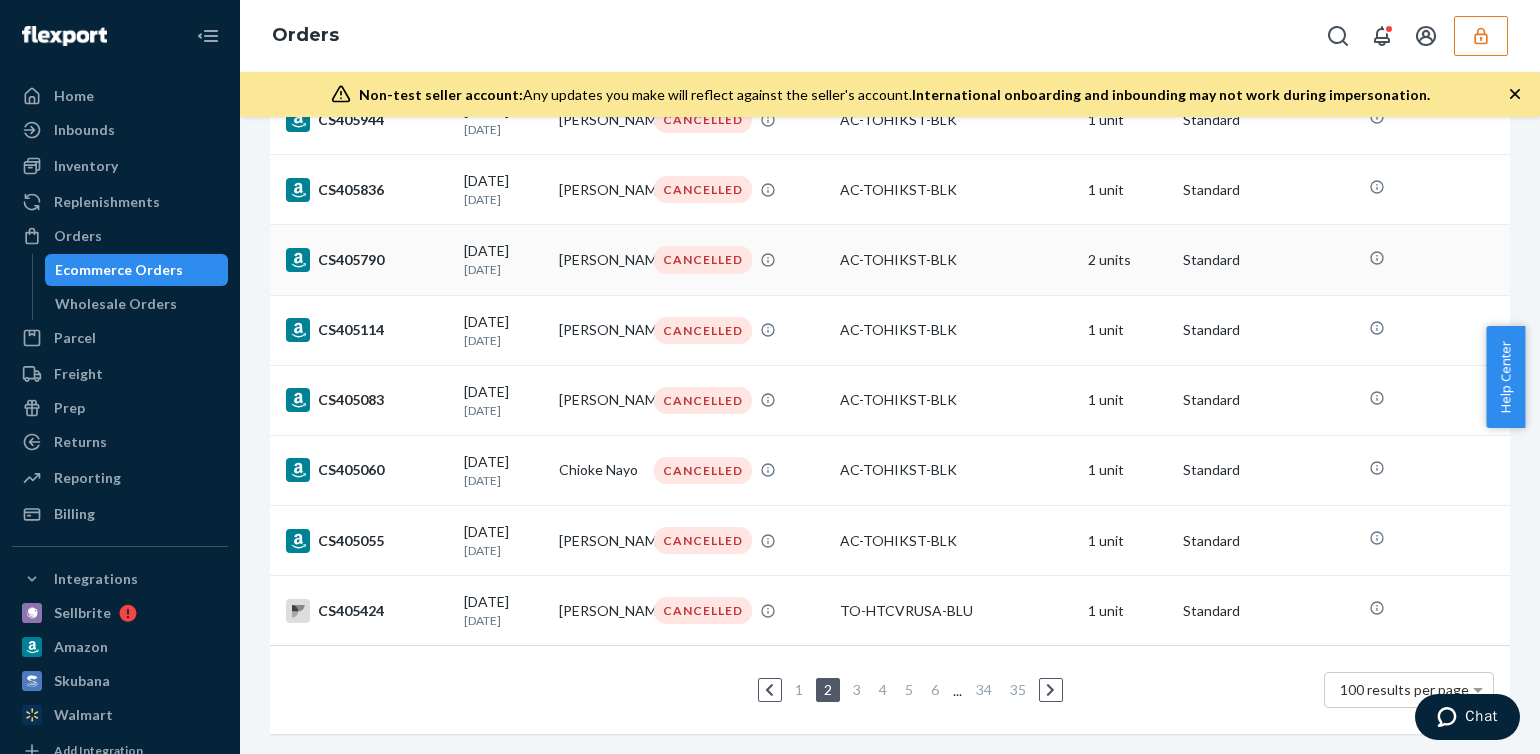 scroll, scrollTop: 7032, scrollLeft: 0, axis: vertical 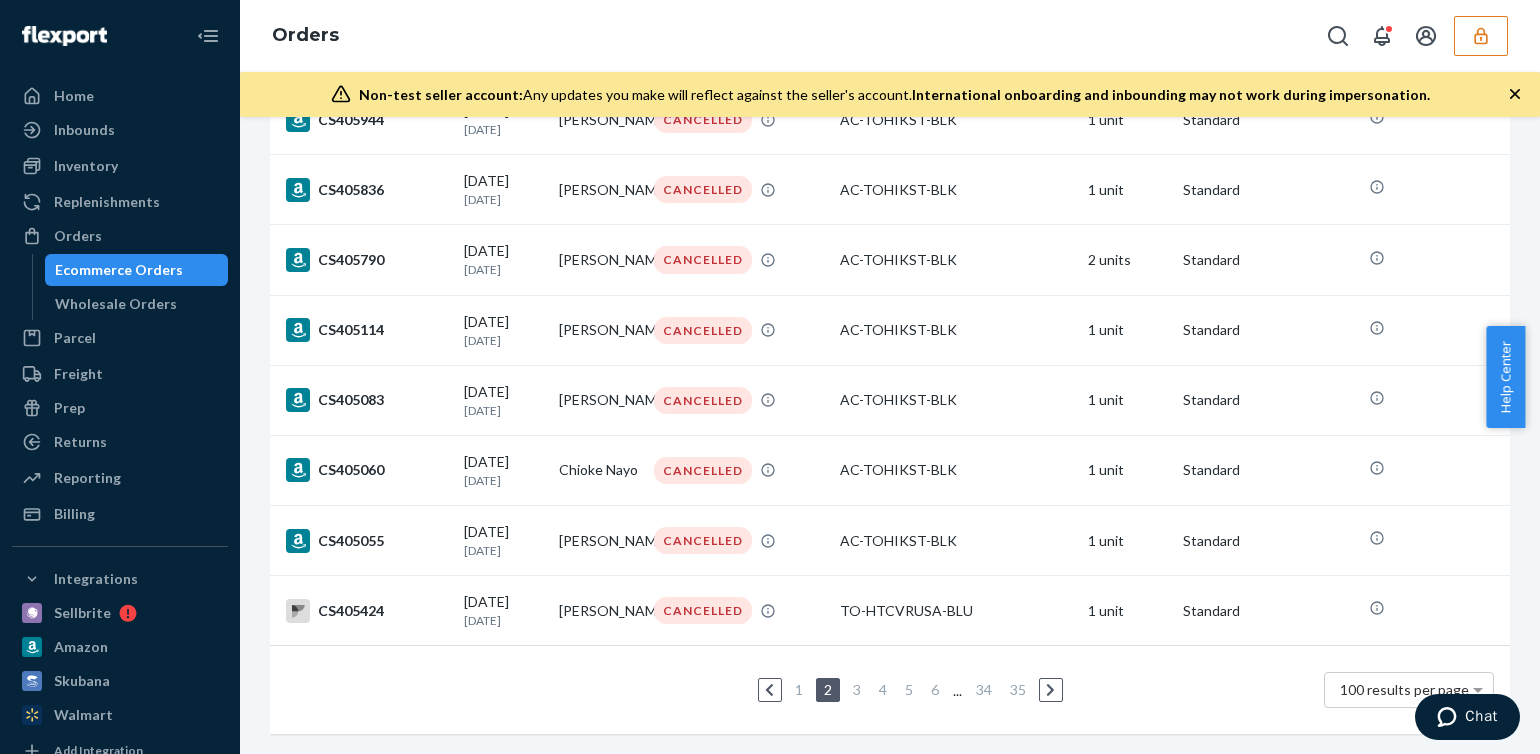 click on "3" at bounding box center (857, 689) 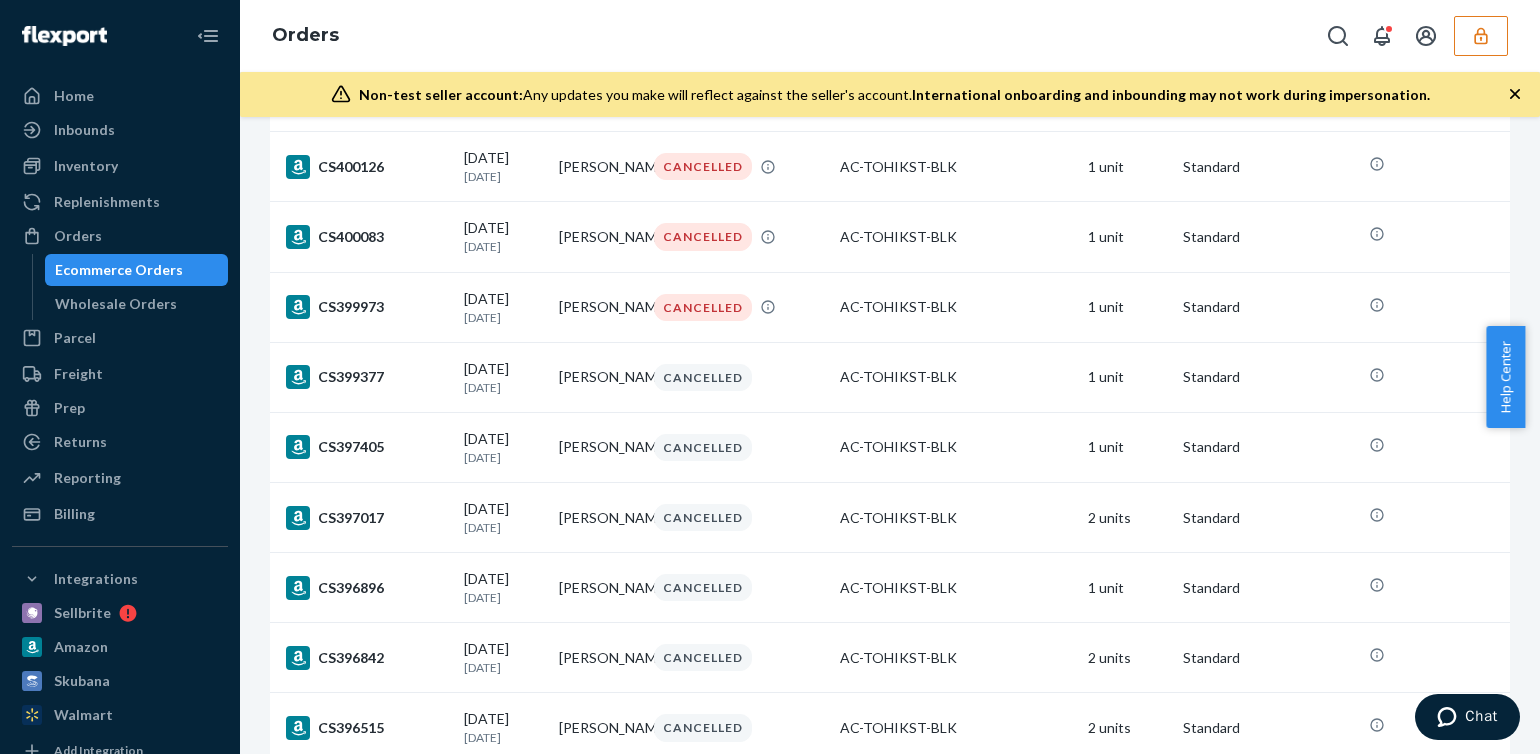 scroll, scrollTop: 2800, scrollLeft: 0, axis: vertical 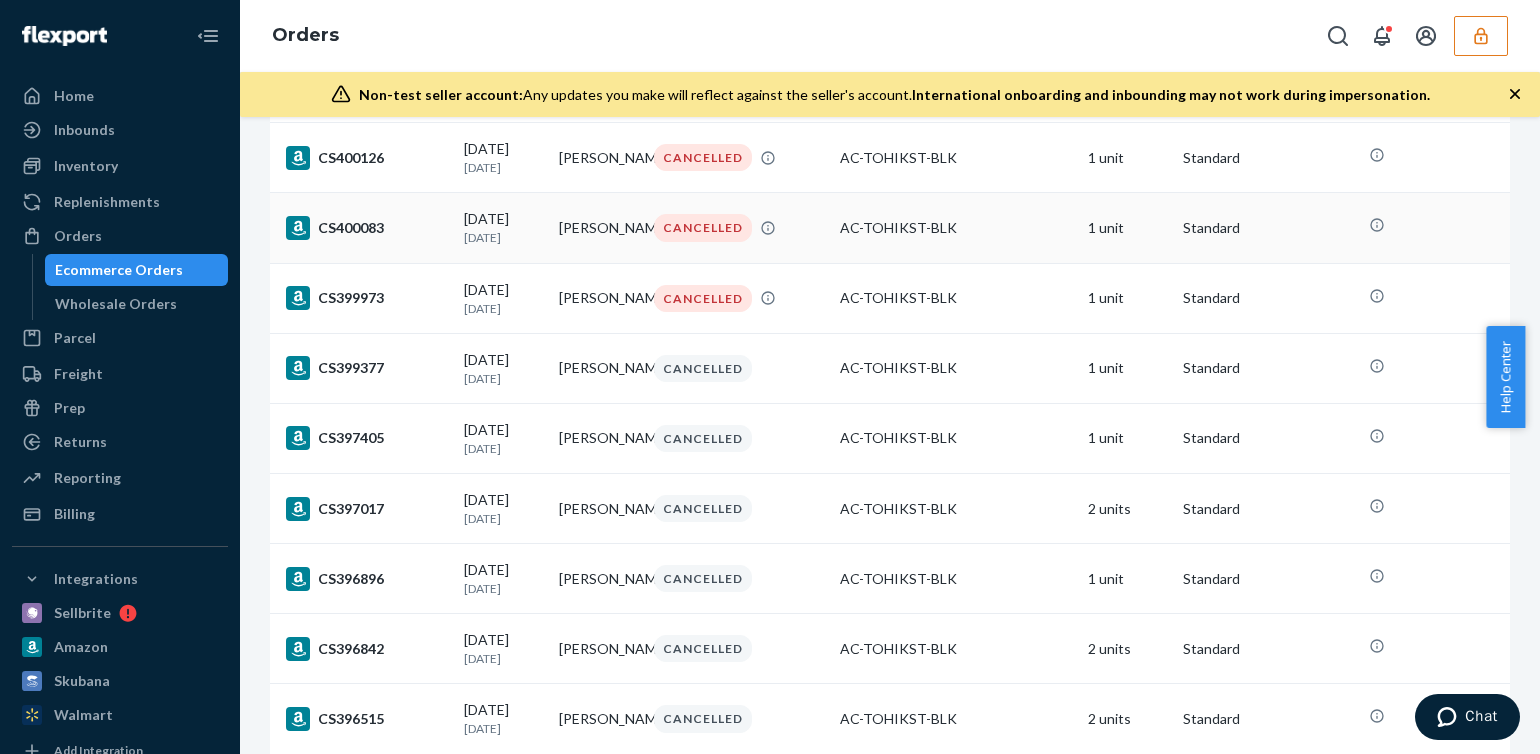 click on "07/06/2025 5 days ago" at bounding box center [503, 227] 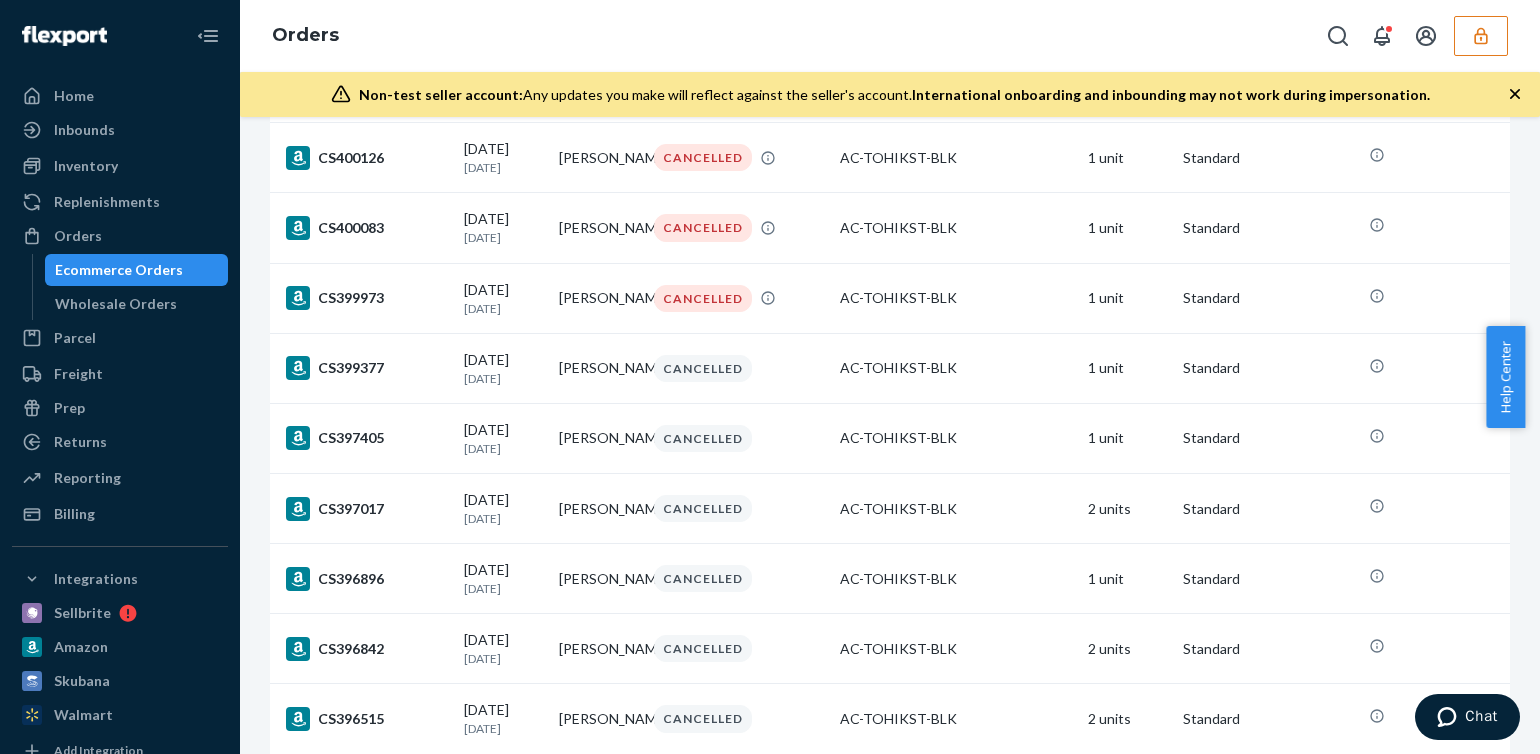 scroll, scrollTop: 0, scrollLeft: 0, axis: both 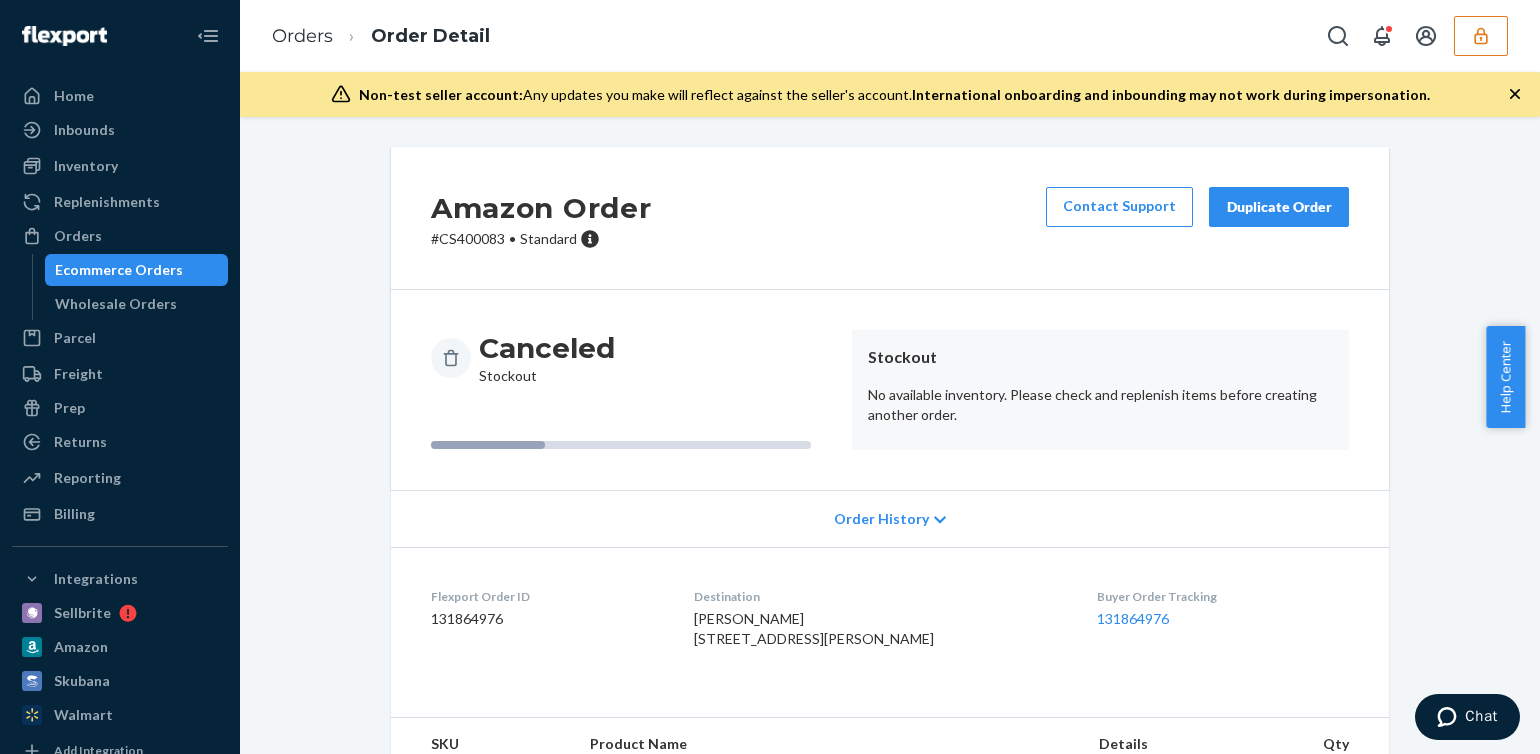 click on "Order History" at bounding box center (881, 519) 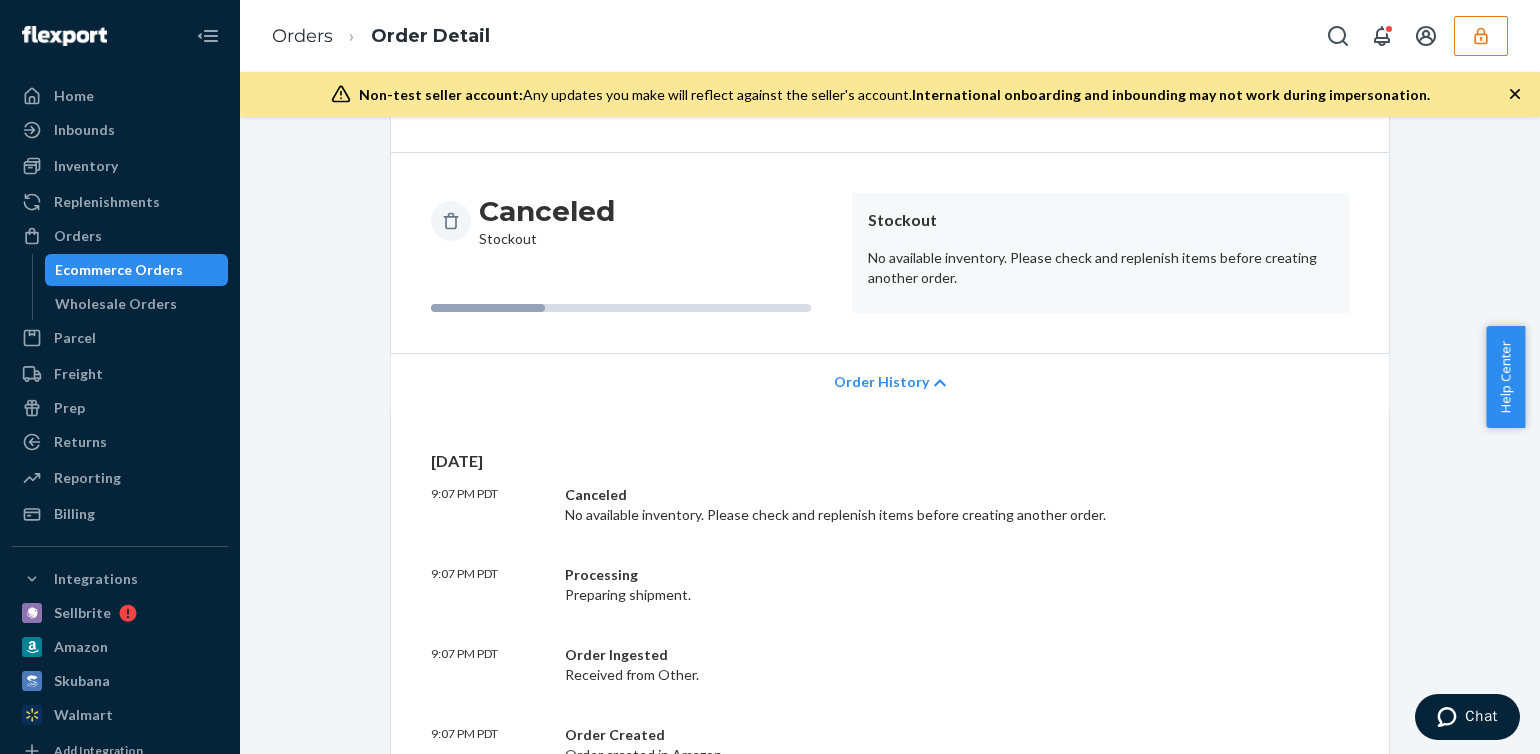 scroll, scrollTop: 586, scrollLeft: 0, axis: vertical 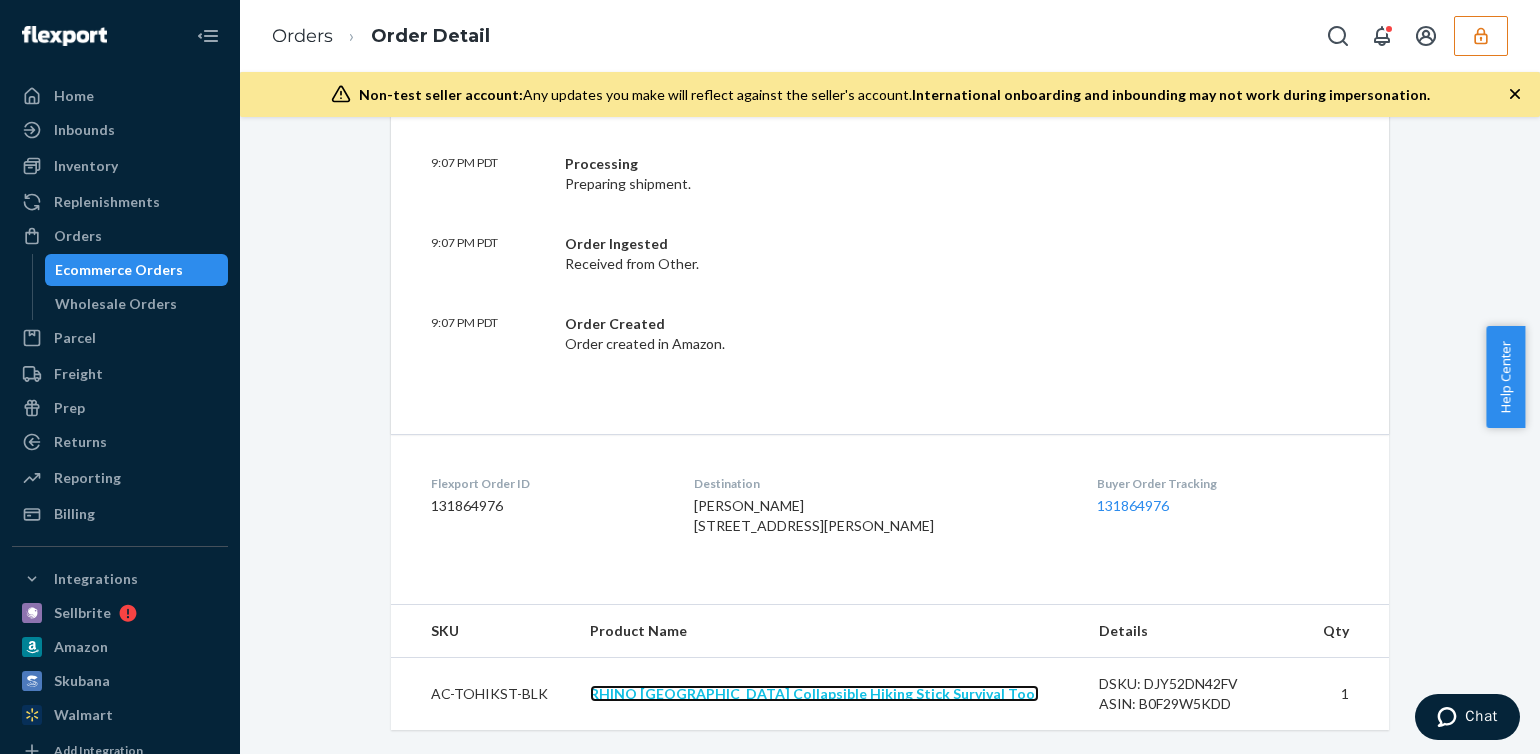 click on "RHINO USA Collapsible Hiking Stick Survival Tool" at bounding box center [814, 693] 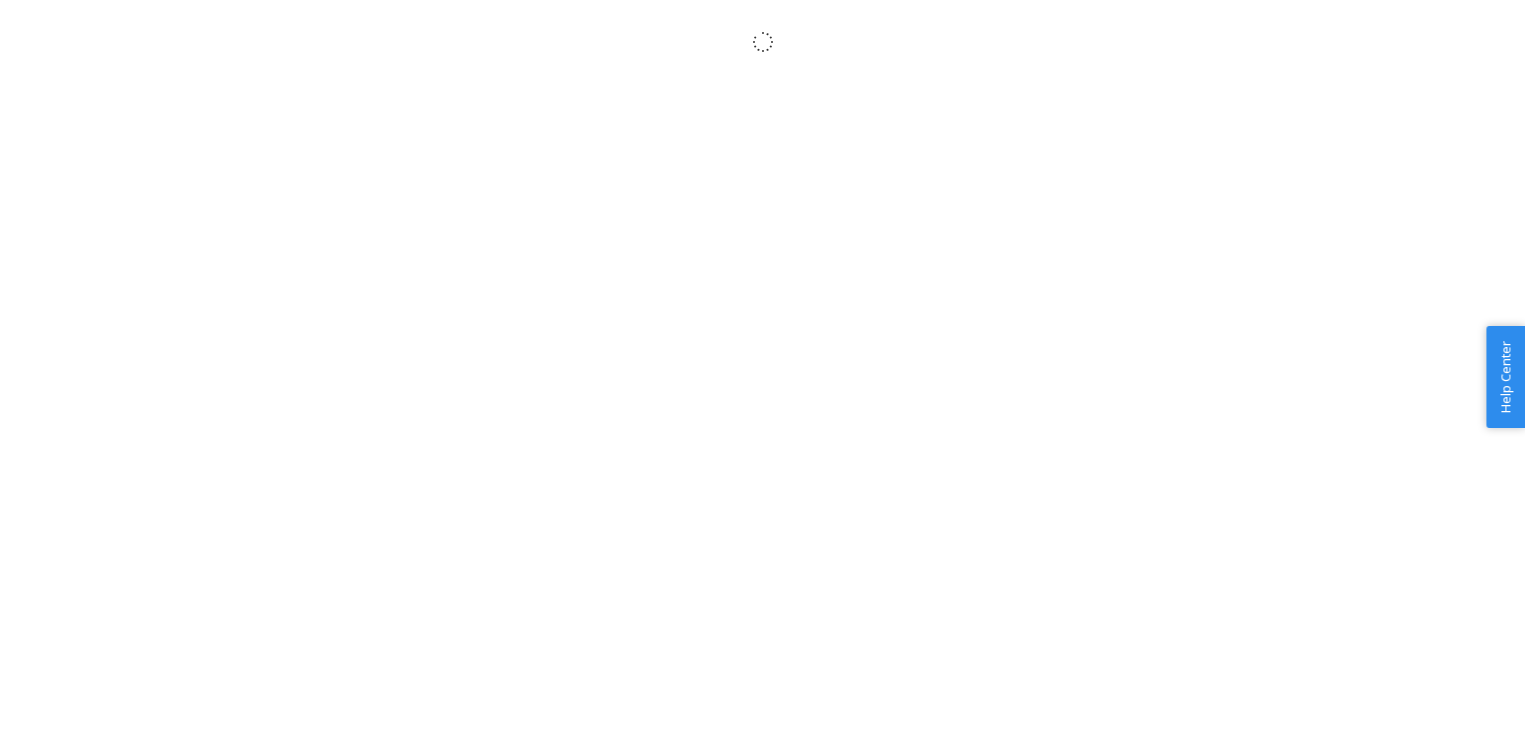 scroll, scrollTop: 0, scrollLeft: 0, axis: both 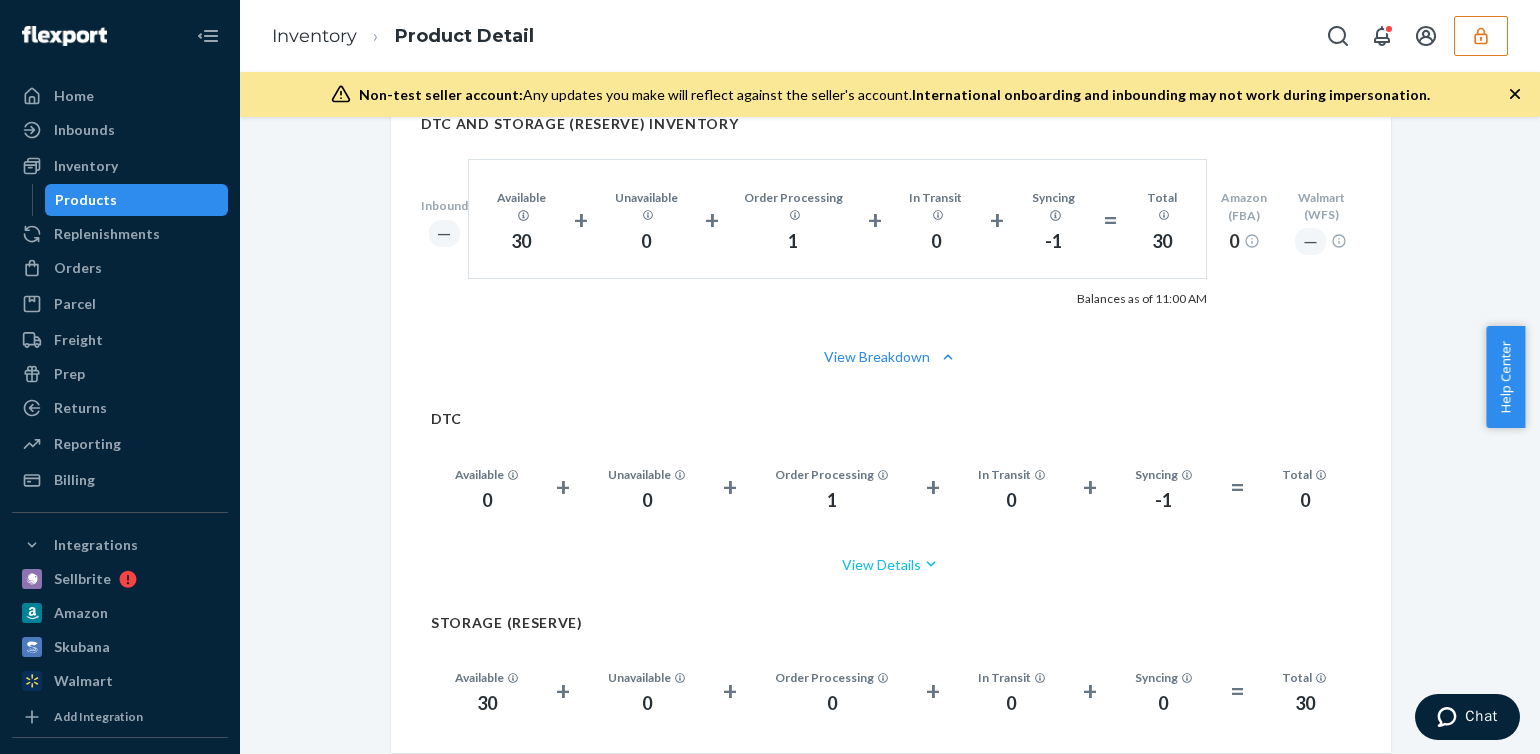 click on "View Details" at bounding box center (891, 564) 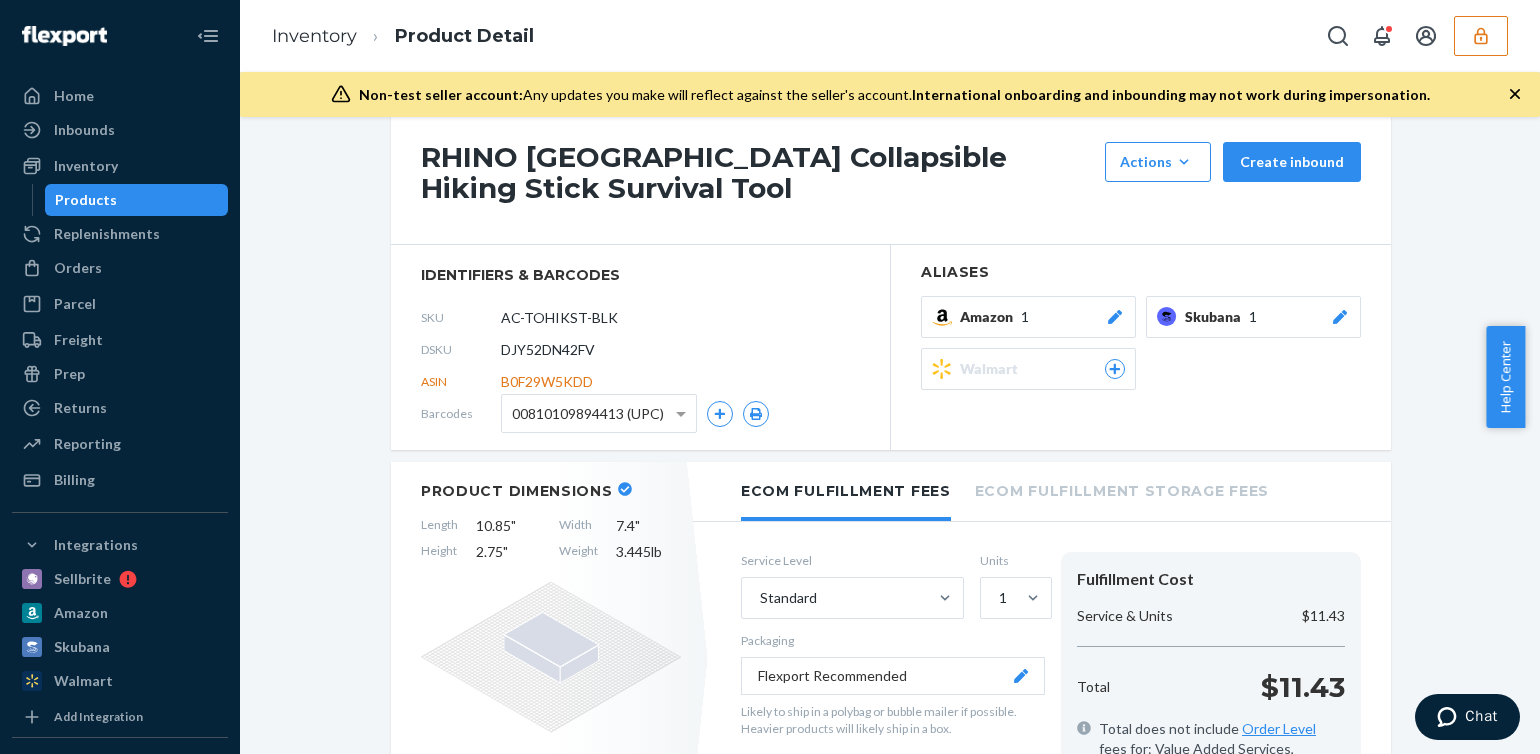 scroll, scrollTop: 0, scrollLeft: 0, axis: both 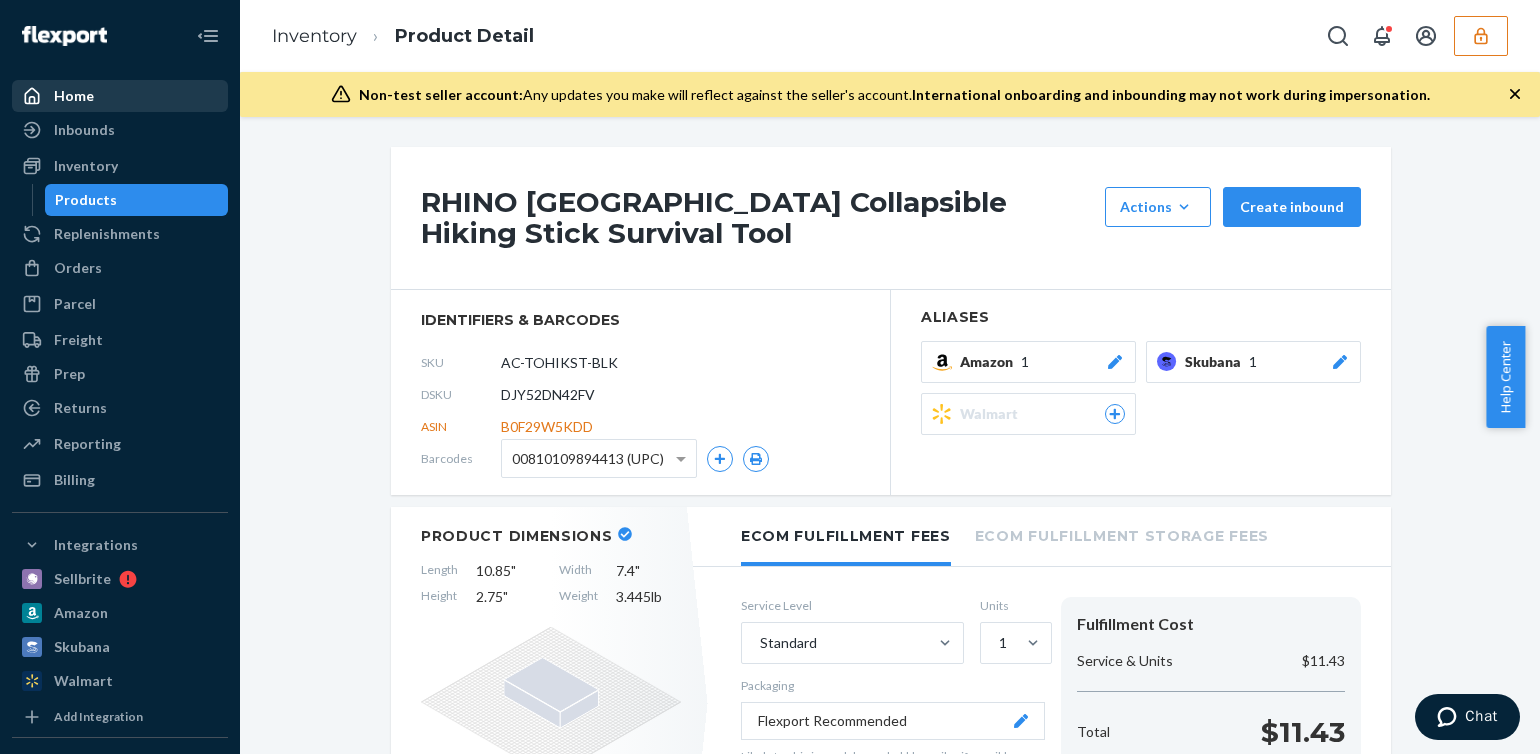 click on "Home" at bounding box center (120, 96) 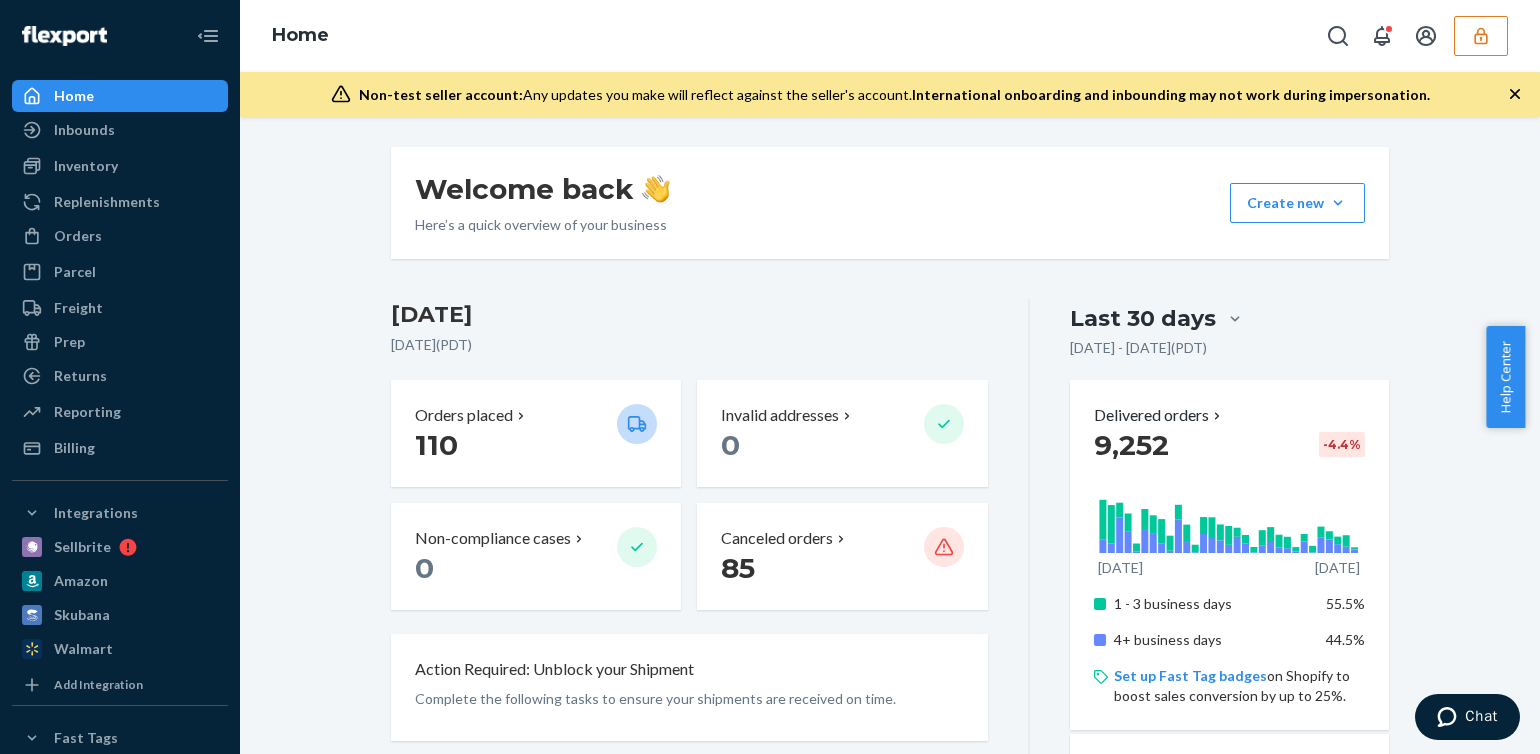 click on "Welcome back  Here’s a quick overview of your business Create new Create new inbound Create new order Create new product Today July 11, 2025  ( PDT ) Orders placed   110   Invalid addresses   0   Non-compliance cases   0   Canceled orders   85   Action Required: Unblock your Shipment Complete the following tasks to ensure your shipments are received on time. Available units 45.9k Ready for fulfillment Inbounding units 129.2k 28 shipments receiving, forwarding, in transit, or ready to ship Popular SKUs to replenish Avoid missing out on sales by inbounding these SKUs SKU Days of inventory left Regions 2" TRAILER COUPLER HD LOCK KIT-2-PIECE 488  sold ·  0  available 0 0 of 5 Rhino USA Hitch Tightner Anti-Rattle Clamp - Heavy Duty Stainless Steel 304 Stabilizer for 1.25 and 2 inch Hitches - Protective Anti-Rust Coating Included on All Rhino Products. 423  sold ·  369  available 27 3 of 5 Rhino USA Retractable Ratchet Straps (2PK 1INX10FT) (Black) 405  sold ·  2  available 0 2 of 5 372  sold ·  337 27 5 of 5" at bounding box center [890, 1008] 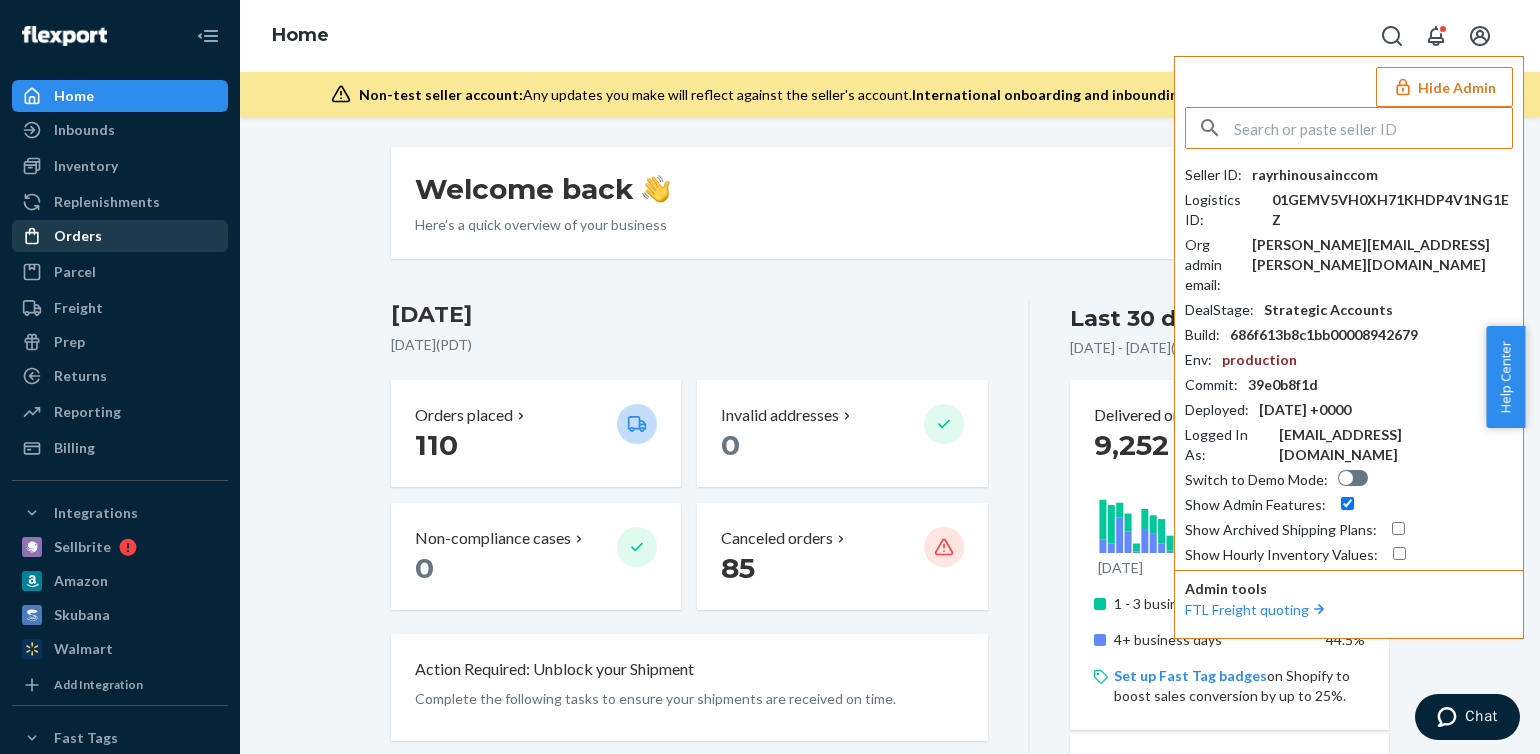 click on "Orders" at bounding box center (78, 236) 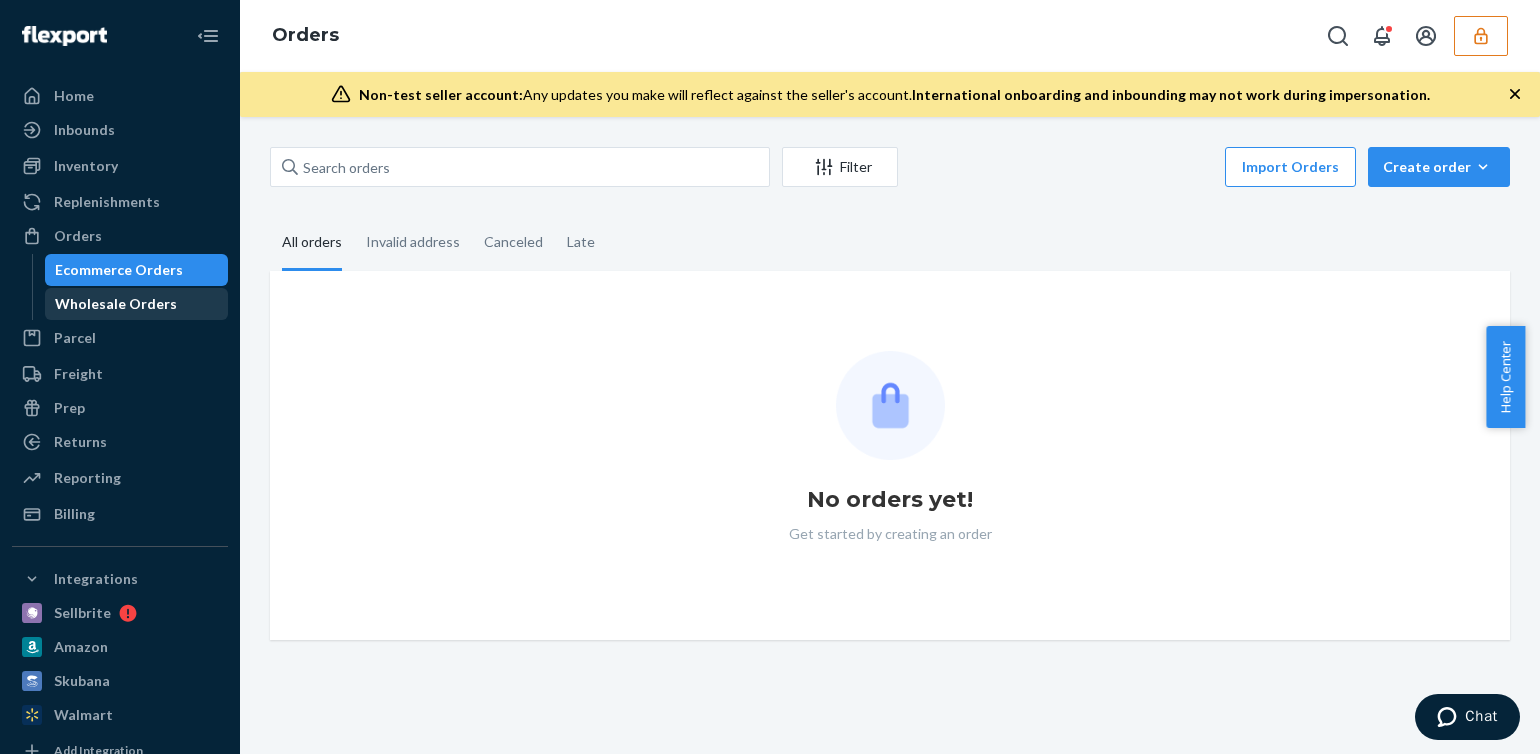 click on "Wholesale Orders" at bounding box center [137, 304] 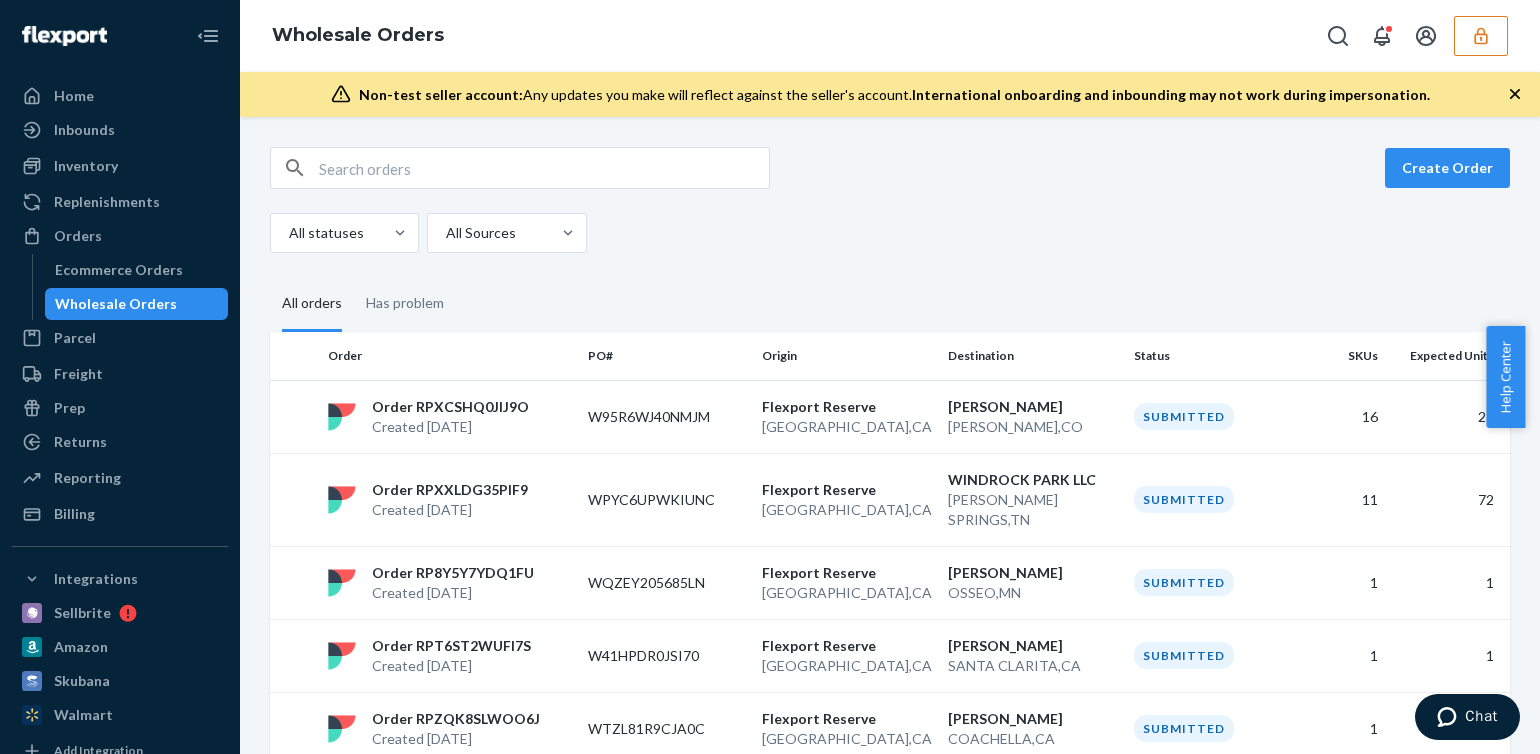 click on "All orders Has problem" at bounding box center (890, 304) 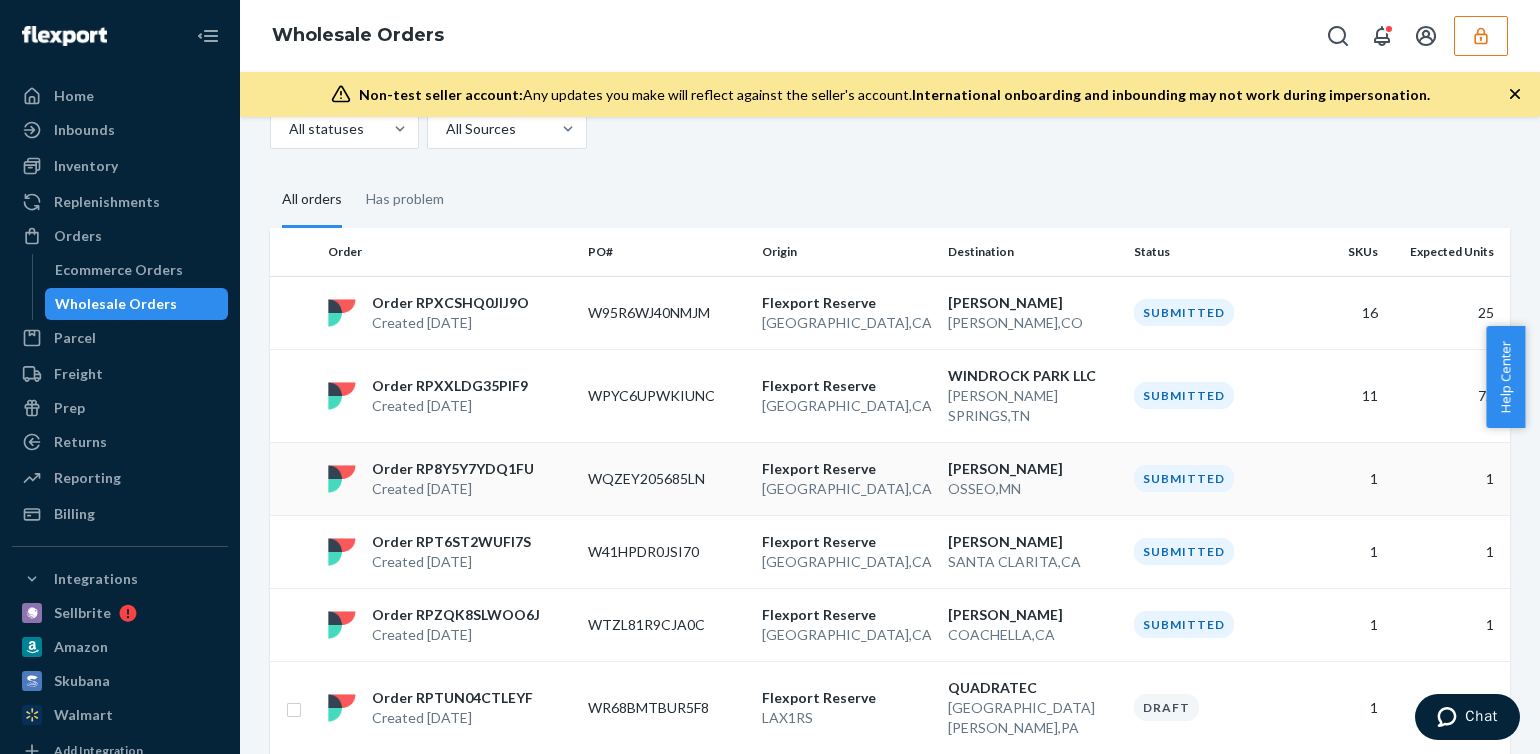 scroll, scrollTop: 100, scrollLeft: 0, axis: vertical 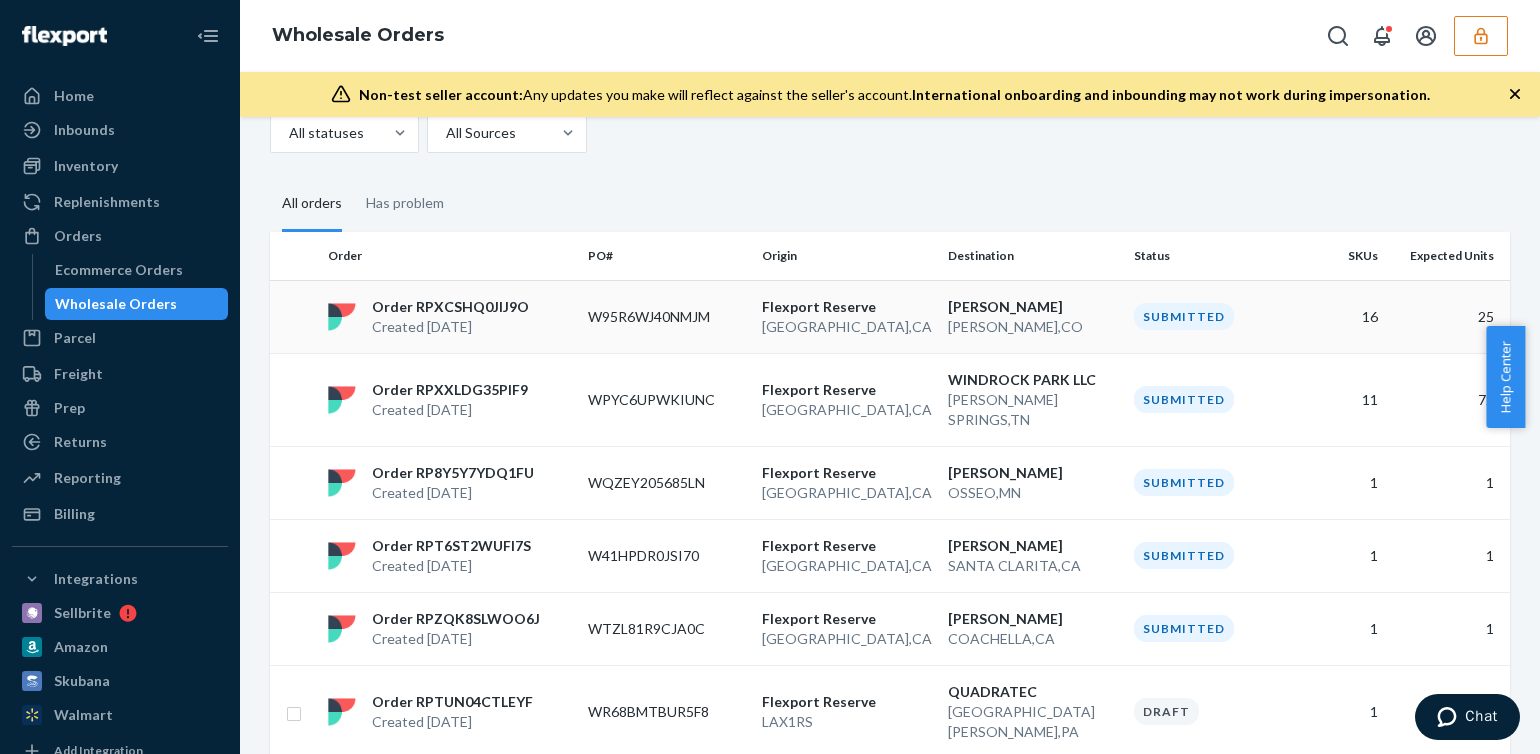 click on "San Bernardino ,  CA" at bounding box center [847, 327] 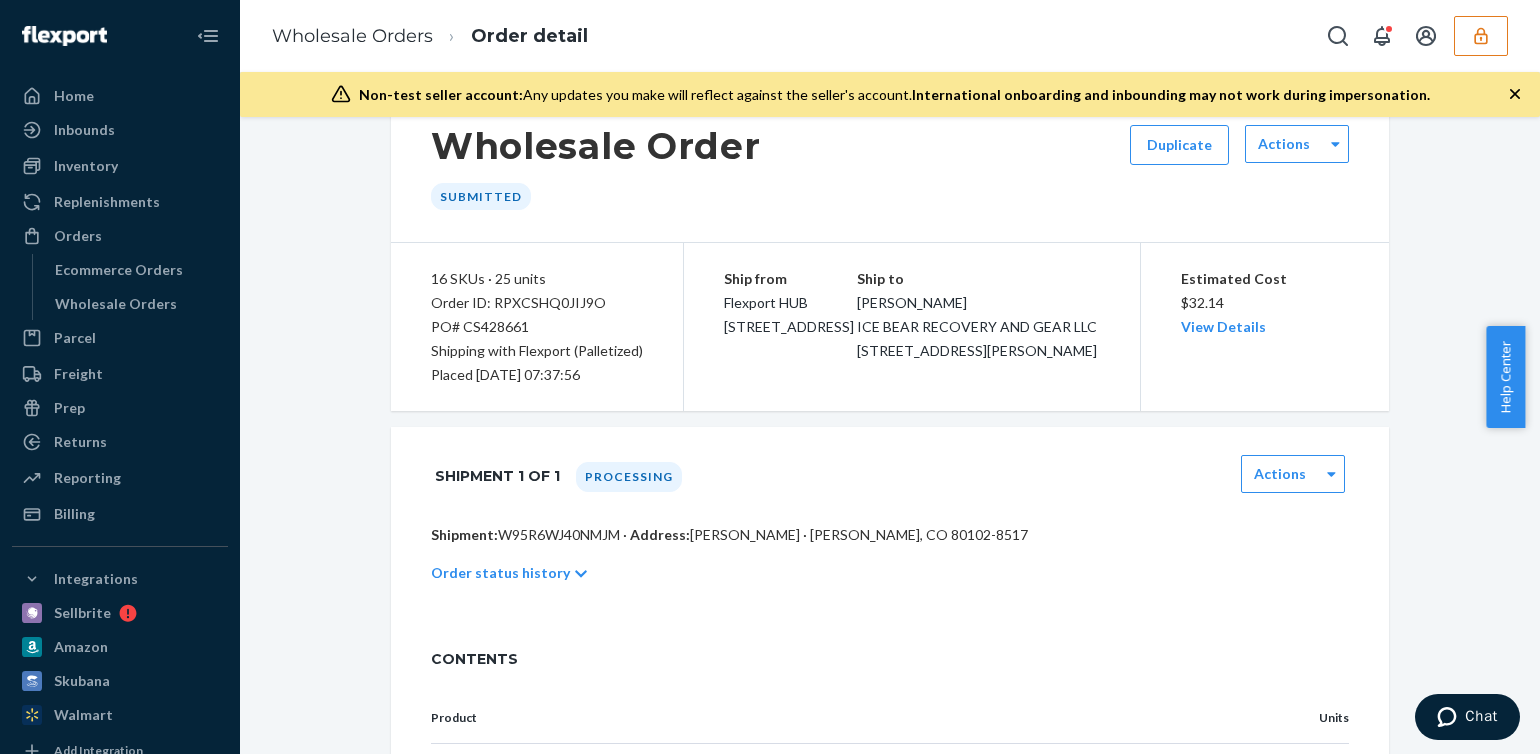 scroll, scrollTop: 0, scrollLeft: 0, axis: both 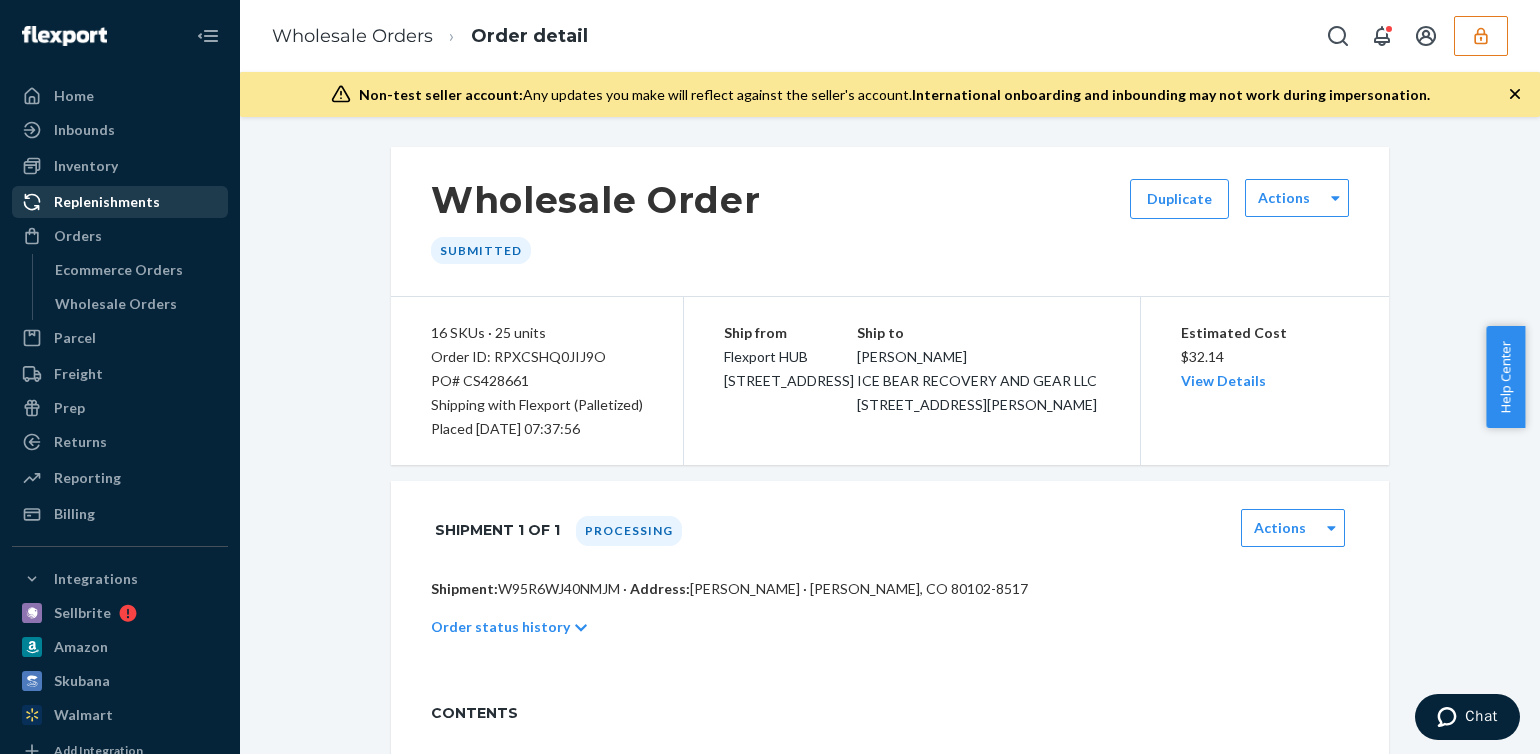 click on "Replenishments" at bounding box center [107, 202] 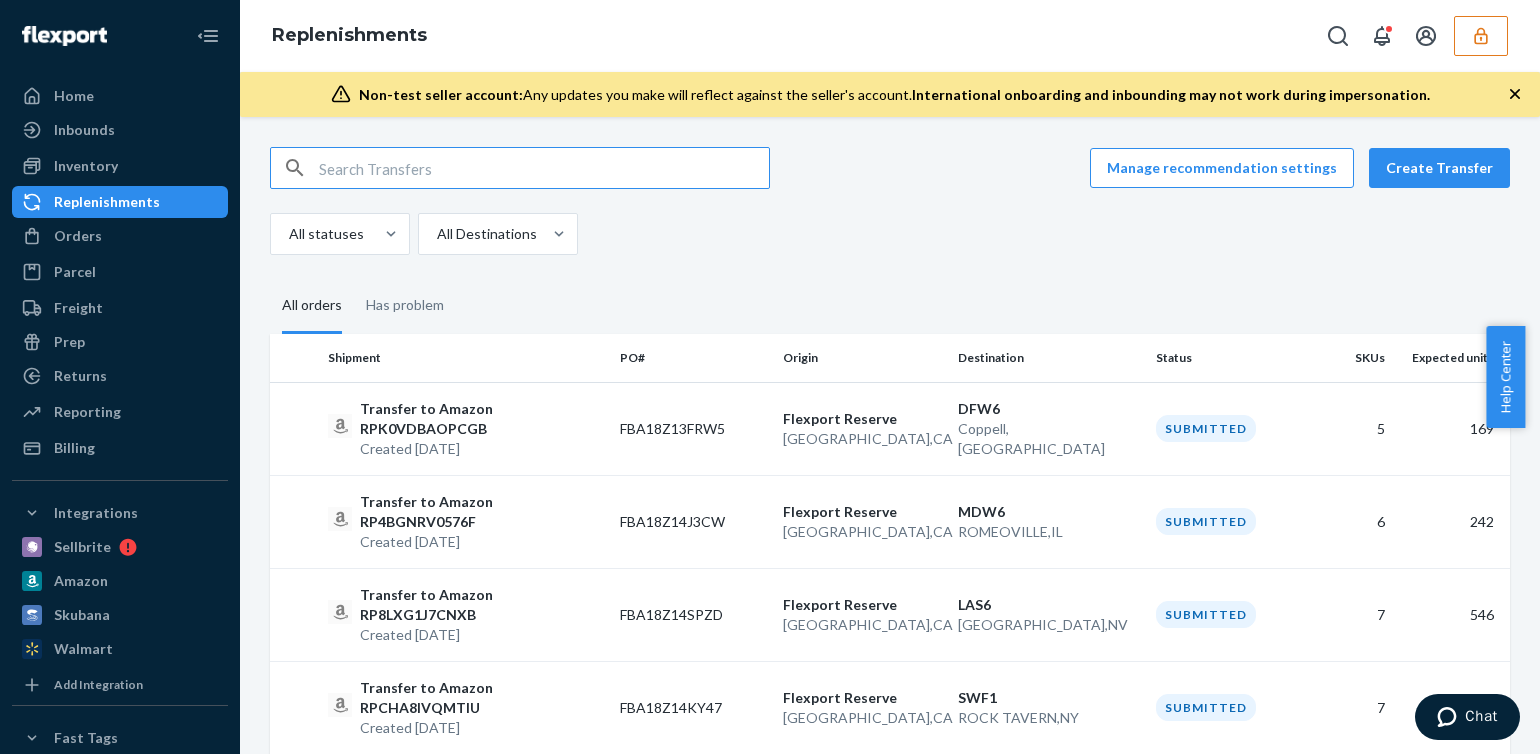 click at bounding box center [544, 168] 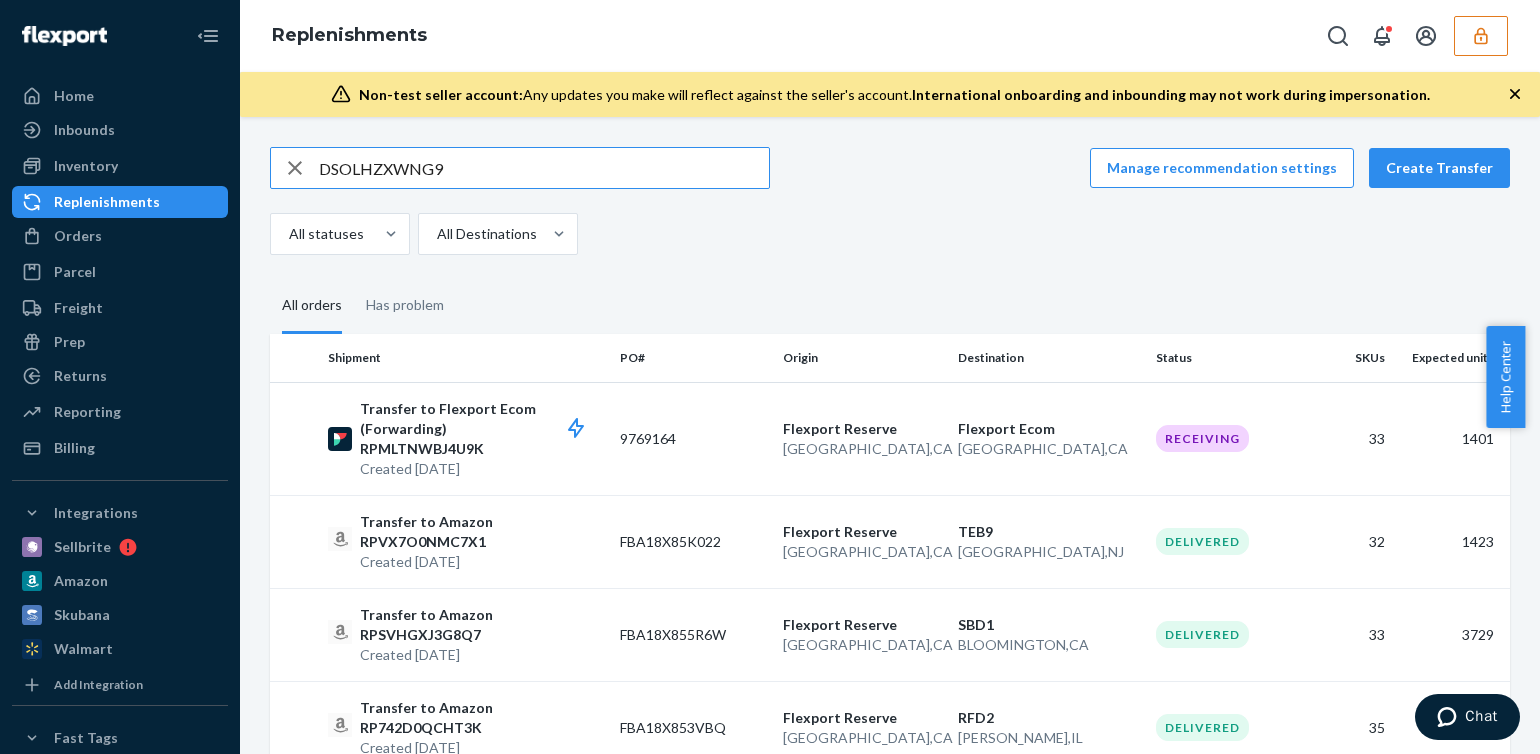 type on "DSOLHZXWNG9" 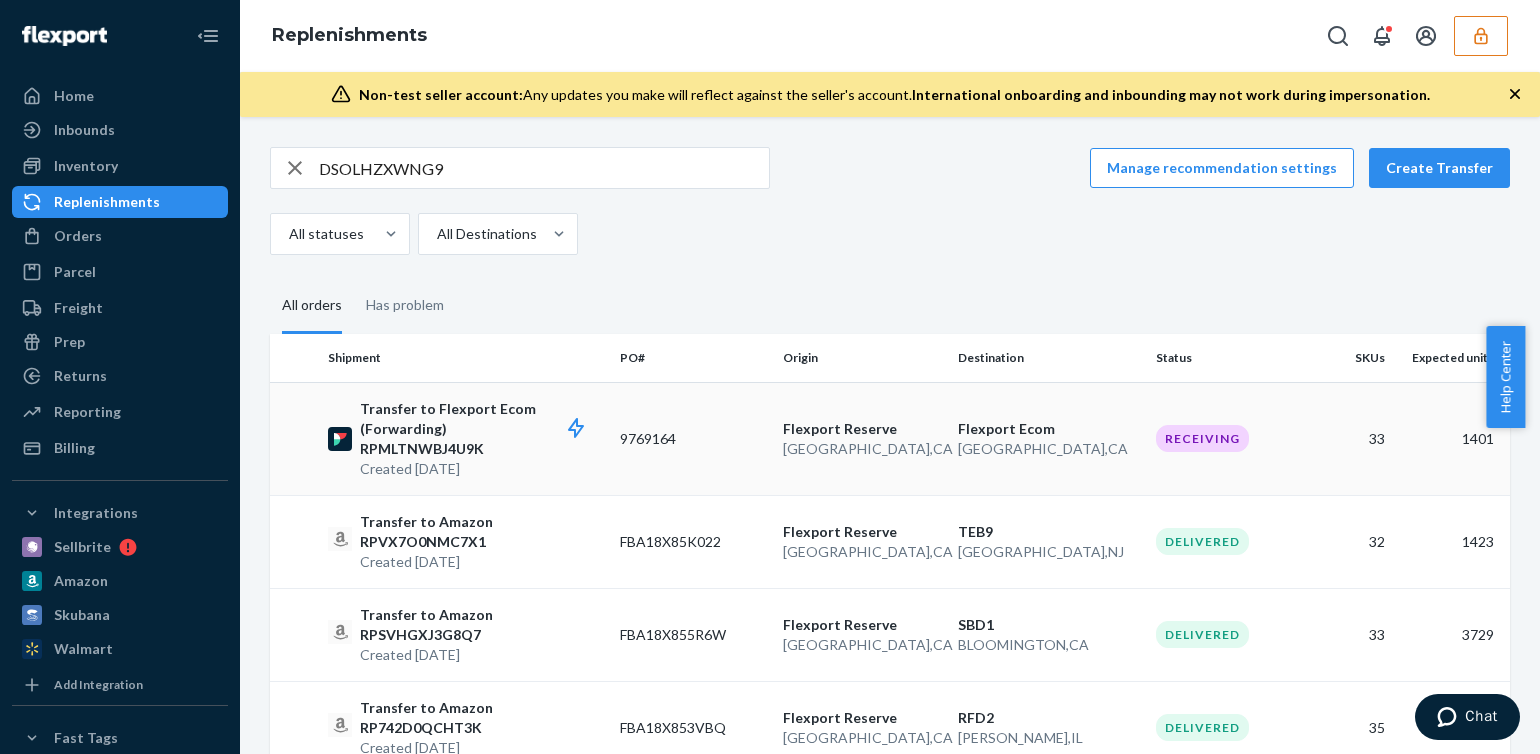 click on "9769164" at bounding box center (693, 438) 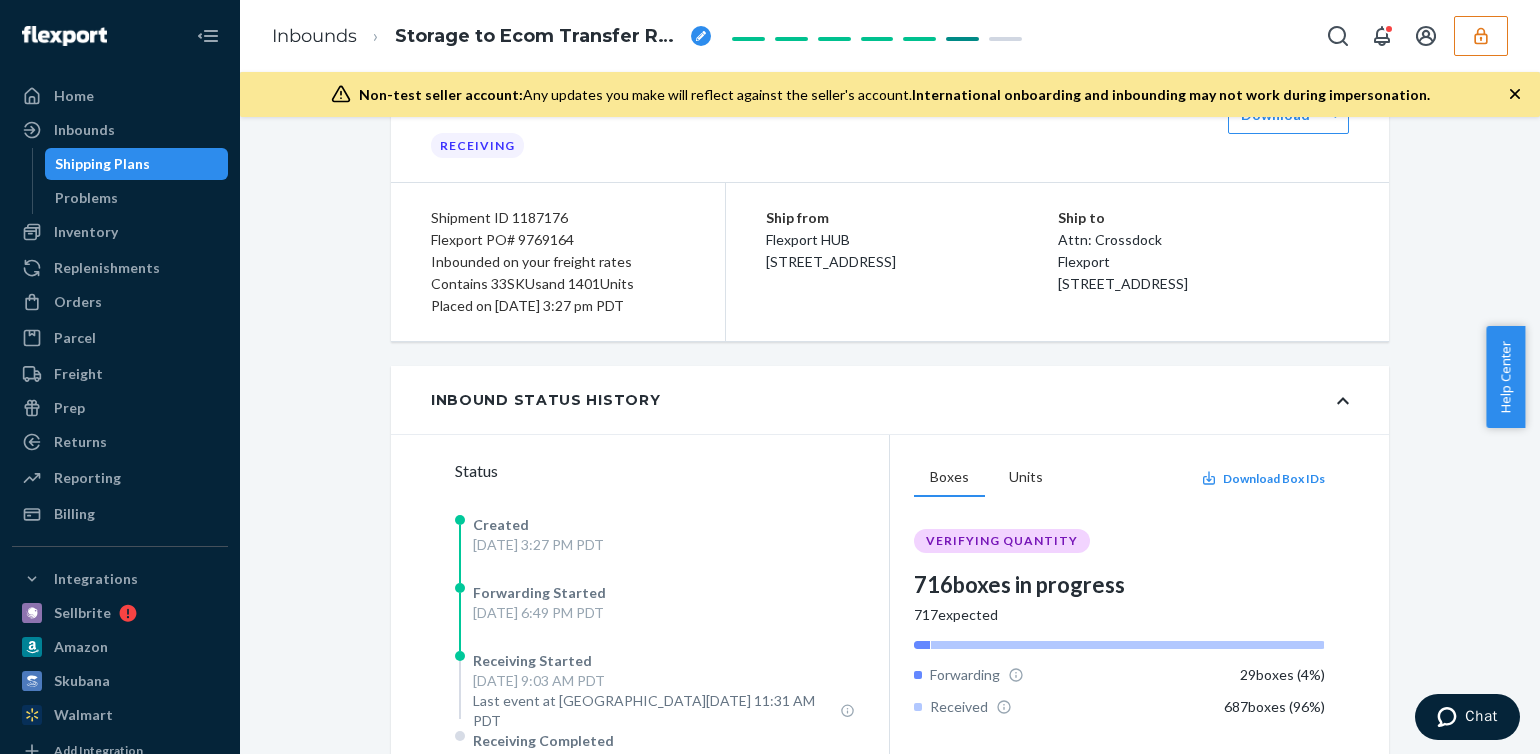 scroll, scrollTop: 200, scrollLeft: 0, axis: vertical 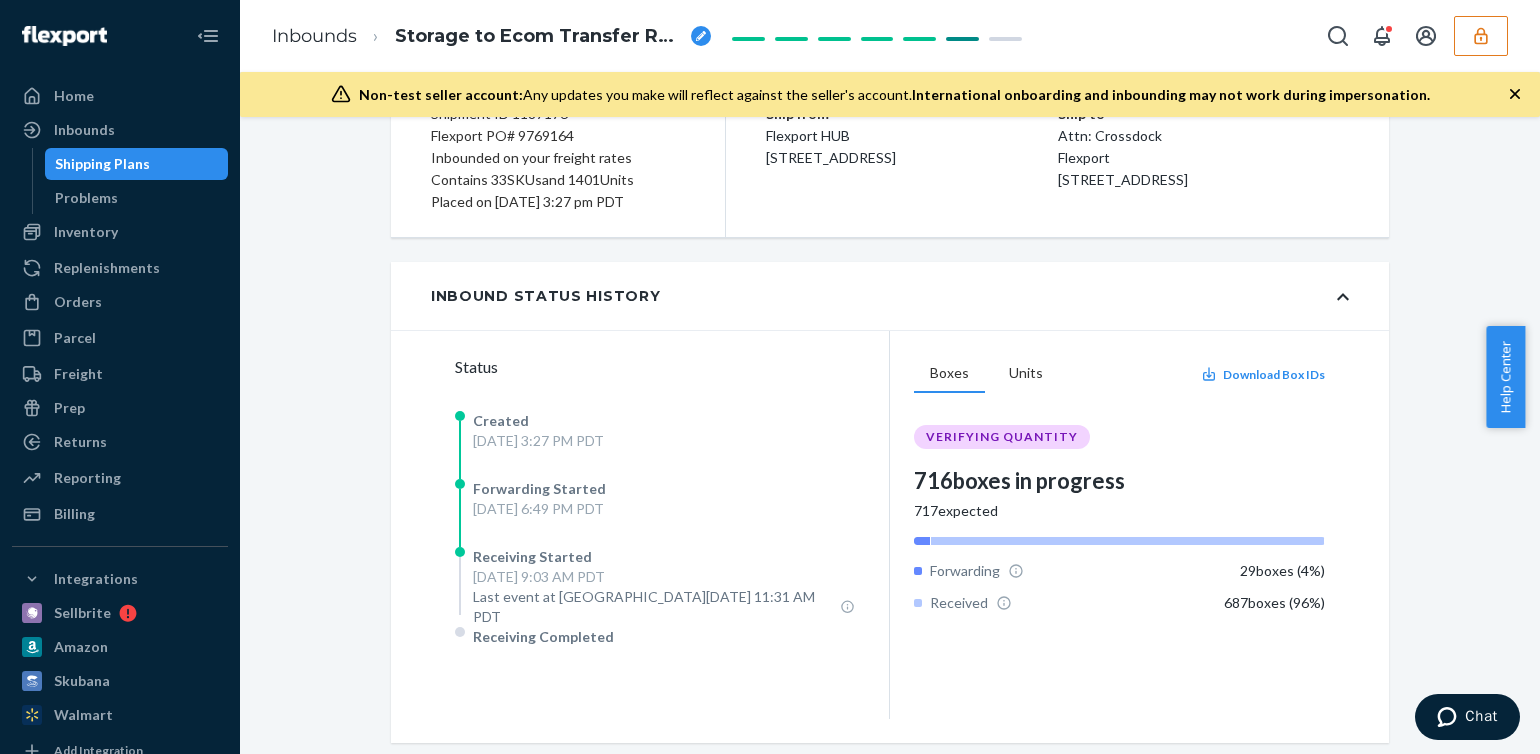 drag, startPoint x: 472, startPoint y: 444, endPoint x: 688, endPoint y: 449, distance: 216.05786 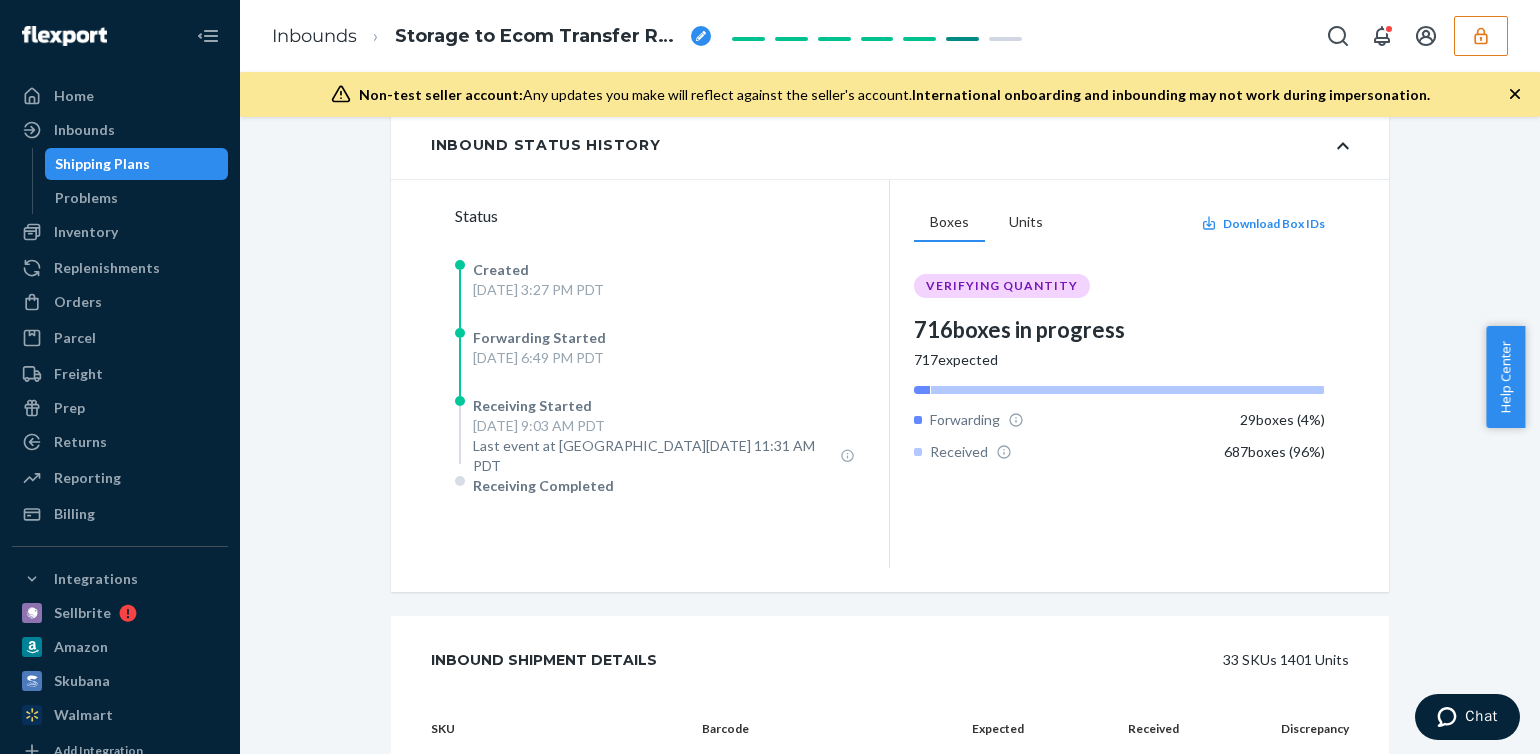 scroll, scrollTop: 400, scrollLeft: 0, axis: vertical 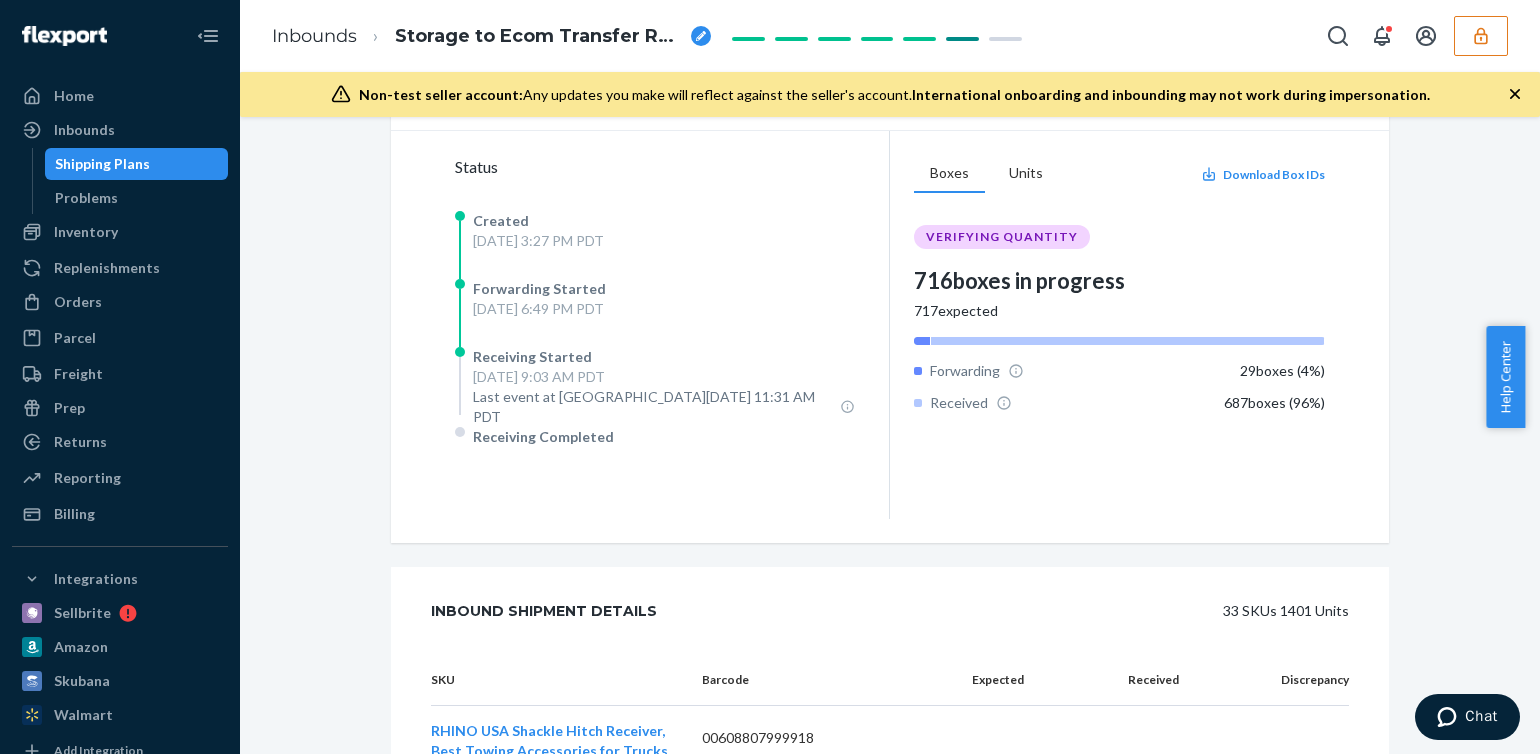 drag, startPoint x: 469, startPoint y: 355, endPoint x: 700, endPoint y: 381, distance: 232.4586 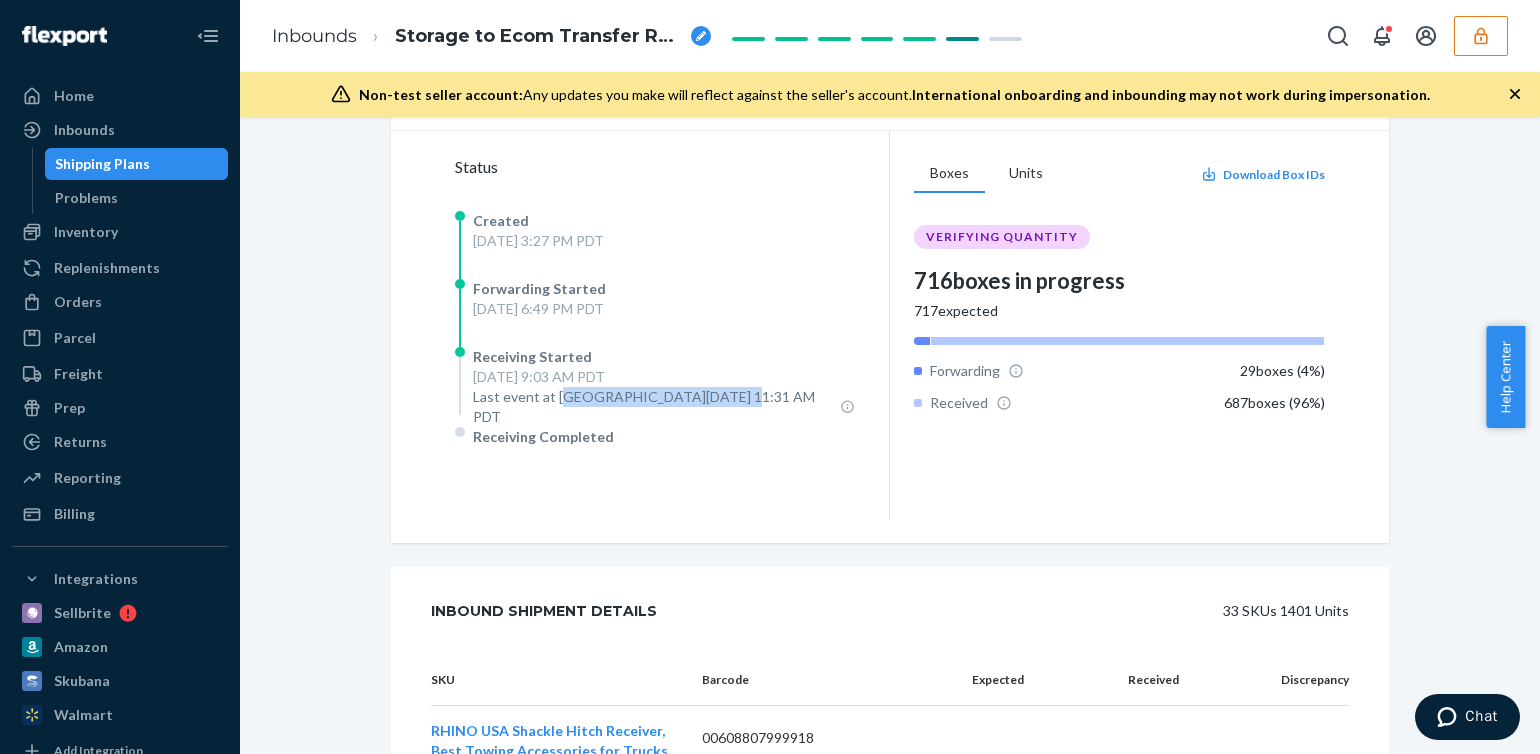 drag, startPoint x: 550, startPoint y: 398, endPoint x: 728, endPoint y: 404, distance: 178.10109 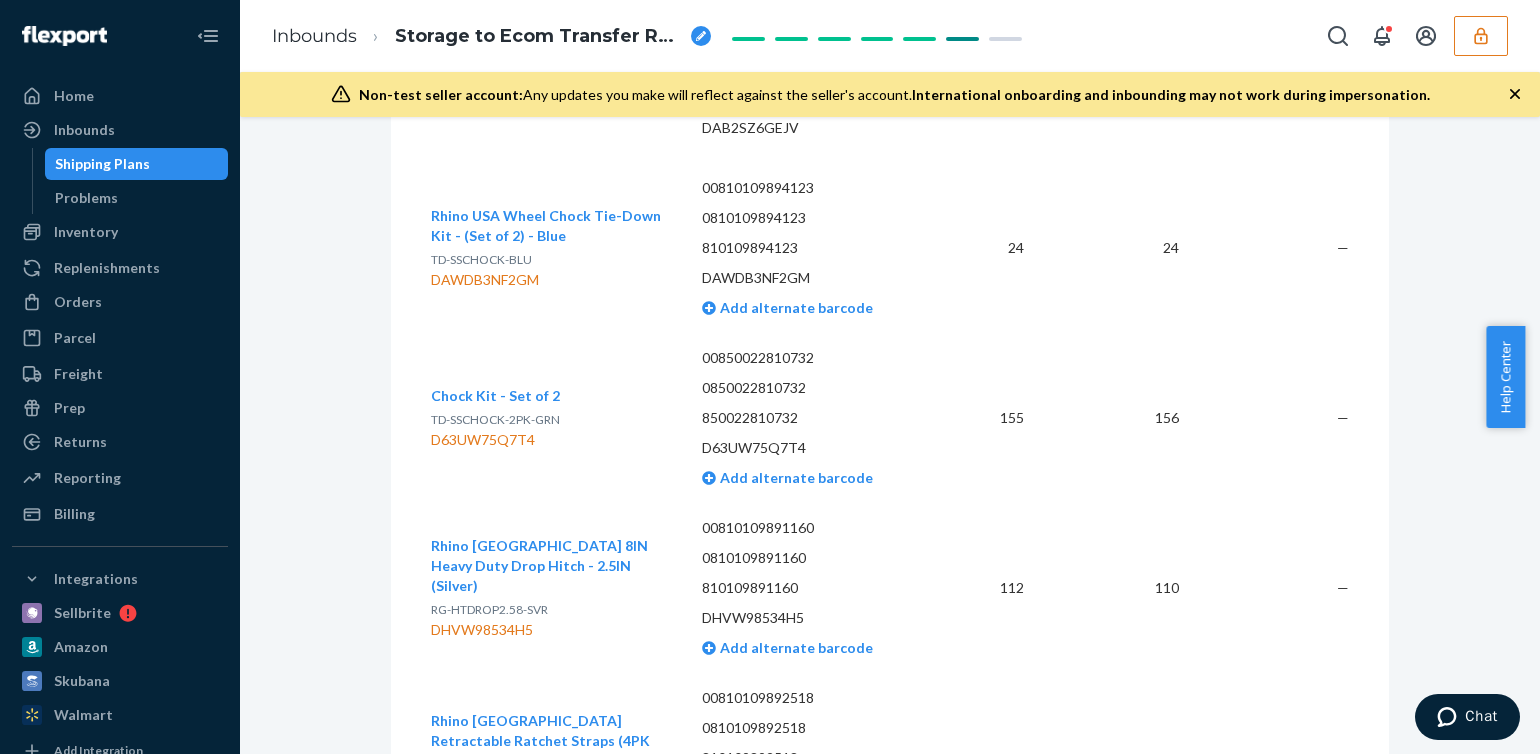 scroll, scrollTop: 3100, scrollLeft: 0, axis: vertical 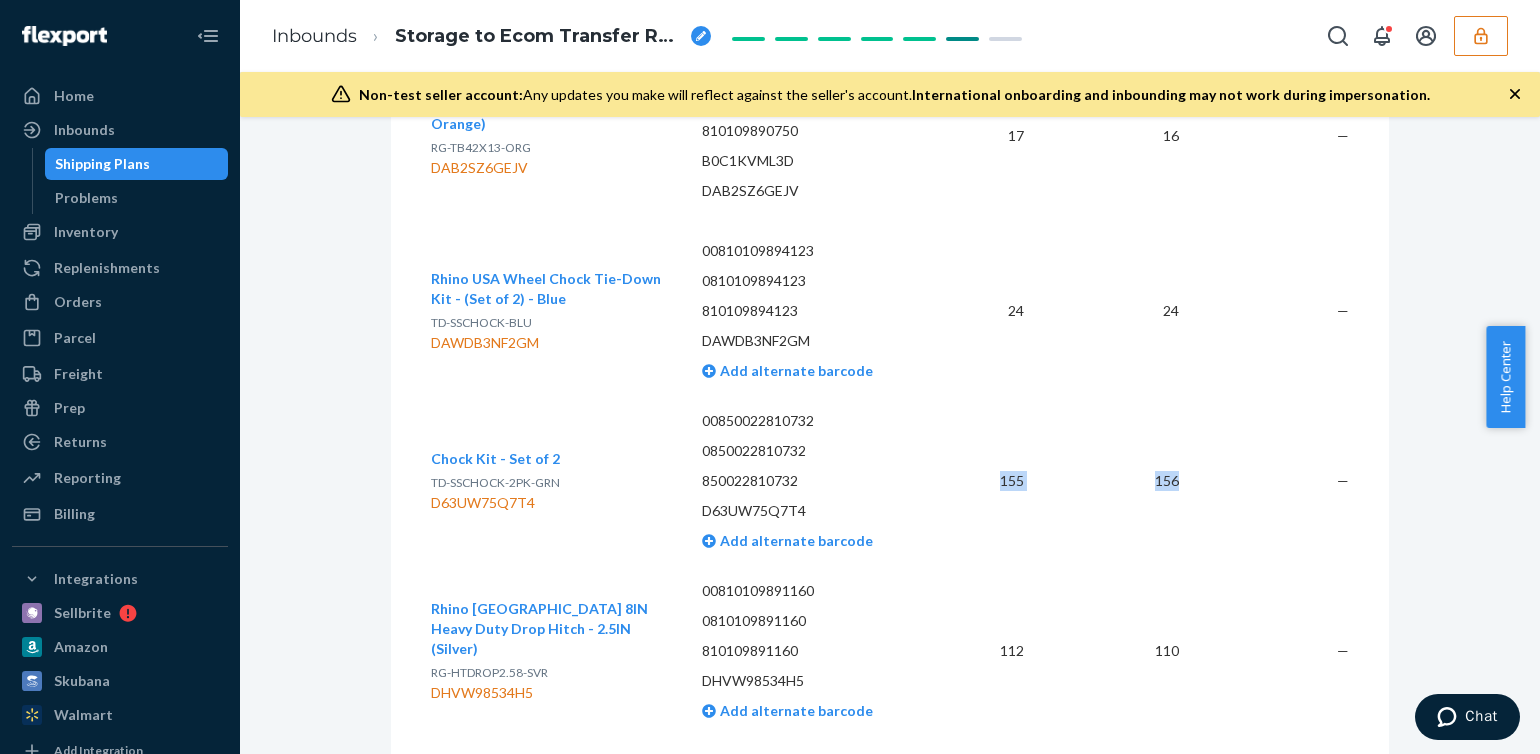 drag, startPoint x: 994, startPoint y: 427, endPoint x: 1176, endPoint y: 429, distance: 182.01099 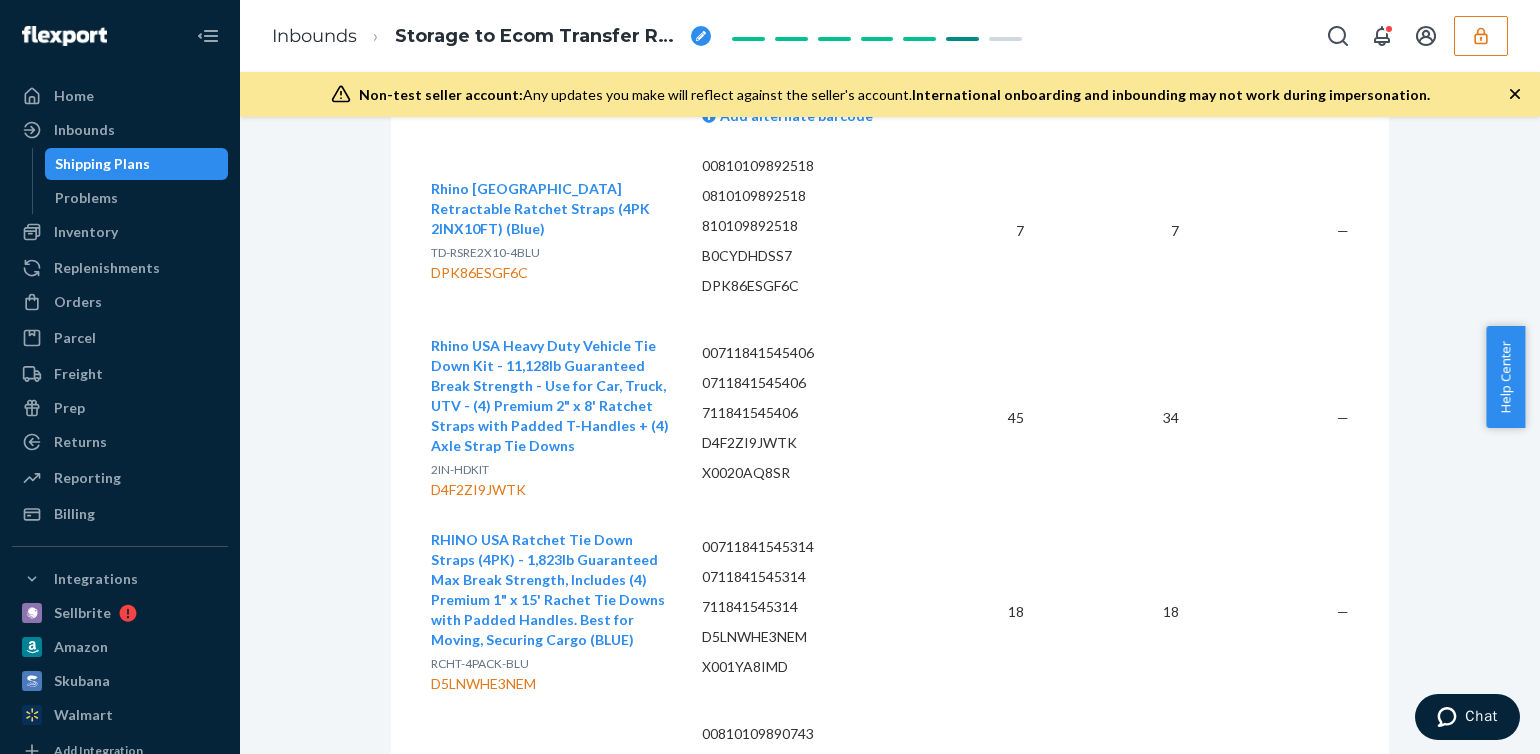 scroll, scrollTop: 3700, scrollLeft: 0, axis: vertical 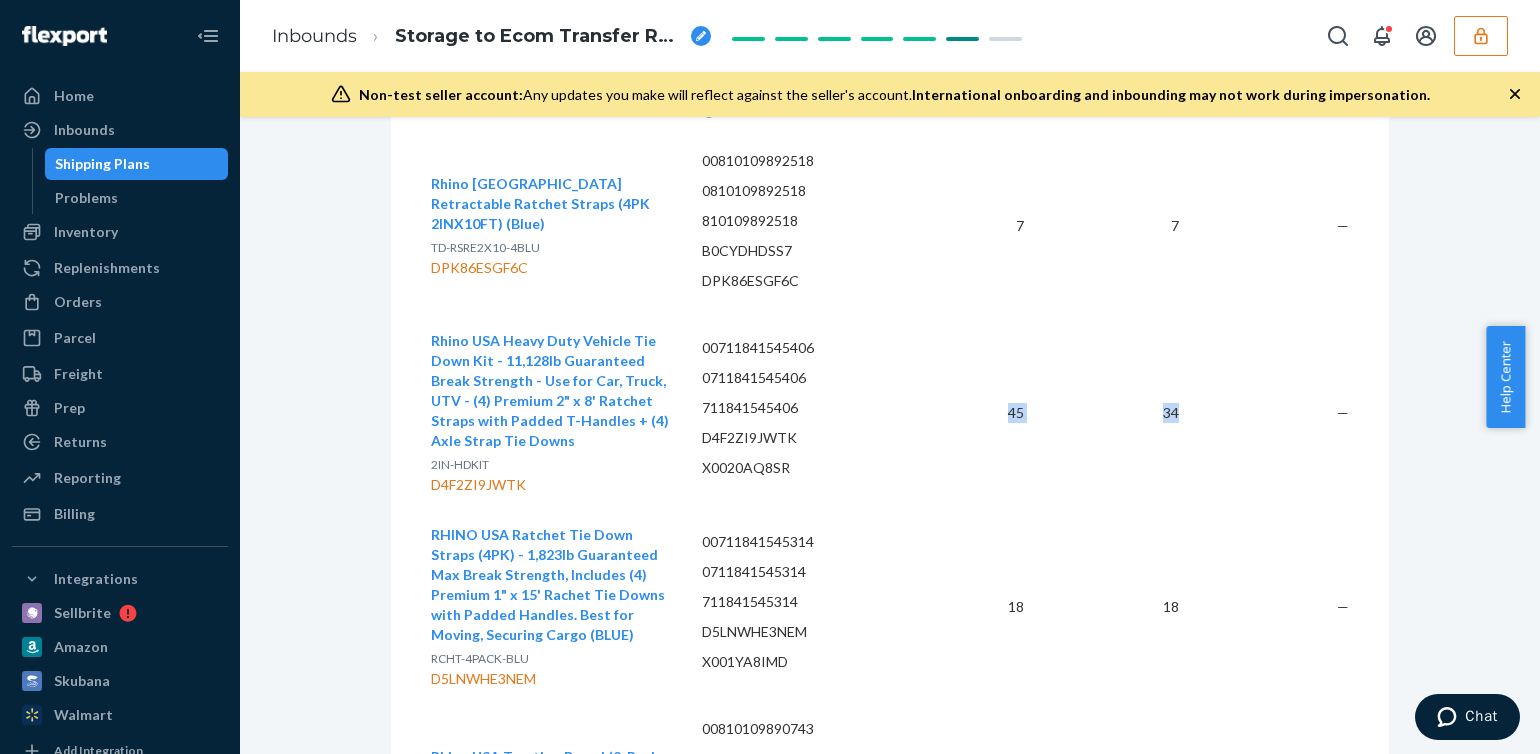 drag, startPoint x: 988, startPoint y: 366, endPoint x: 1182, endPoint y: 359, distance: 194.12625 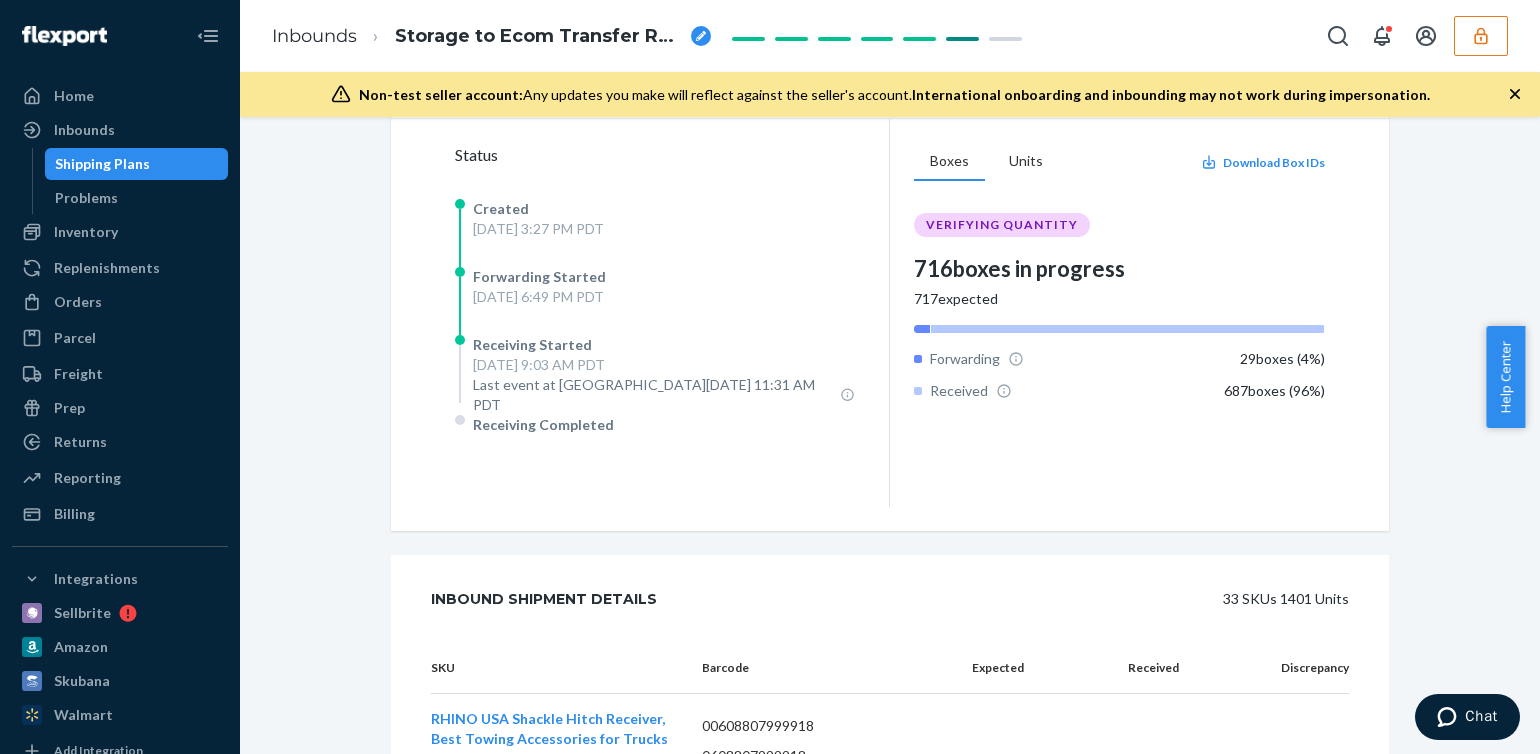 scroll, scrollTop: 414, scrollLeft: 0, axis: vertical 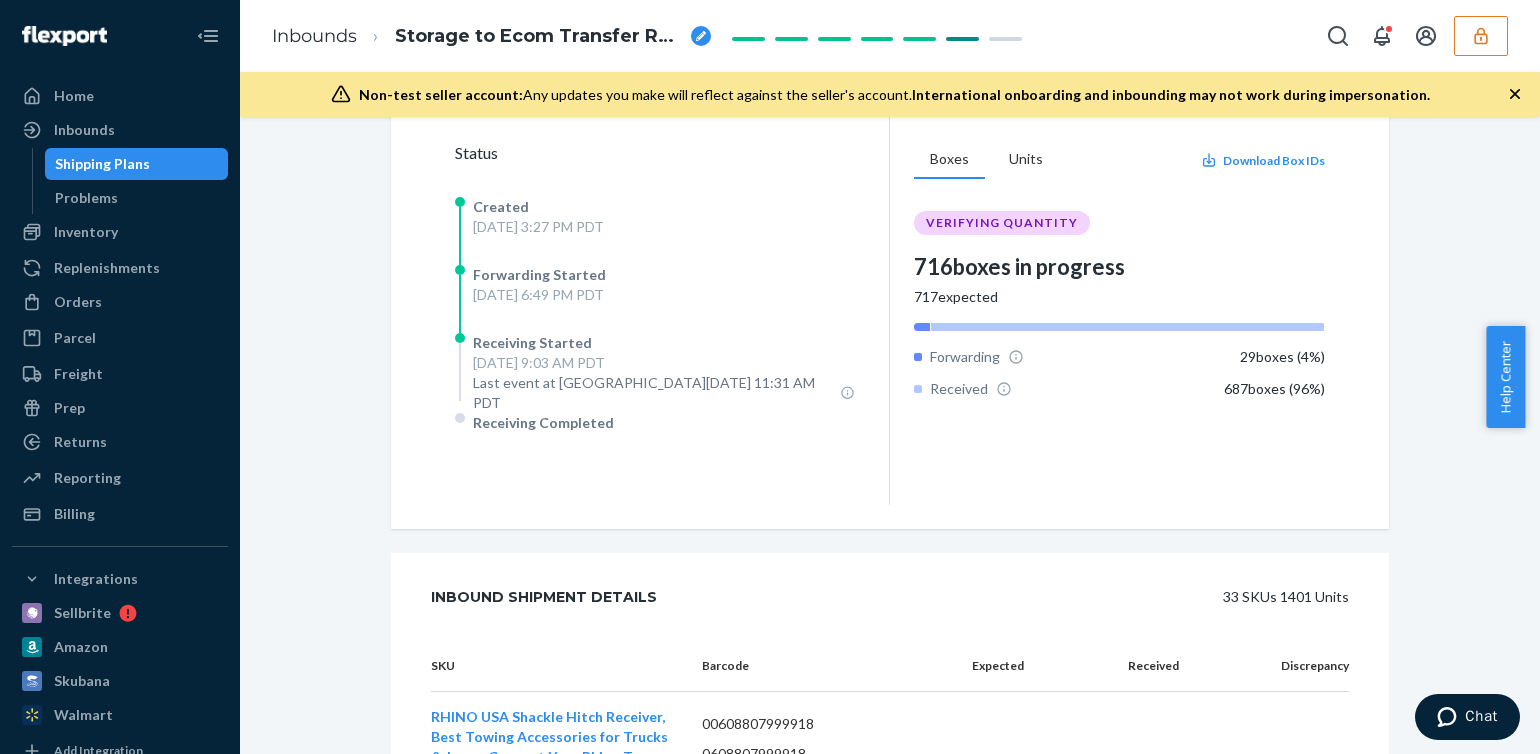 click on "Shipment Receiving Download Shipment ID 1187176 Flexport PO# 9769164 Inbounded on your freight rates Contains 33  SKUs  and 1401  Units Placed on 05/29/2025 at 3:27 pm PDT Ship from Flexport HUB
2615 E 3rd Street
San Bernardino, CA 92408 Ship to Attn: Crossdock Flexport 2615 E 3rd Street
San Bernardino, CA 92408 Inbound Status History Status Created Thu, May 29 at 3:27 PM PDT Forwarding Started Tue, Jun 17 at 6:49 PM PDT Receiving Started Wed, Jun 18 at 9:03 AM PDT Last event at Fri, Jul 11, 11:31 AM PDT Receiving Completed Boxes Units Download Box IDs VERIFYING QUANTITY 716  boxes in progress 717  expected Forwarding 29  boxes ( 4 %) Received 687  boxes ( 96 %) Inbound Shipment Details 33   SKUs   1401   Units SKU Barcode Expected Received Discrepancy RHINO USA Shackle Hitch Receiver, Best Towing Accessories for Trucks & Jeeps, Connect Your Rhino Tow Strap for Vehicle Recovery to This 31,418 Lbs Capacity Reciever, Mounts to 2â Receivers! RSHCK-HTCH DSOLHZXWNG9 00608807999918 0608807999918 608807999918 2" at bounding box center (890, 3220) 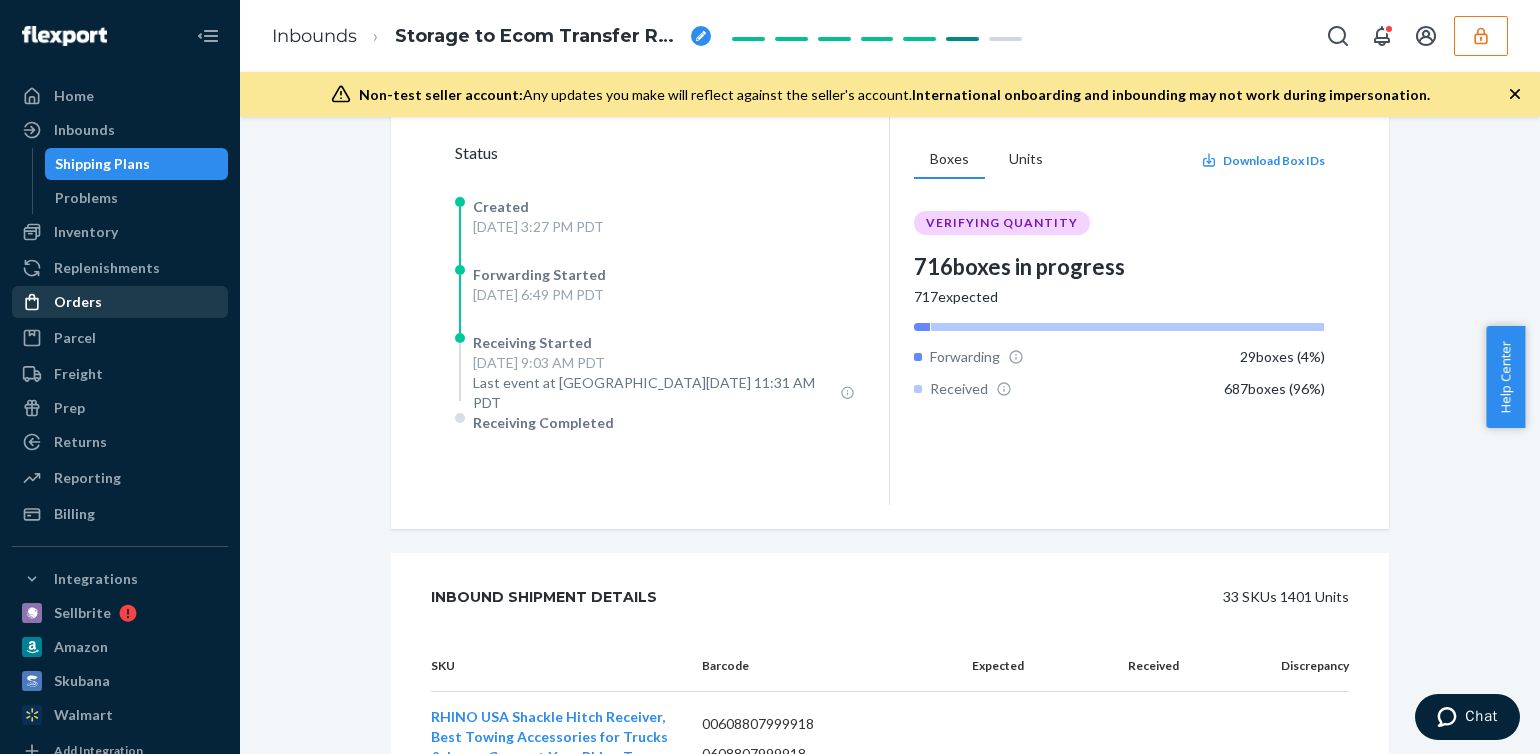 click on "Orders" at bounding box center (78, 302) 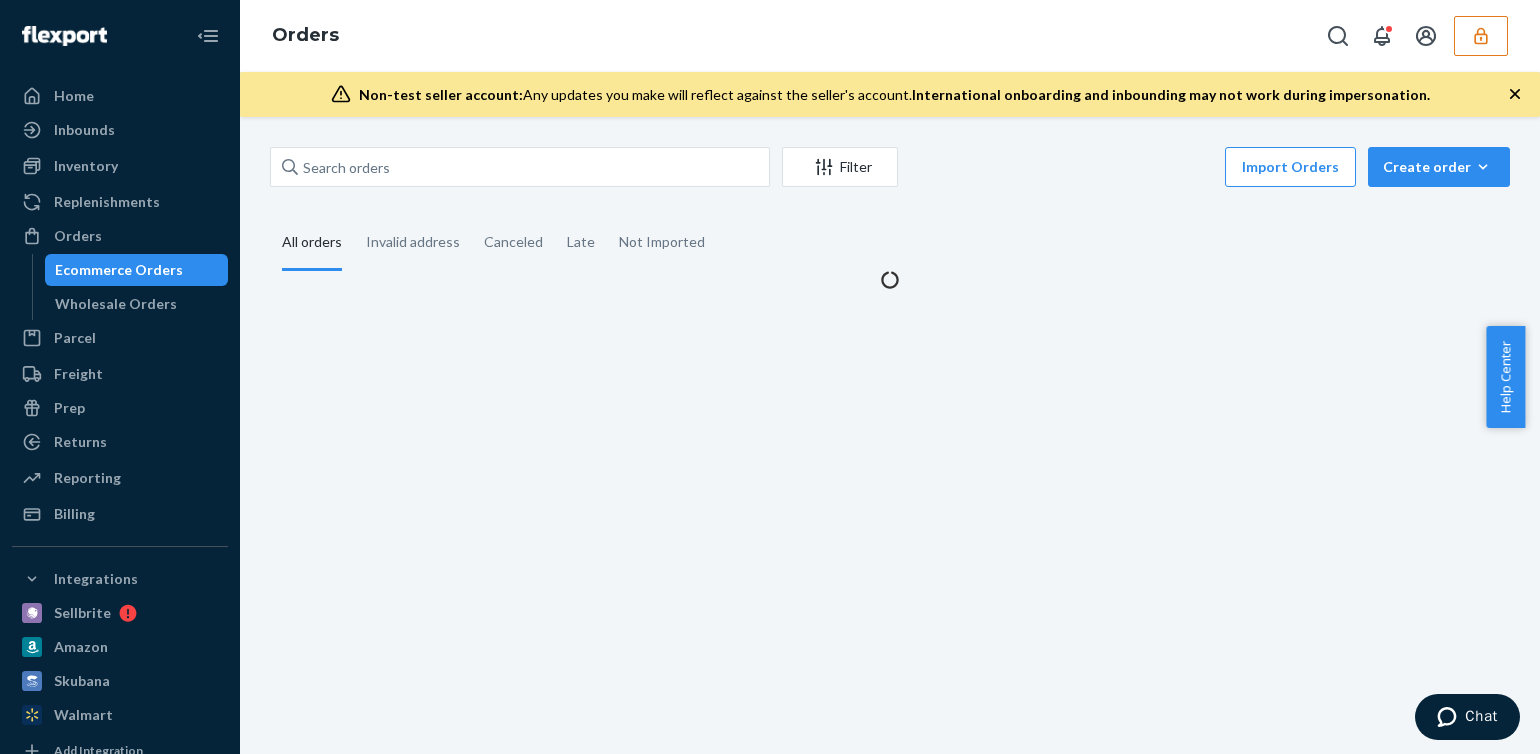 scroll, scrollTop: 0, scrollLeft: 0, axis: both 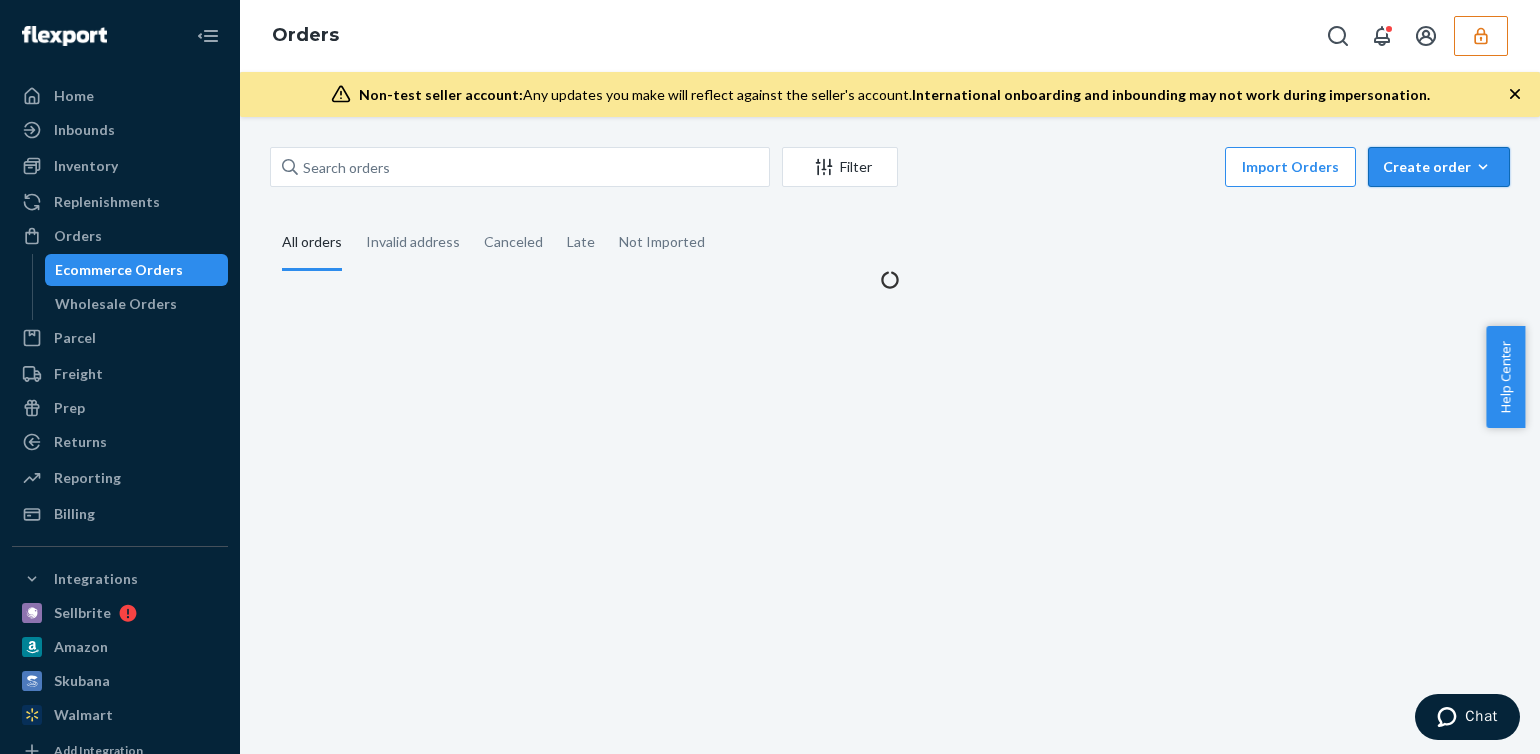 click on "Create order" at bounding box center [1439, 167] 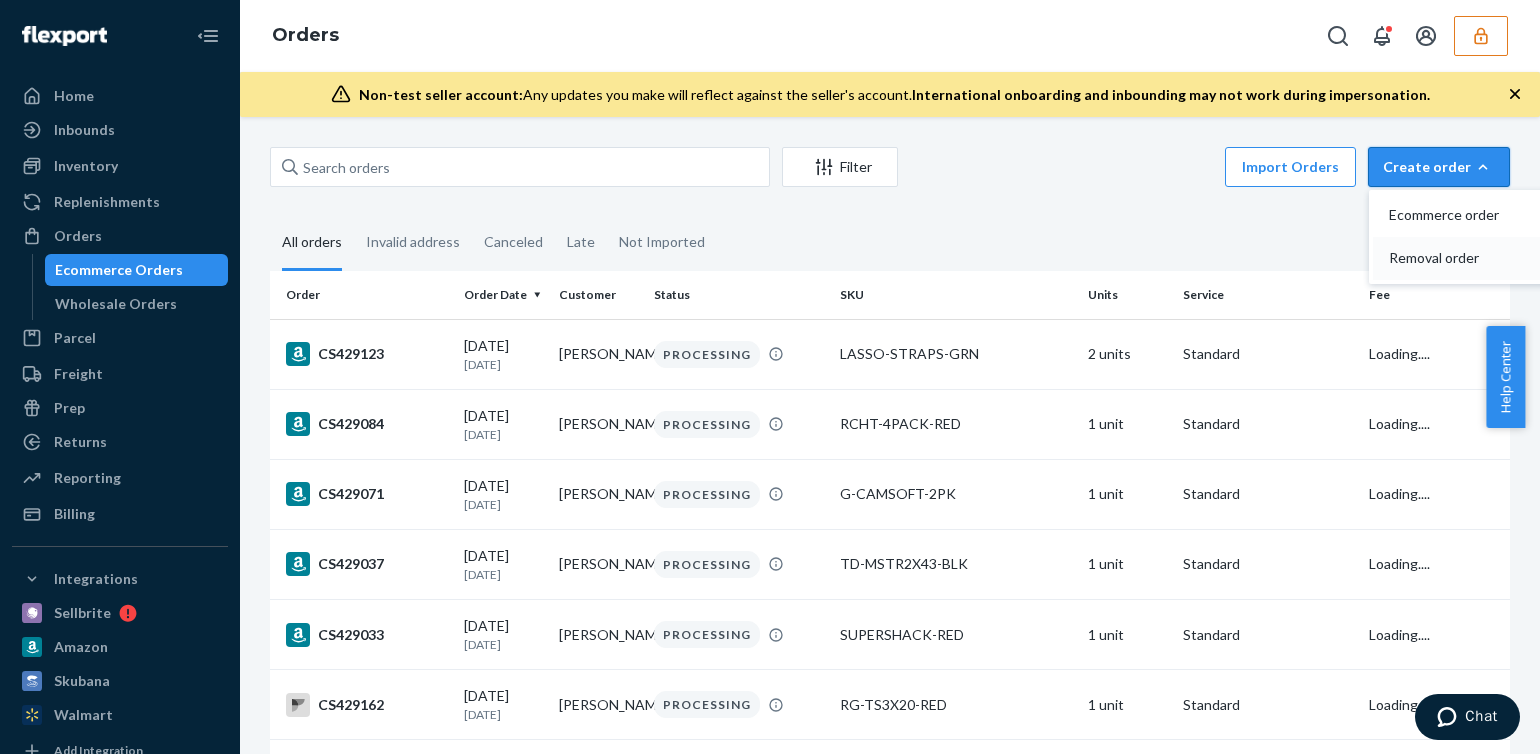 click on "Removal order" at bounding box center [1451, 258] 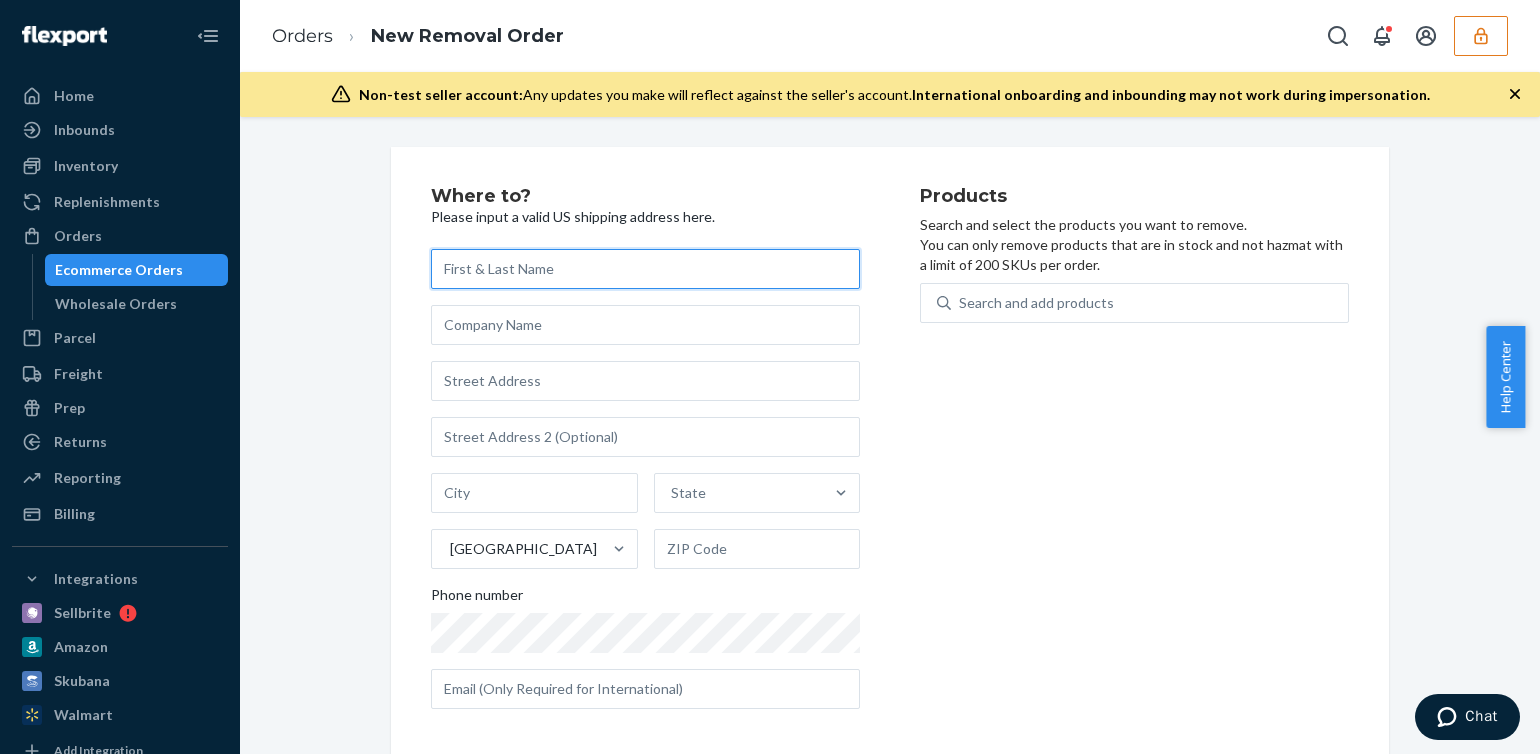 click at bounding box center (645, 269) 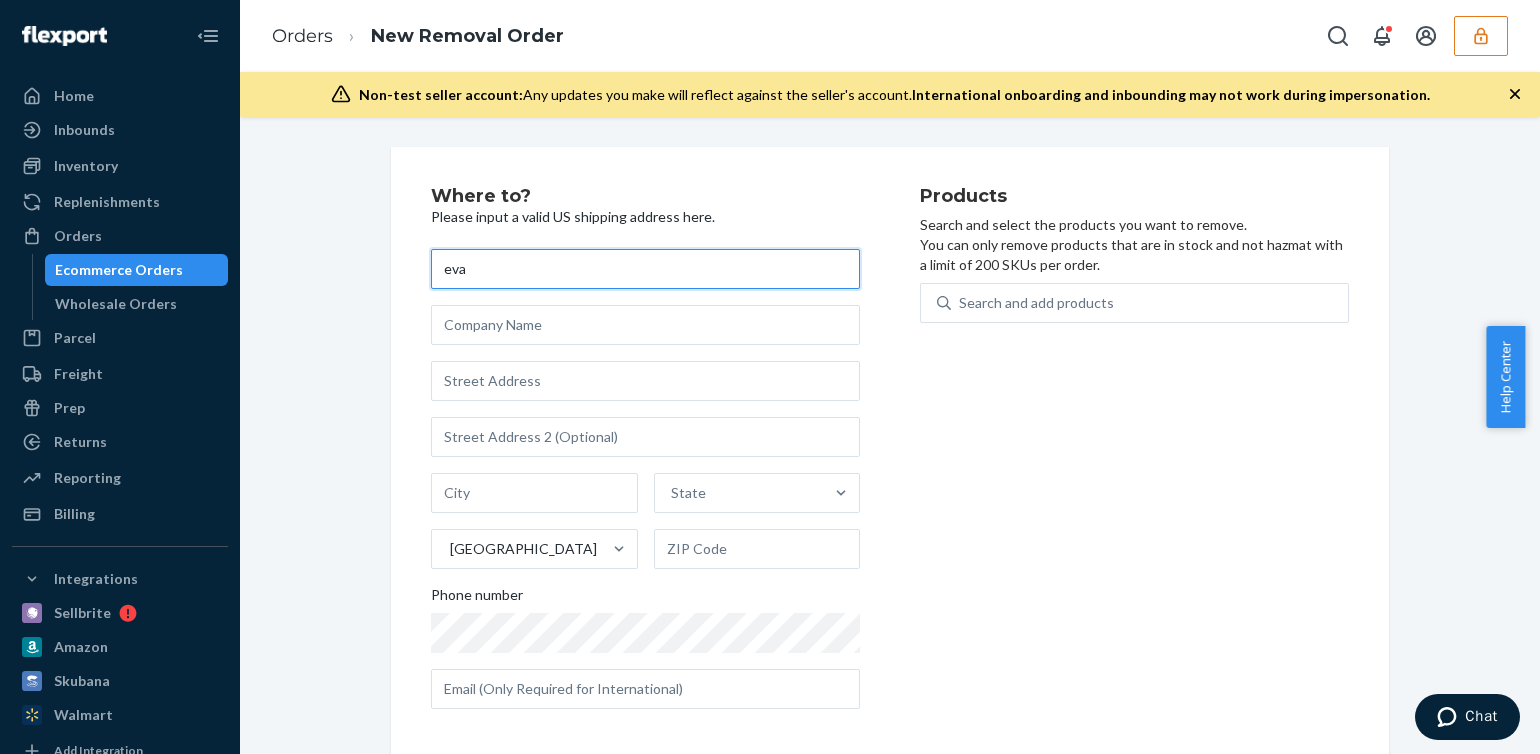 type on "eva" 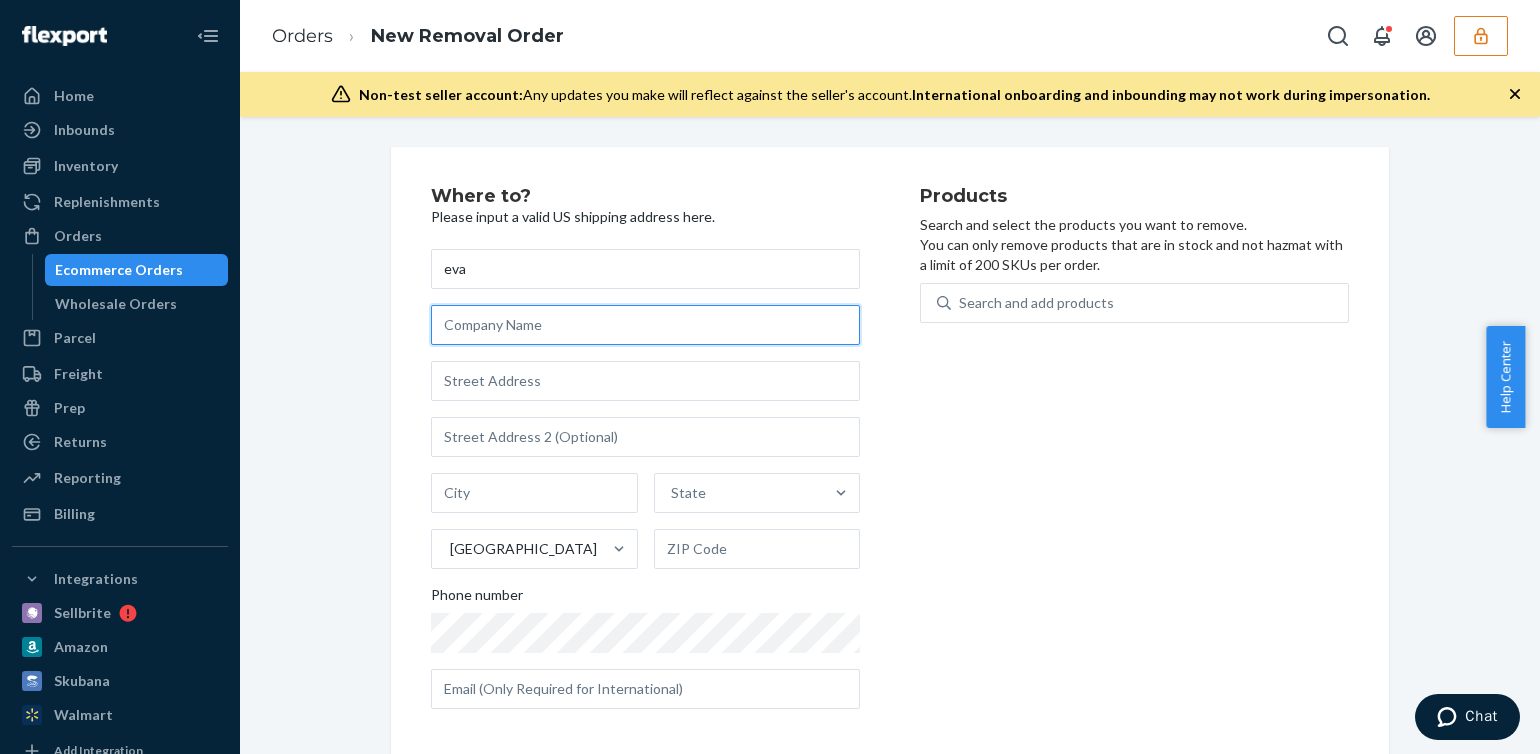 click at bounding box center (645, 325) 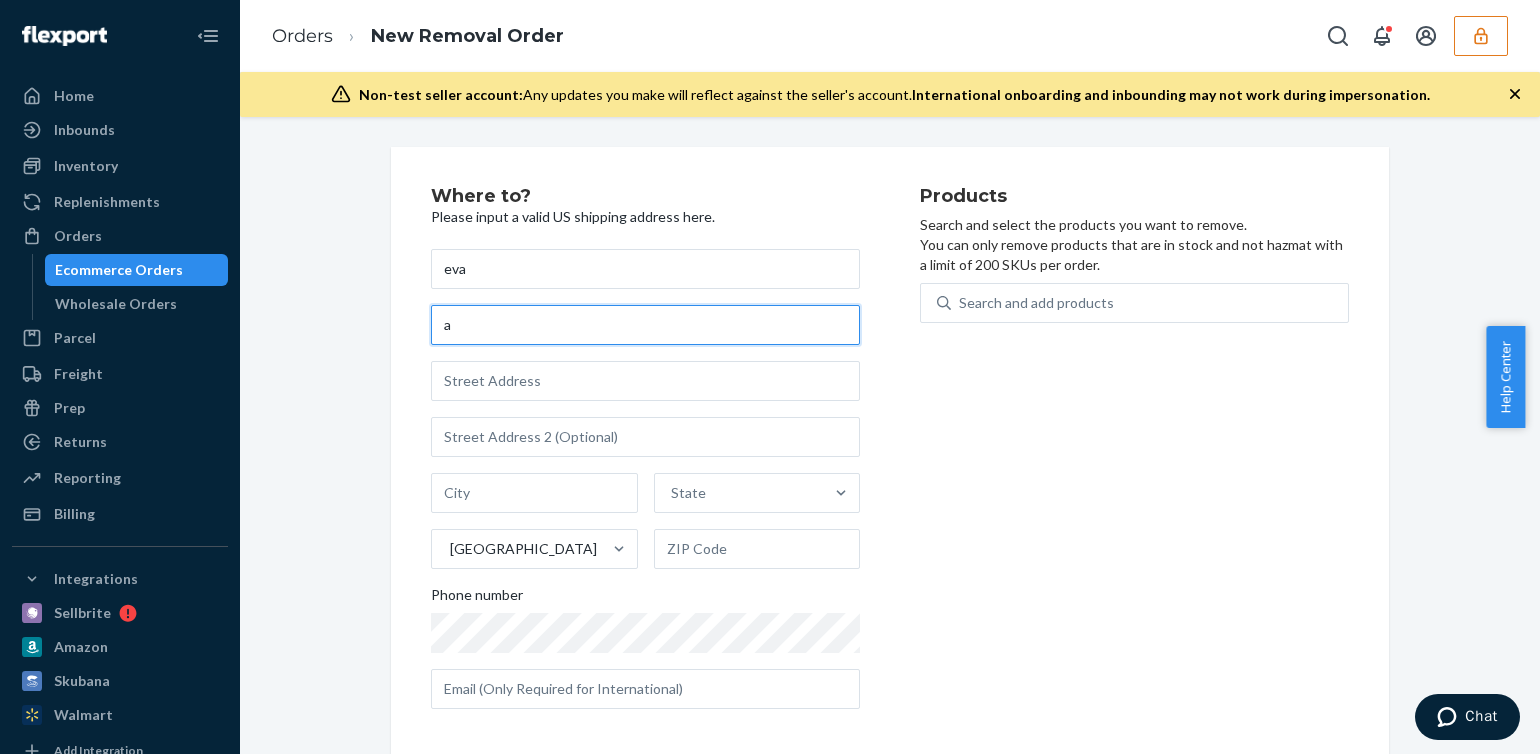 type on "a" 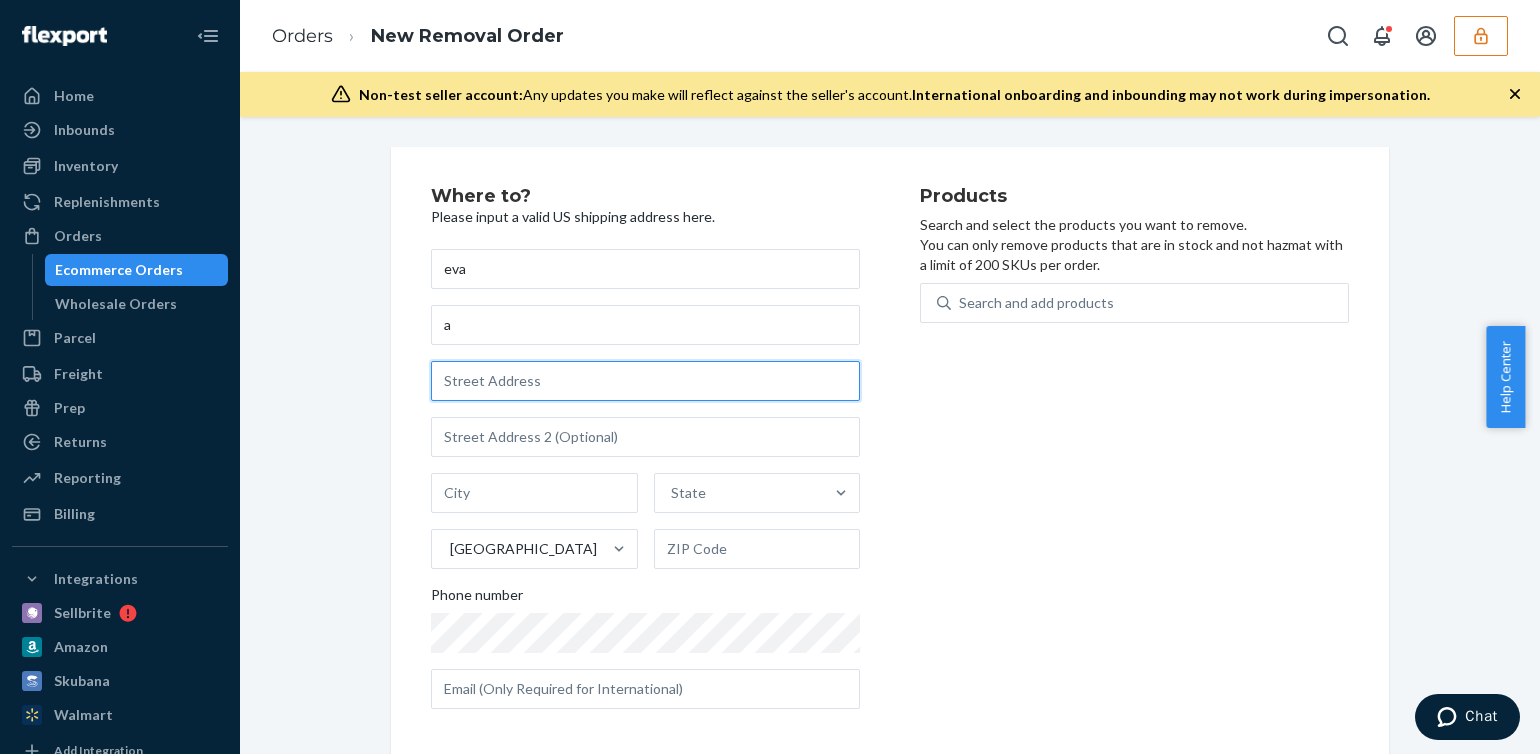 click at bounding box center [645, 381] 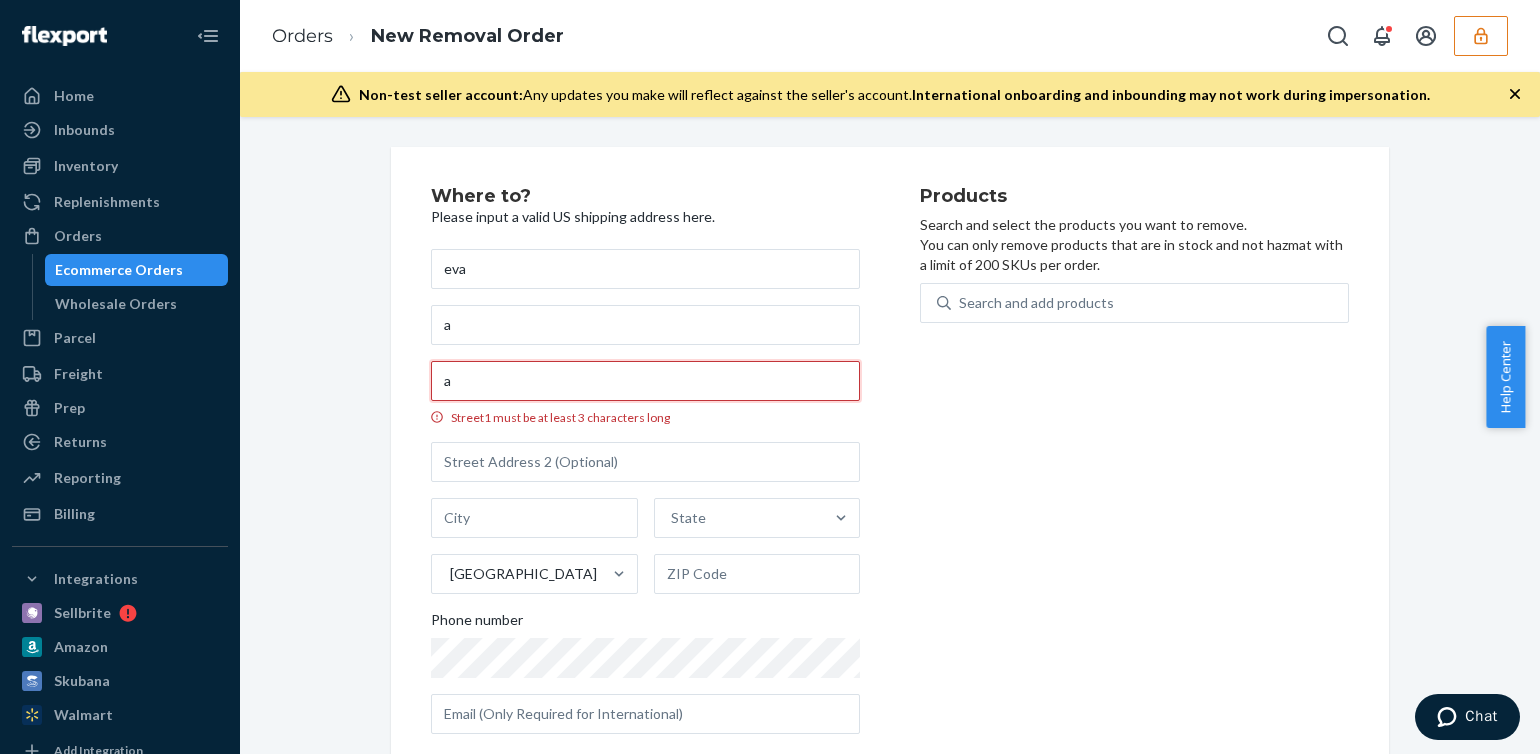 click on "a" at bounding box center (645, 381) 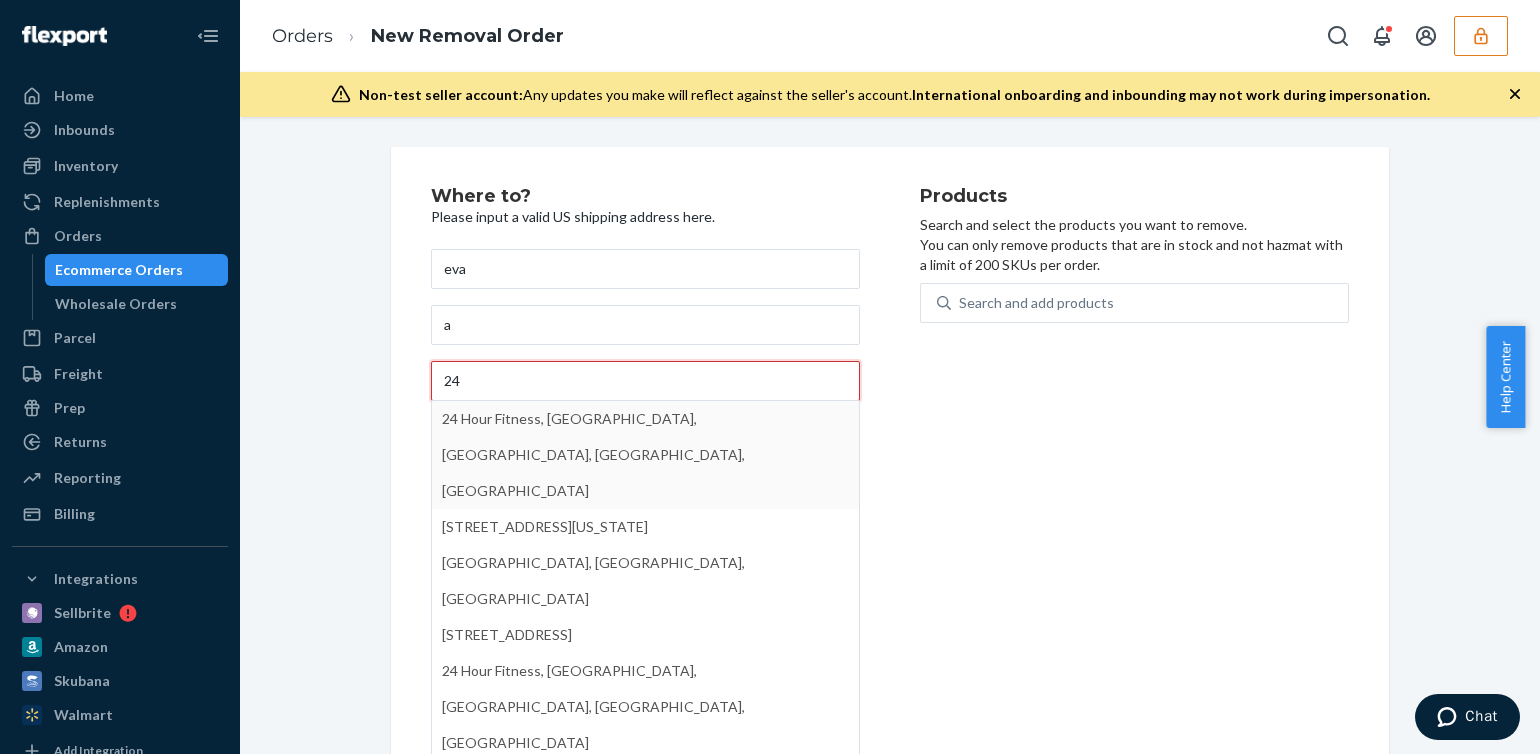 type on "2410 W UPTON AVE" 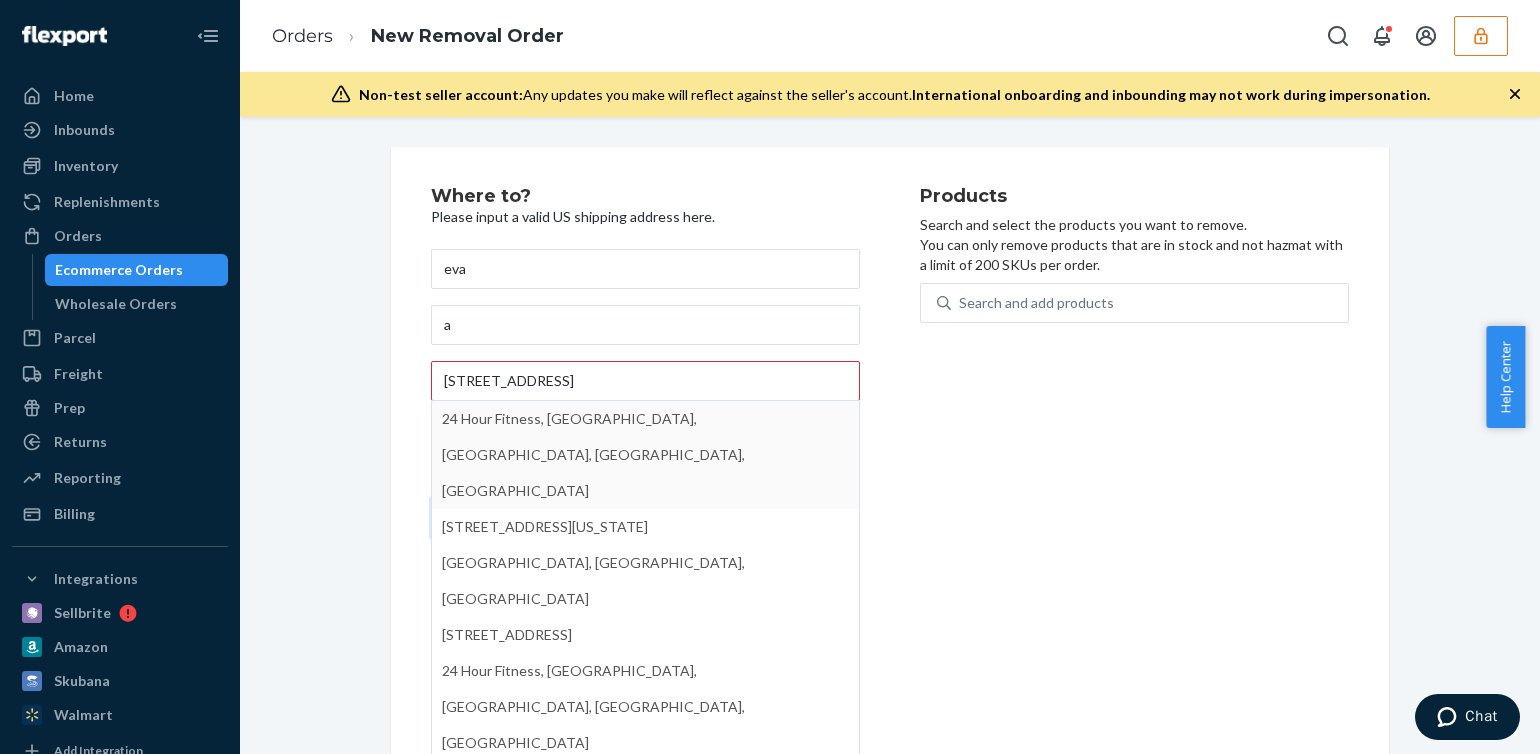 type on "SPOKANE" 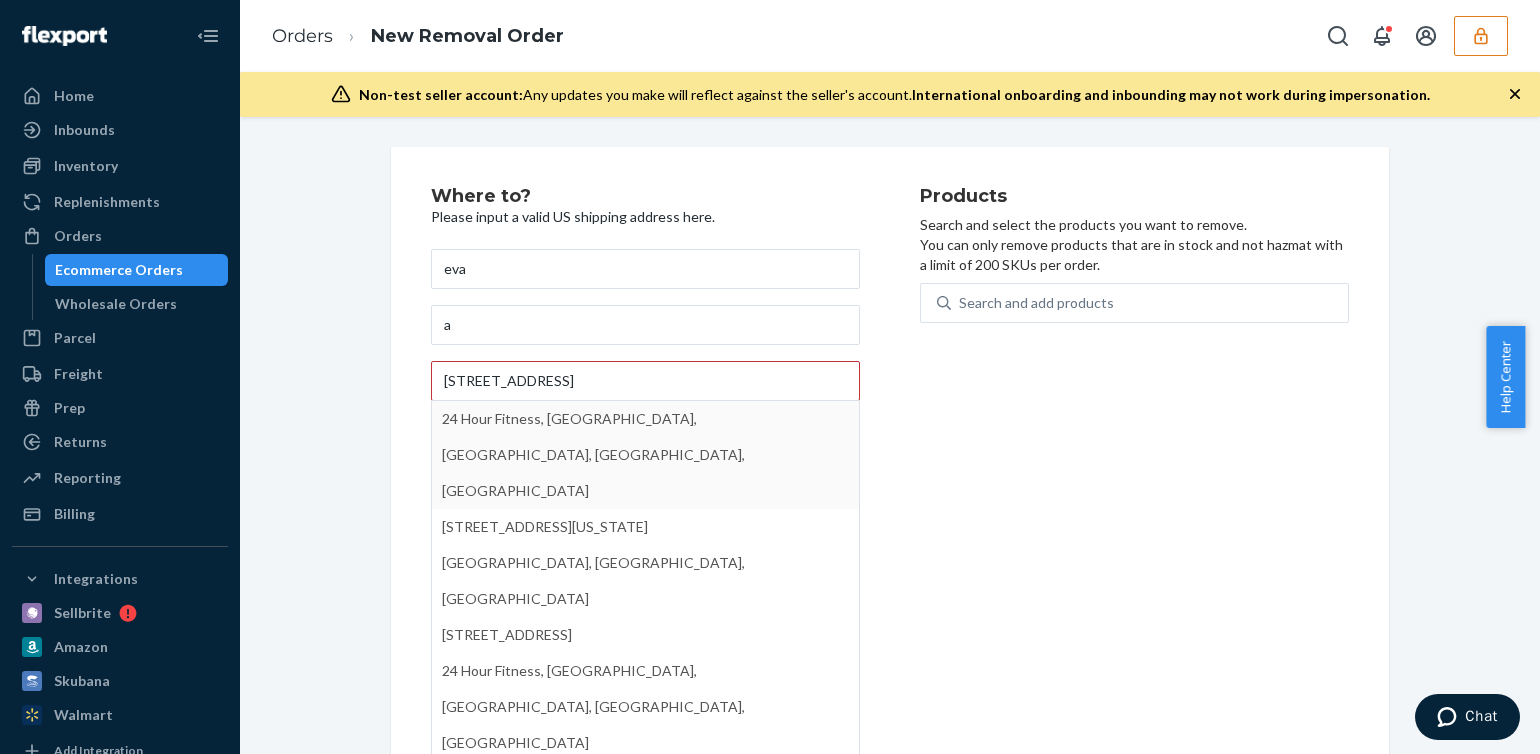type on "WA" 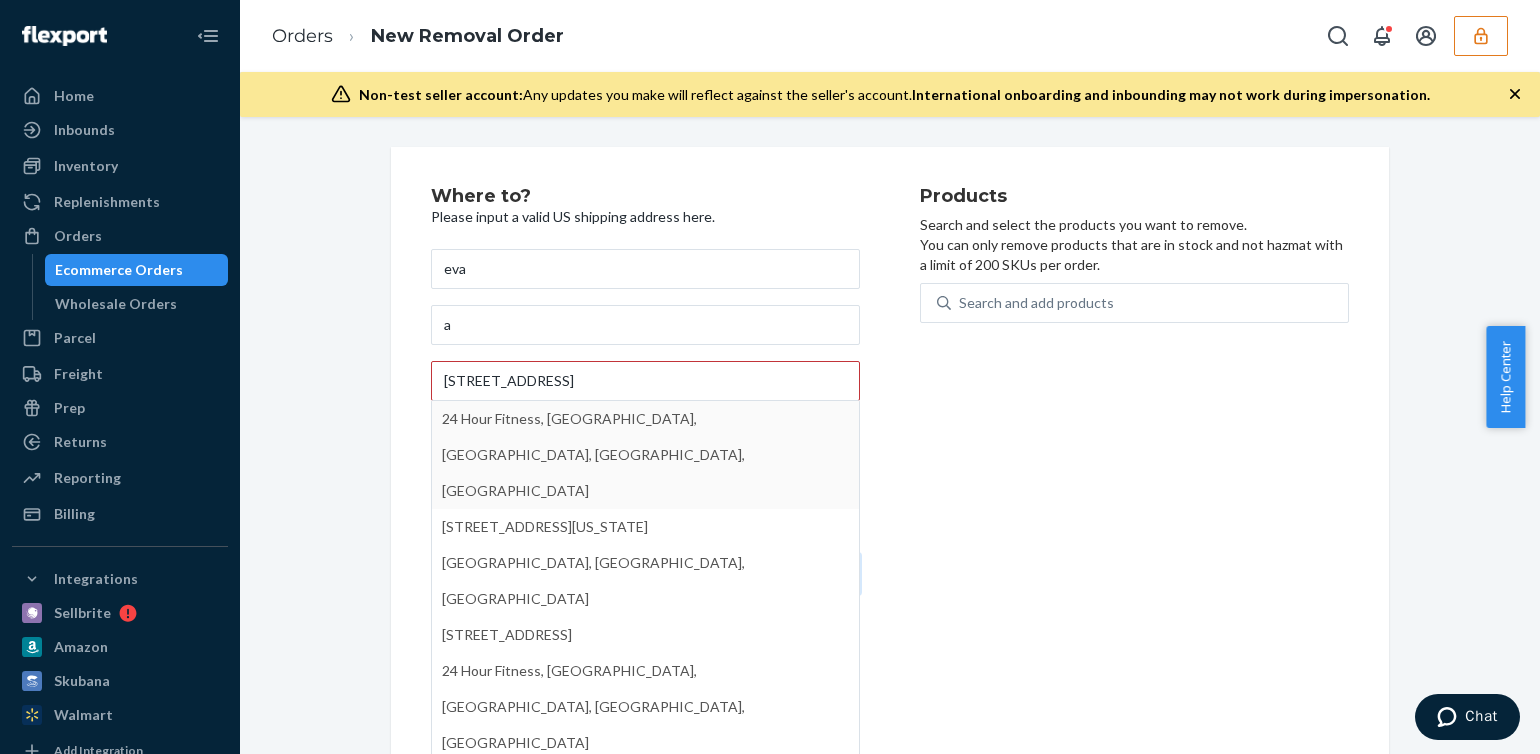type on "99205-1561" 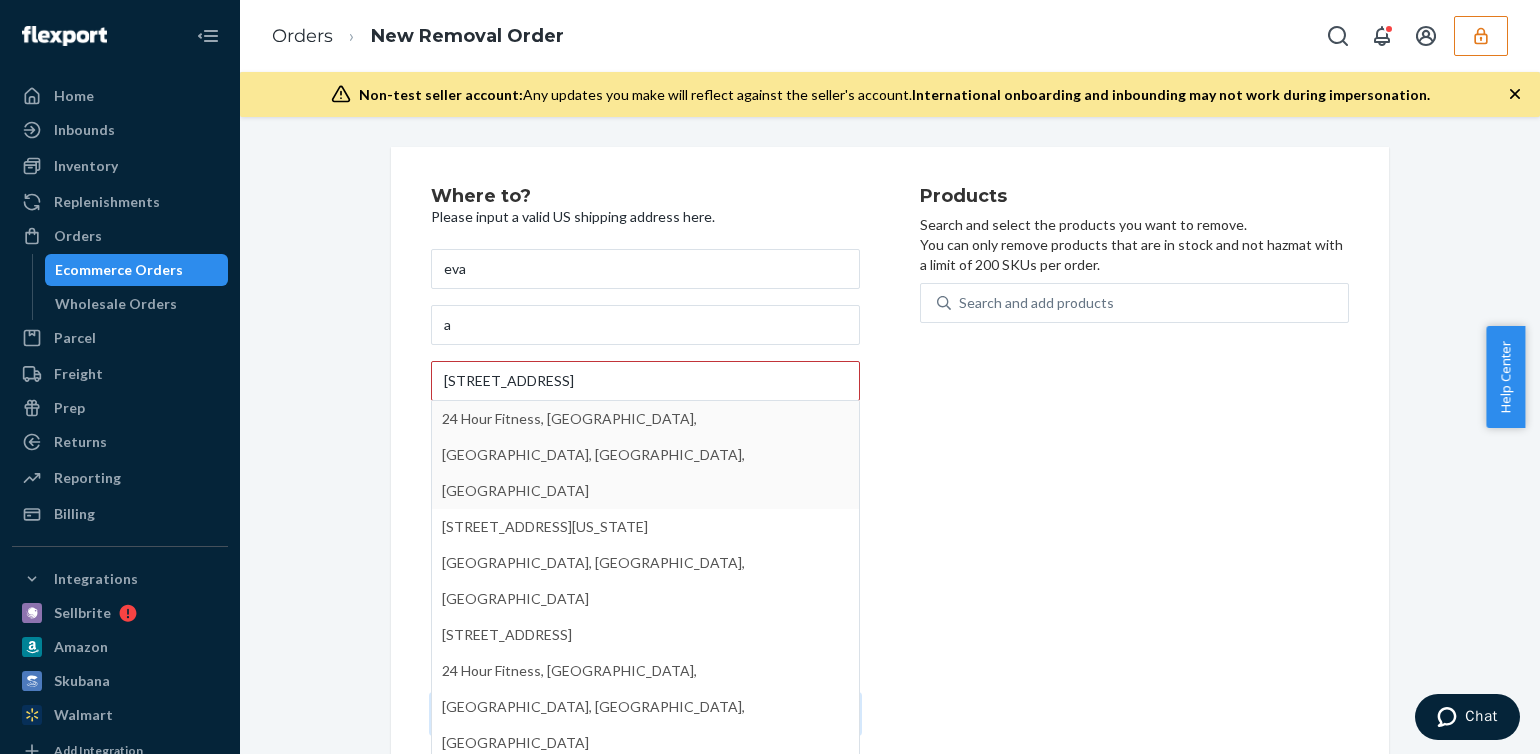 type on "[EMAIL_ADDRESS][DOMAIN_NAME]" 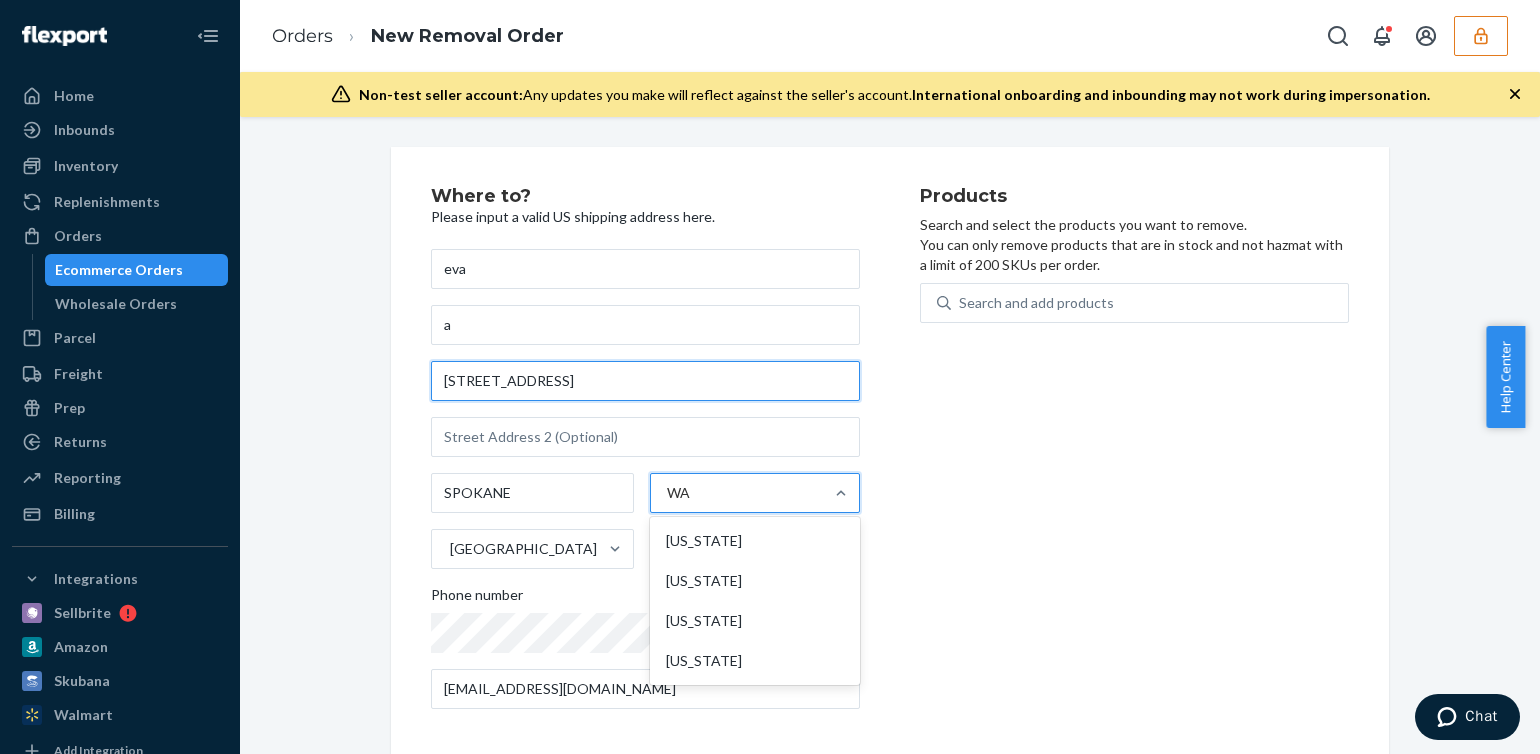 scroll, scrollTop: 0, scrollLeft: 0, axis: both 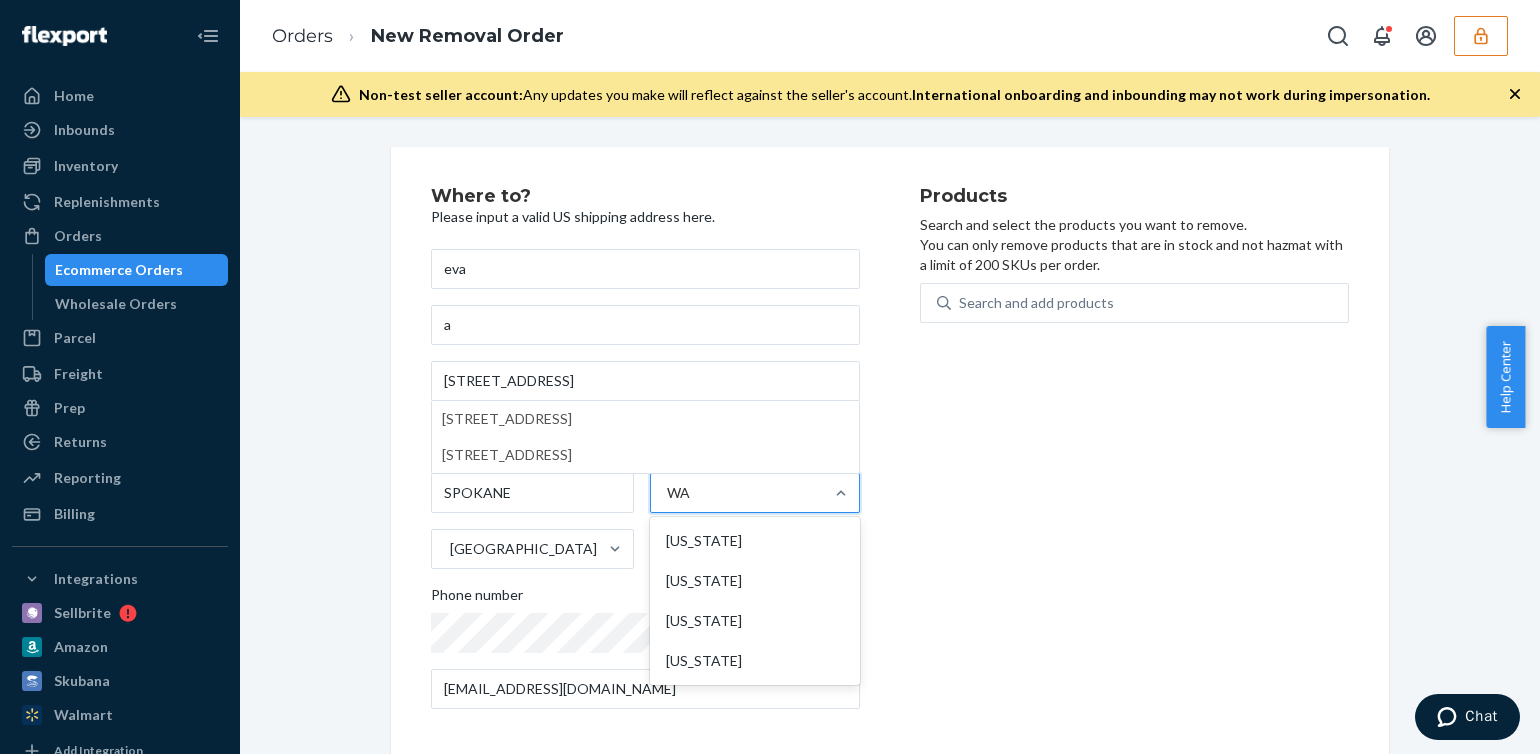 type 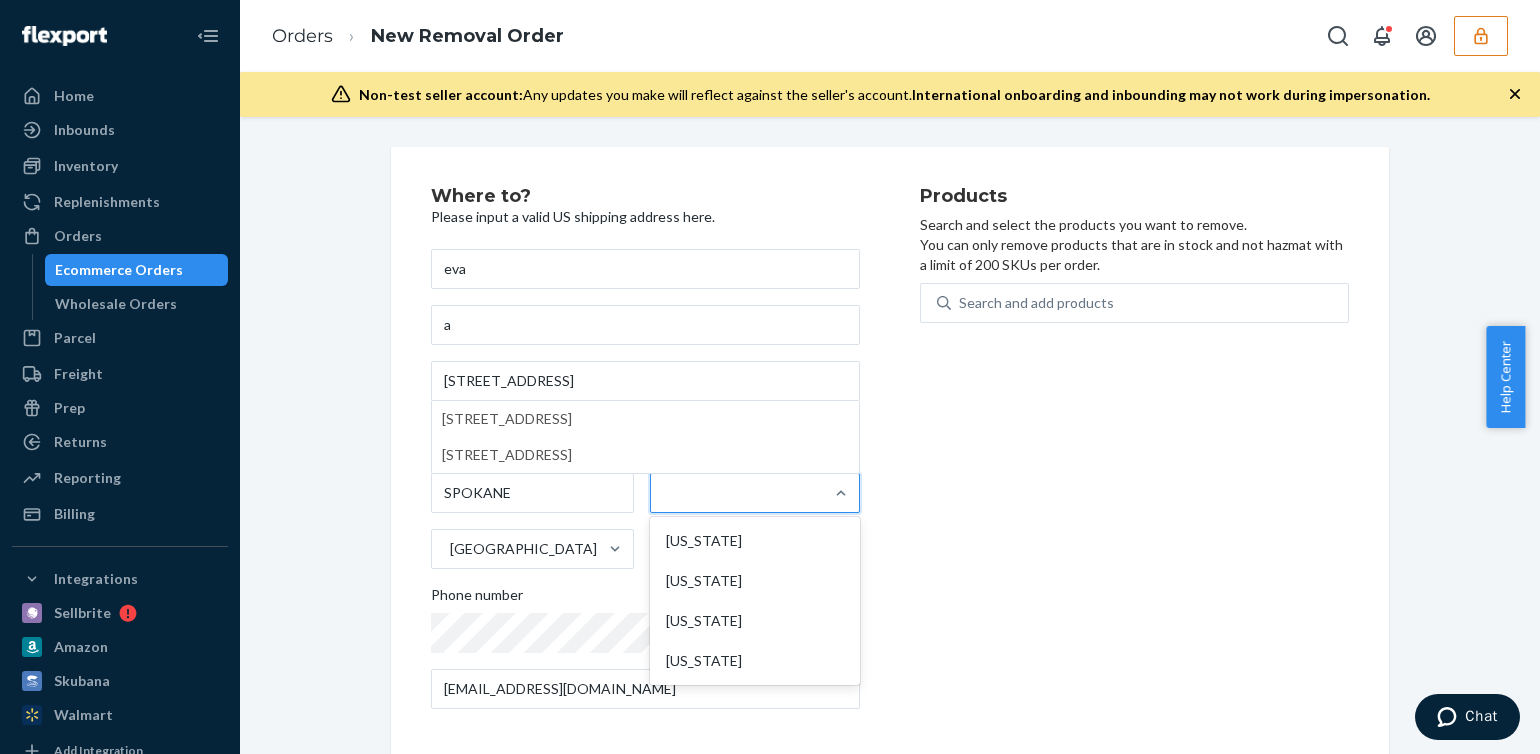 click on "Products Search and select the products you want to remove.  You can only remove products that are in stock and not hazmat with a limit of 200 SKUs per order.  Search and add products" at bounding box center [1134, 456] 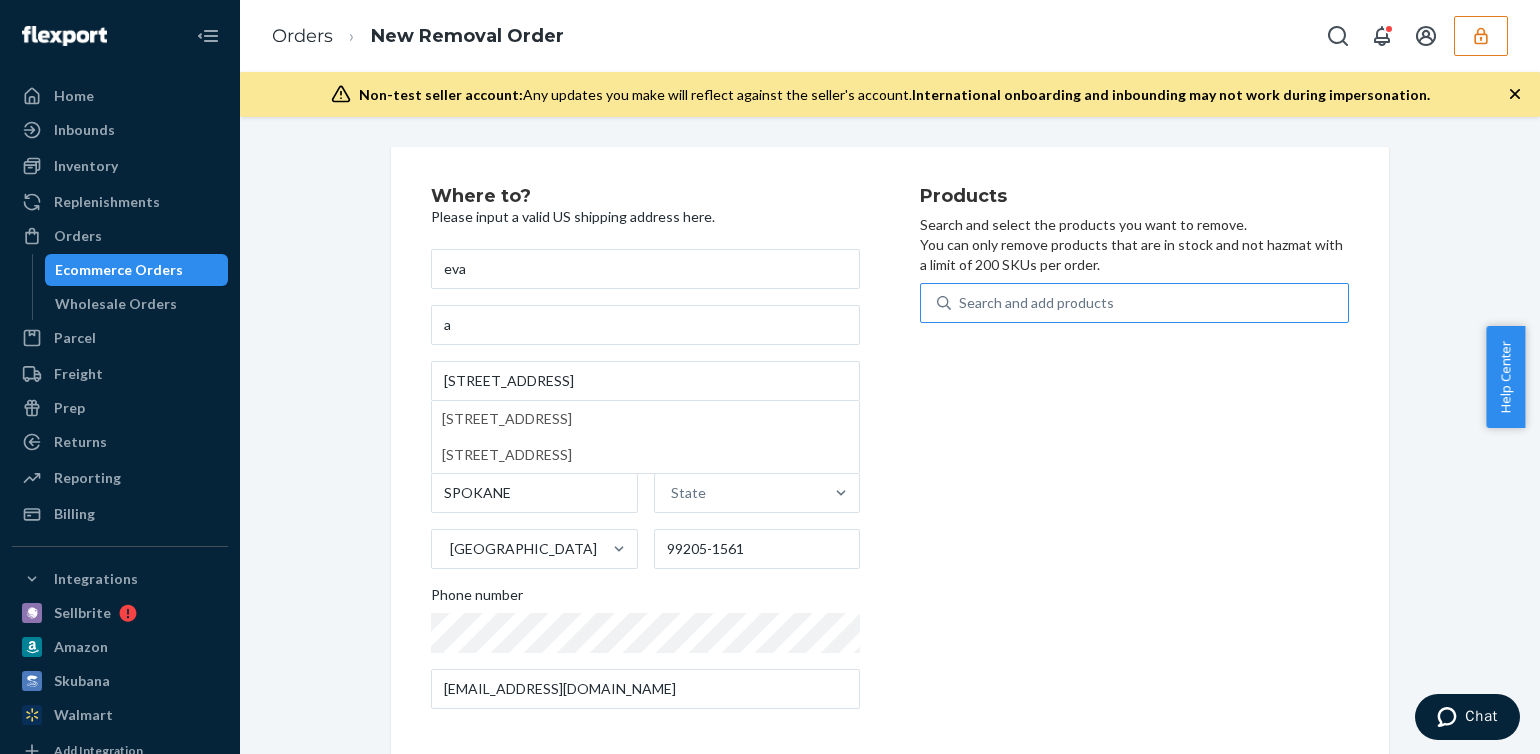 click on "Search and add products" at bounding box center [1149, 303] 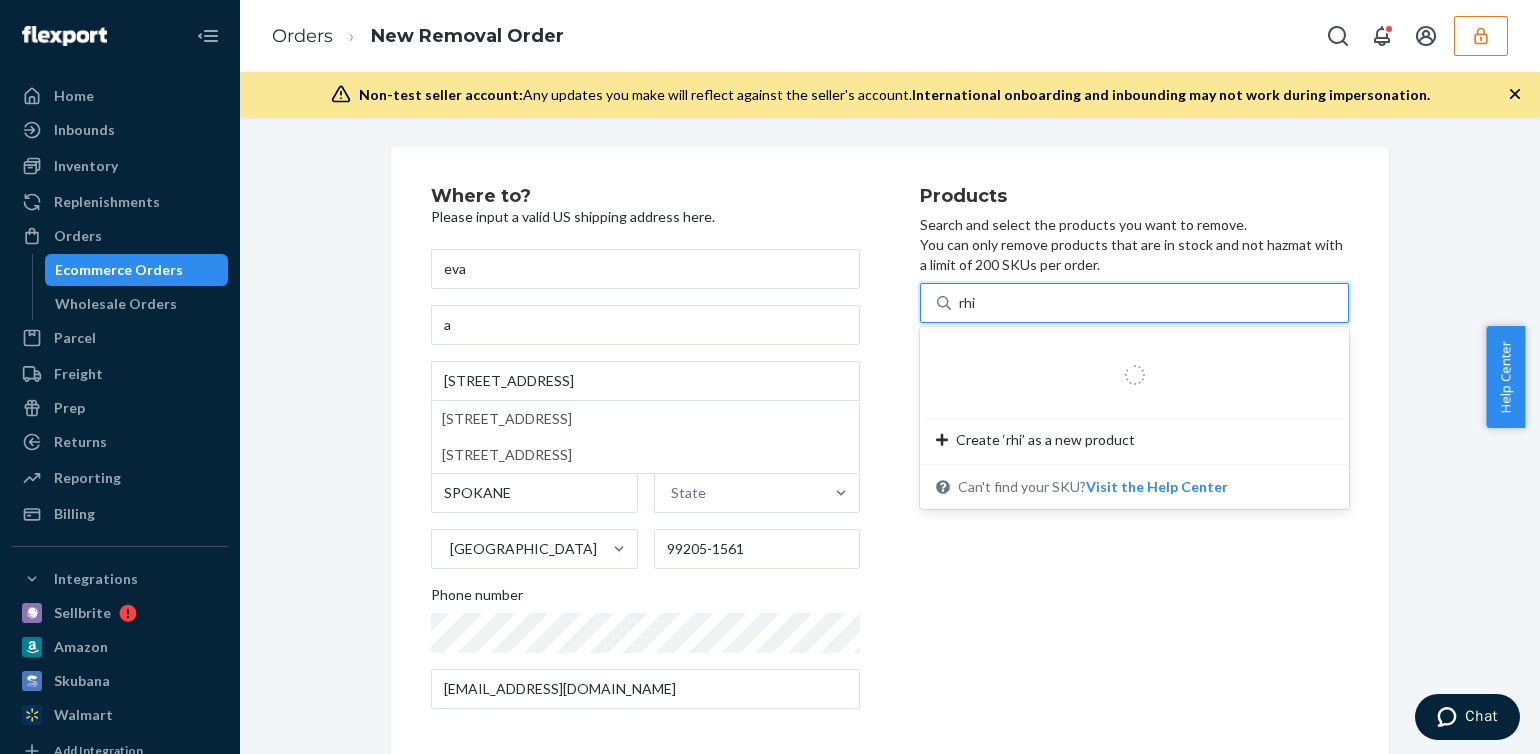 type on "rhin" 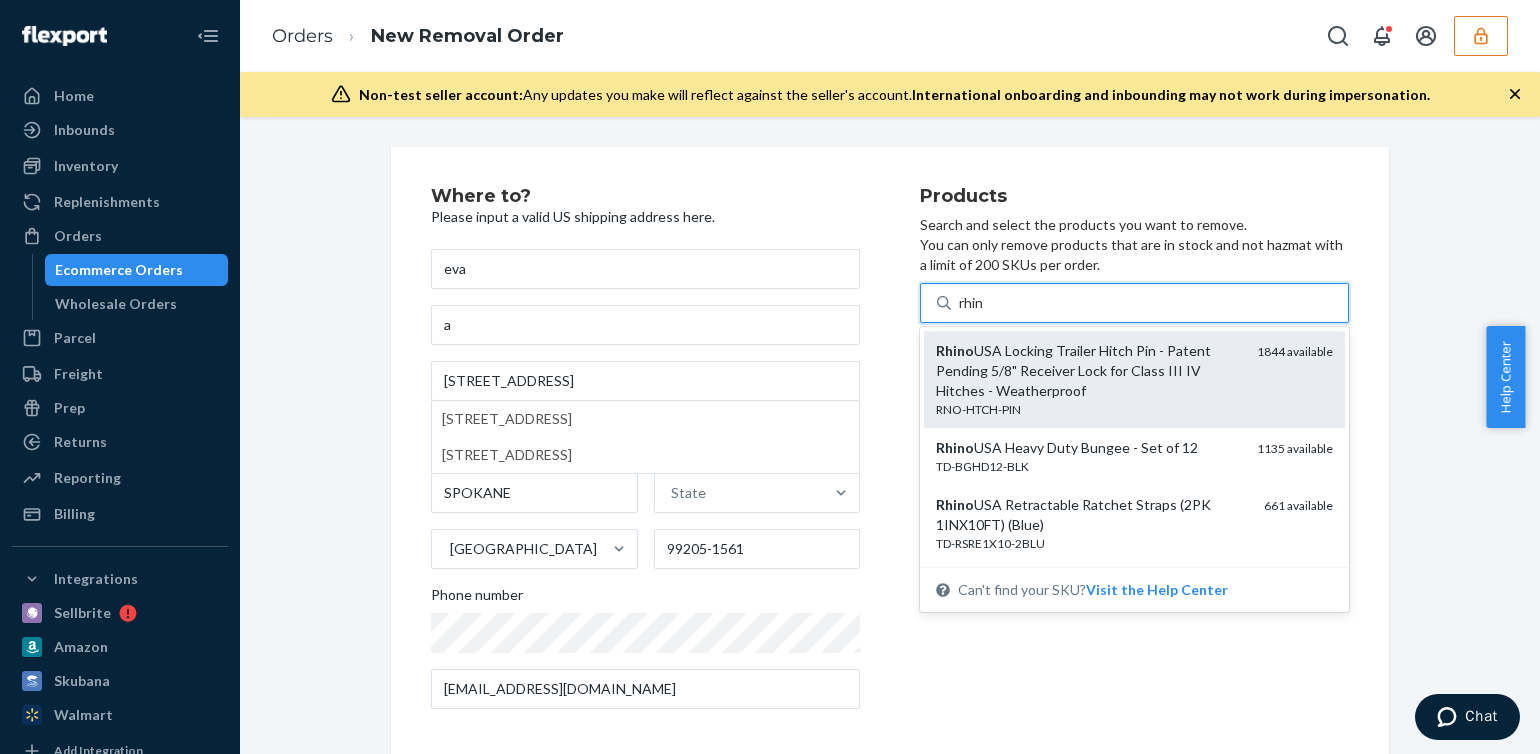 click on "Rhino  USA Locking Trailer Hitch Pin - Patent Pending 5/8" Receiver Lock for Class III IV Hitches - Weatherproof" at bounding box center (1088, 371) 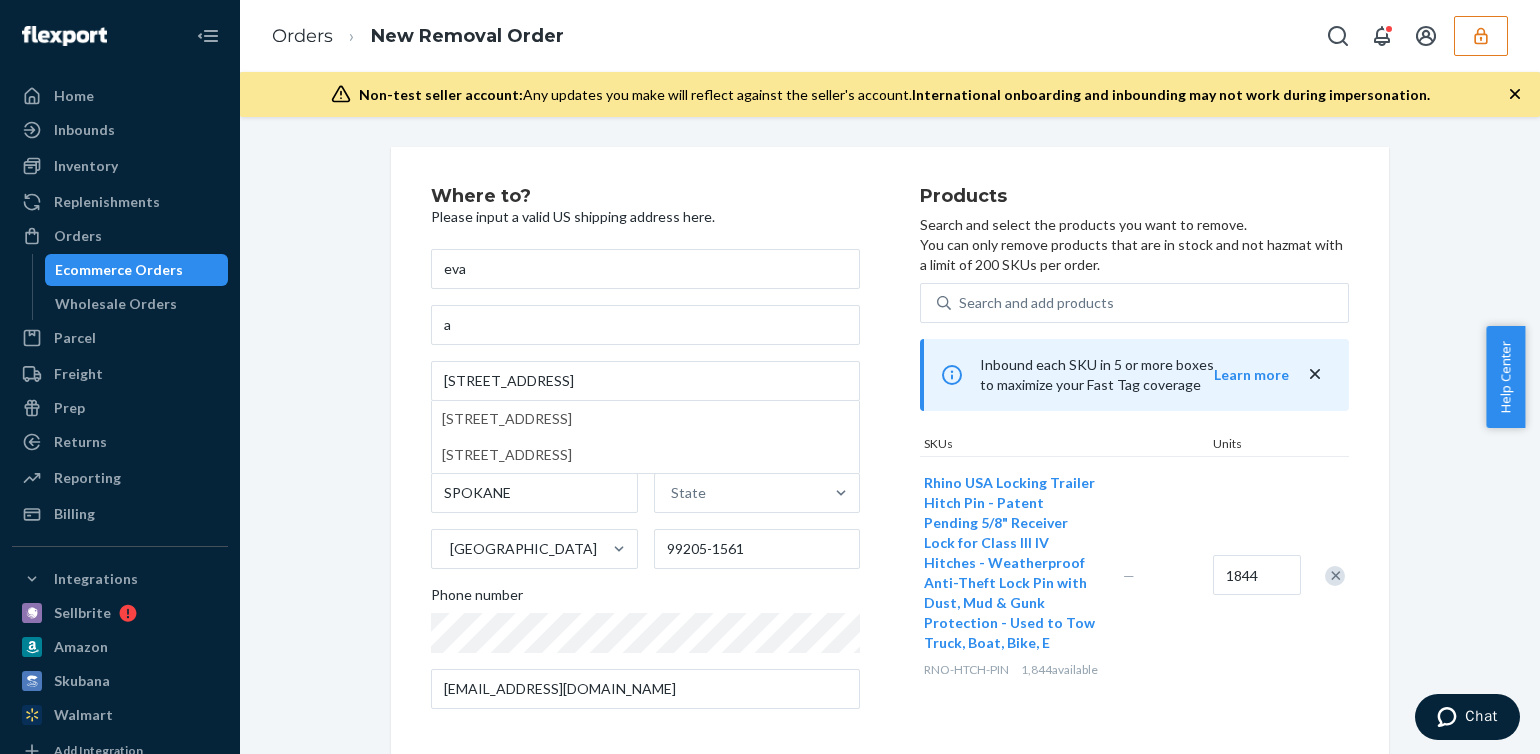 click on "Where to? Please input a valid US shipping address here. eva a 2410 W UPTON AVE 2410 West Upton Avenue, Spokane, WA, USA 2410 West Upton Avenue, Reed City, MI, USA SPOKANE State United States 99205-1561 Phone number edurrant@flexport.com" at bounding box center [675, 456] 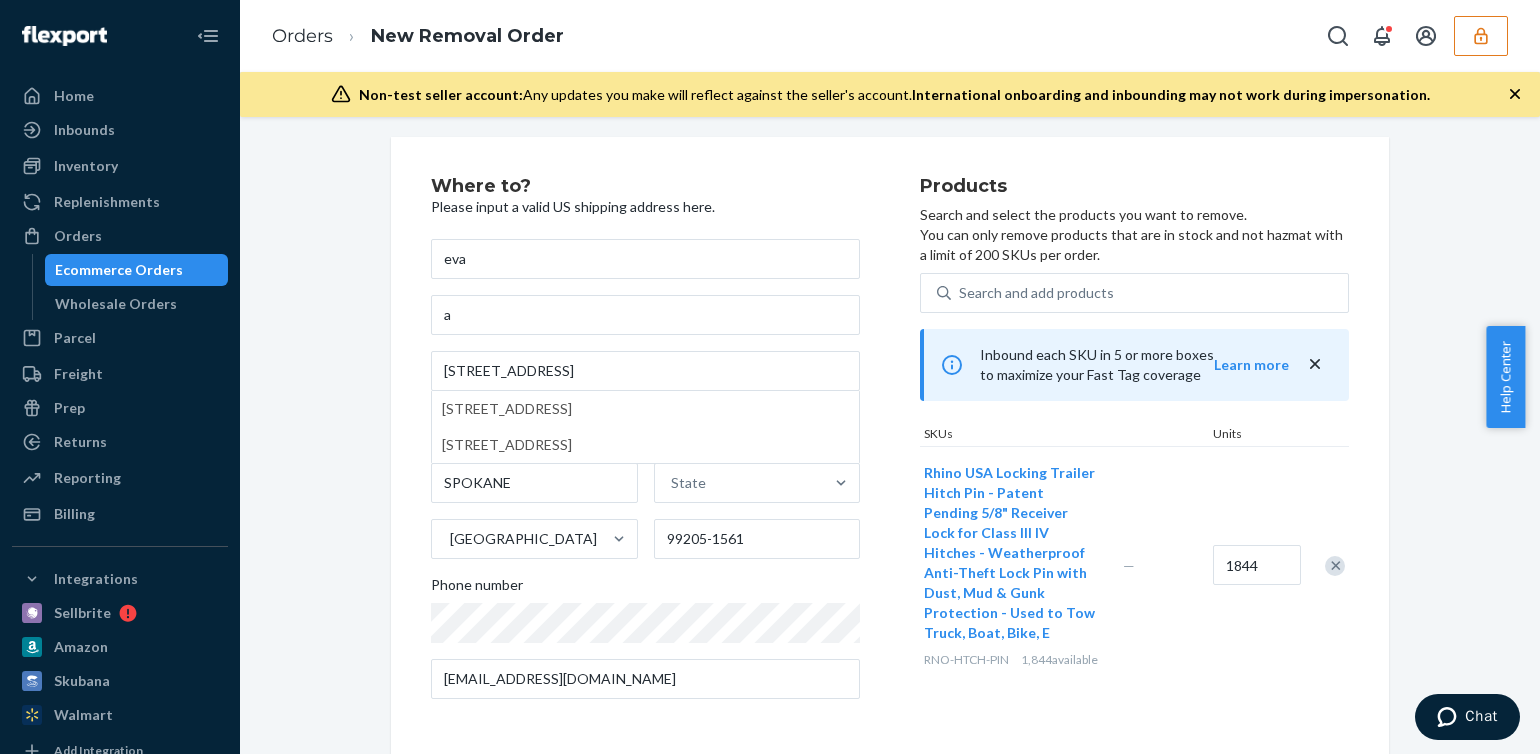 click on "Where to? Please input a valid US shipping address here. eva a 2410 W UPTON AVE 2410 West Upton Avenue, Spokane, WA, USA 2410 West Upton Avenue, Reed City, MI, USA SPOKANE State United States 99205-1561 Phone number edurrant@flexport.com" at bounding box center [675, 446] 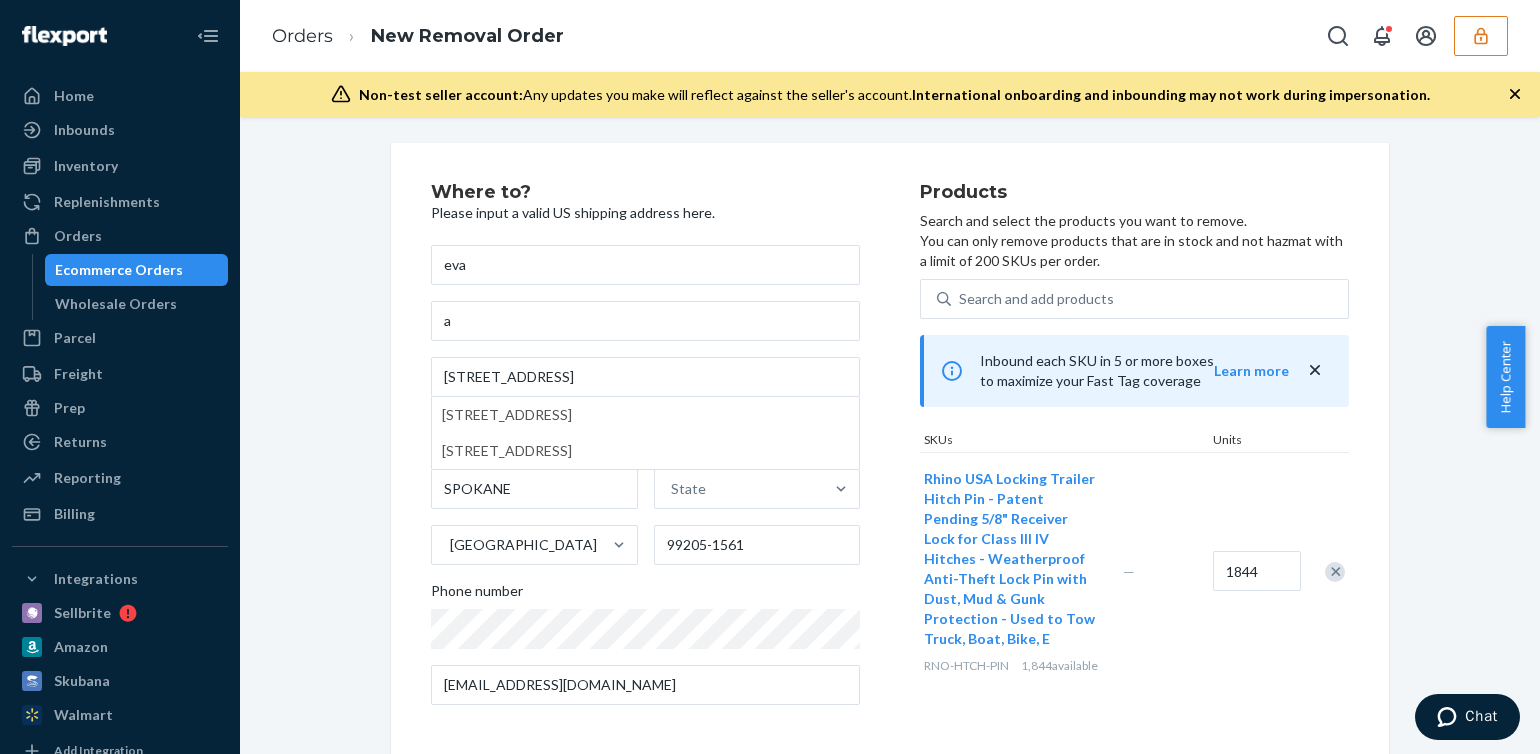 scroll, scrollTop: 0, scrollLeft: 0, axis: both 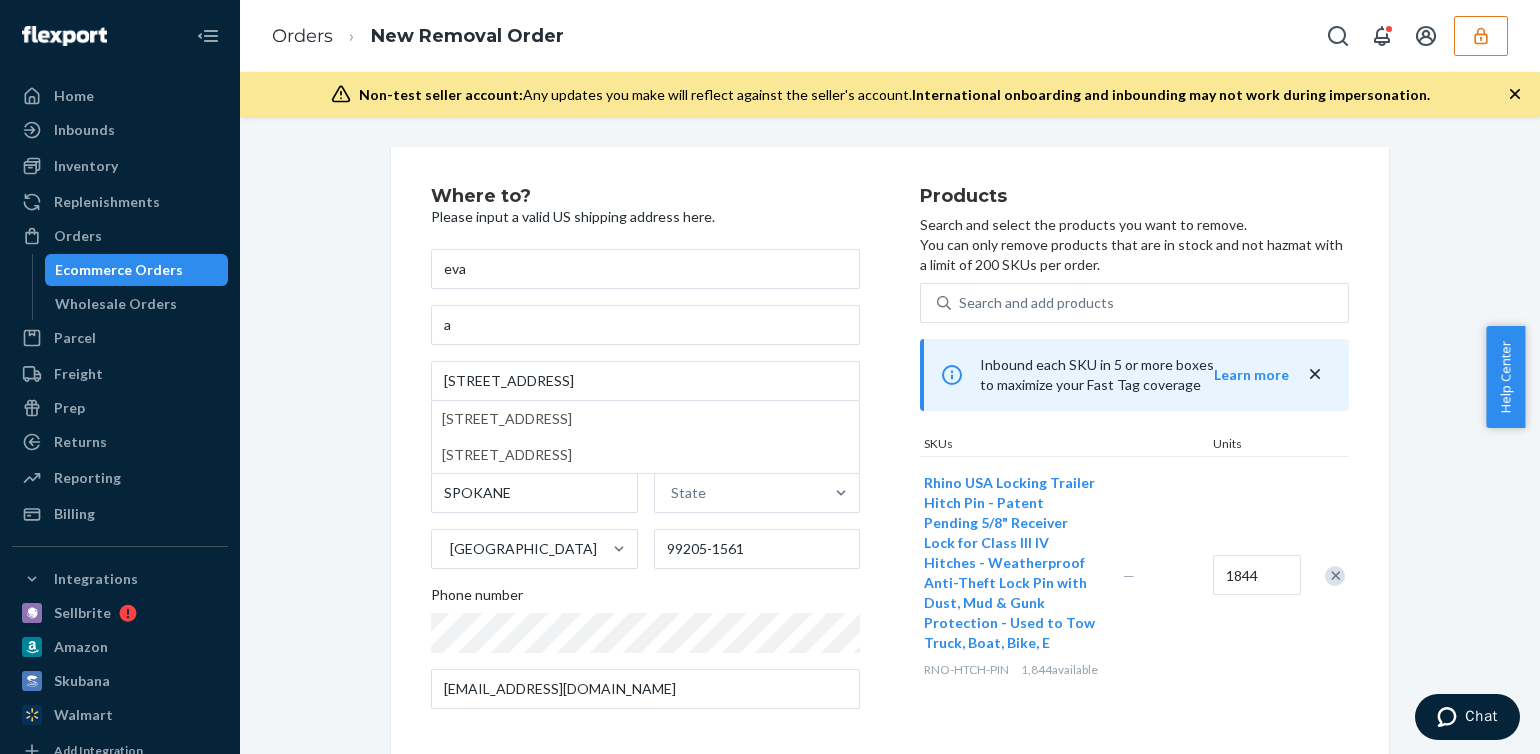 click on "Please input a valid US shipping address here." at bounding box center (645, 217) 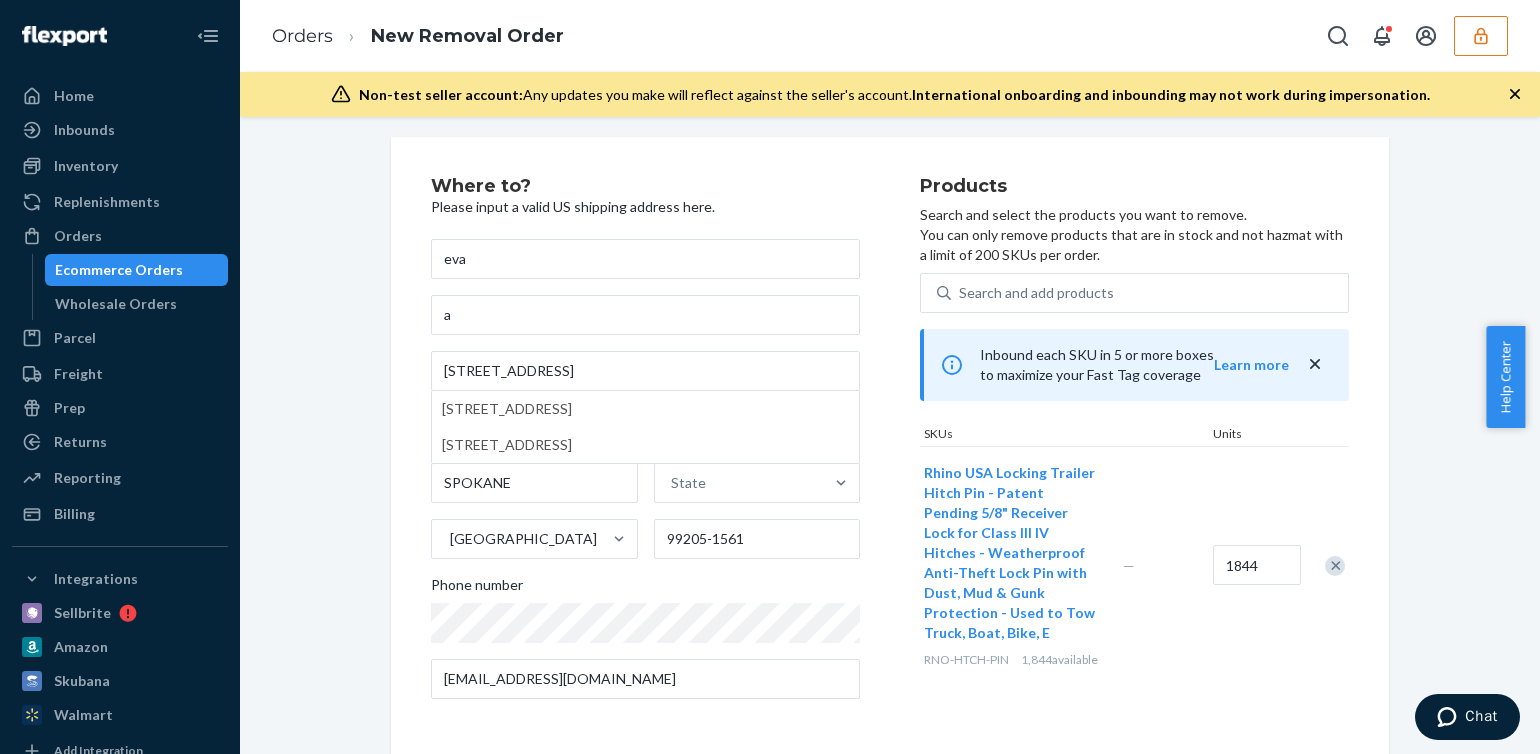 scroll, scrollTop: 0, scrollLeft: 0, axis: both 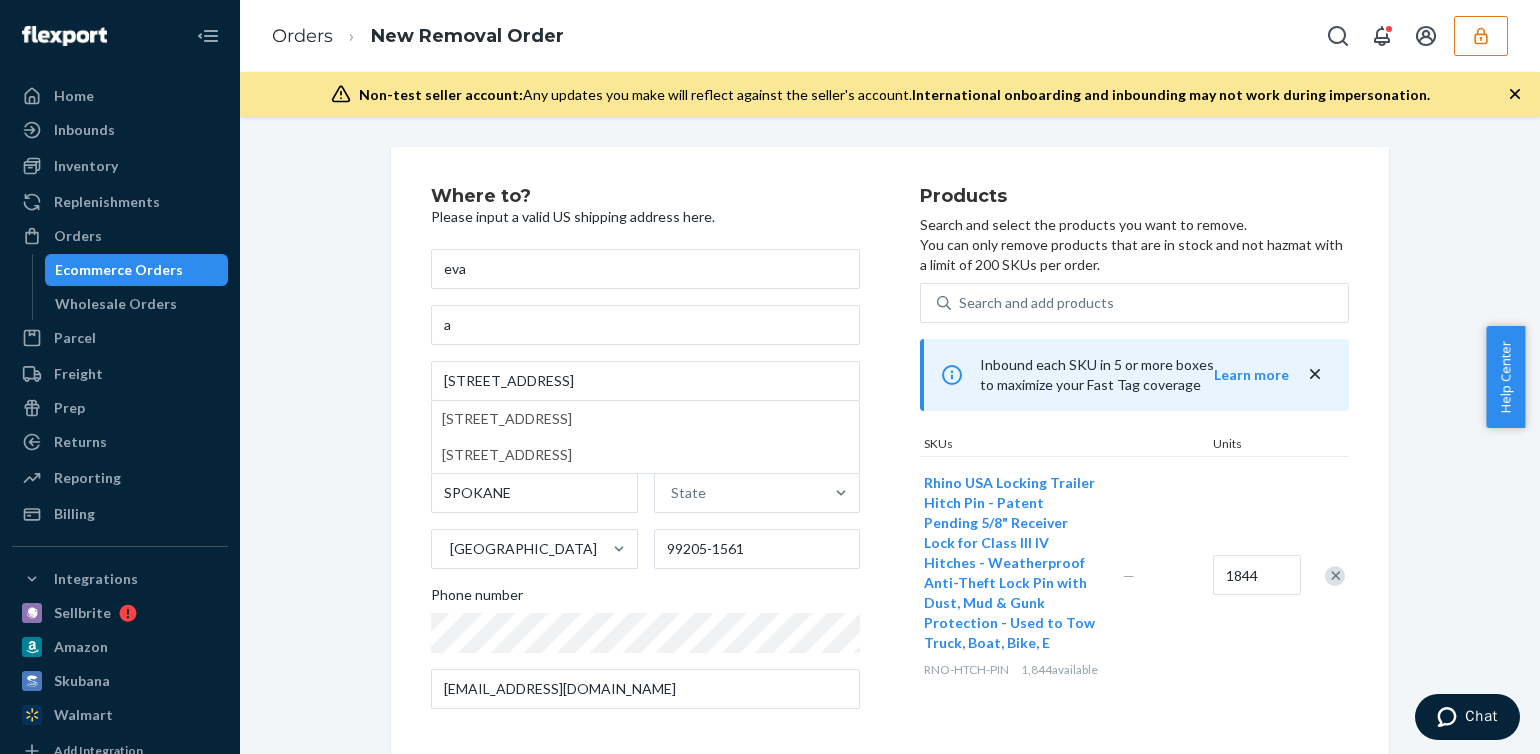 click on "Rhino USA Locking Trailer Hitch Pin - Patent Pending 5/8" Receiver Lock for Class III IV Hitches - Weatherproof Anti-Theft Lock Pin with Dust, Mud & Gunk Protection - Used to Tow Truck, Boat, Bike, E RNO-HTCH-PIN 1,844  available — 1844" at bounding box center (1134, 575) 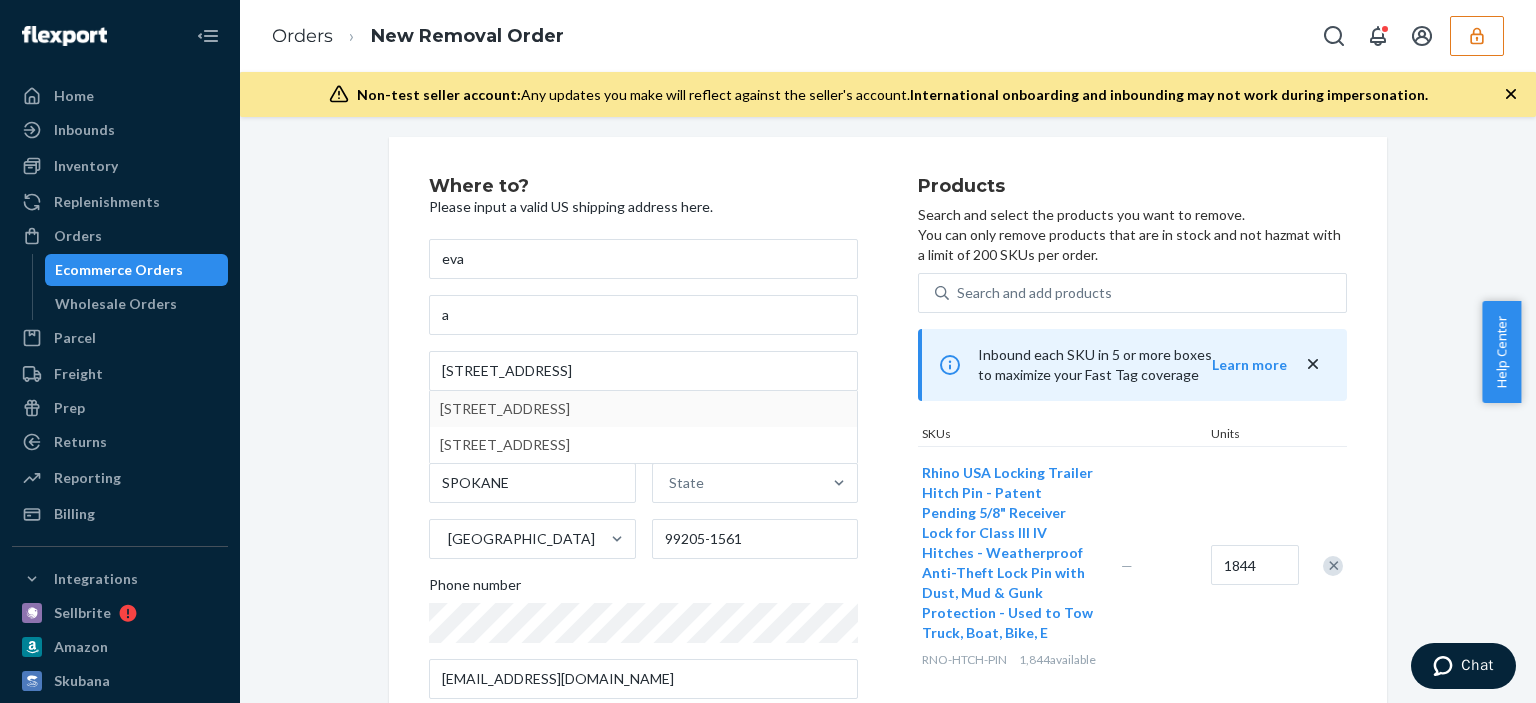 scroll, scrollTop: 61, scrollLeft: 0, axis: vertical 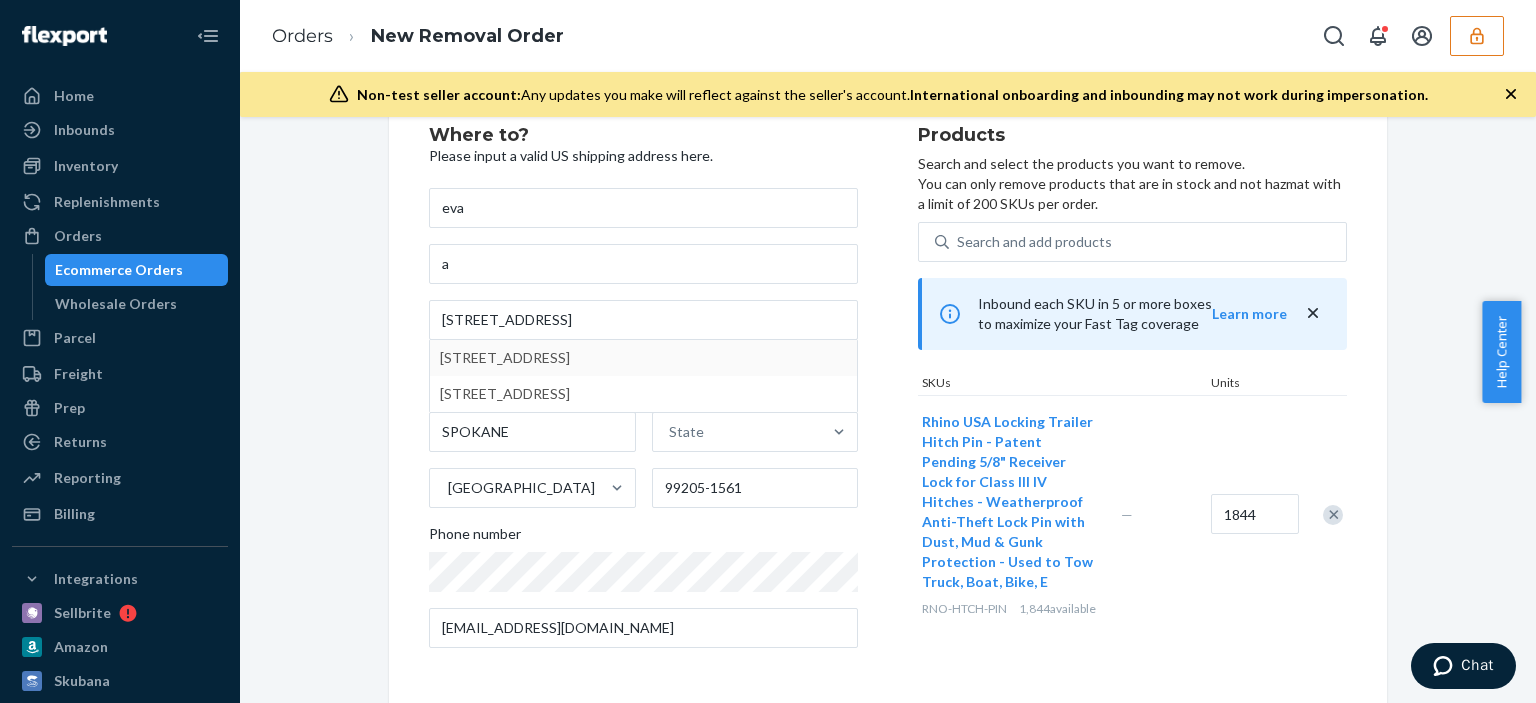 click on "eva a 2410 W UPTON AVE 2410 West Upton Avenue, Spokane, WA, USA 2410 West Upton Avenue, Reed City, MI, USA SPOKANE State United States 99205-1561 Phone number edurrant@flexport.com" at bounding box center [643, 418] 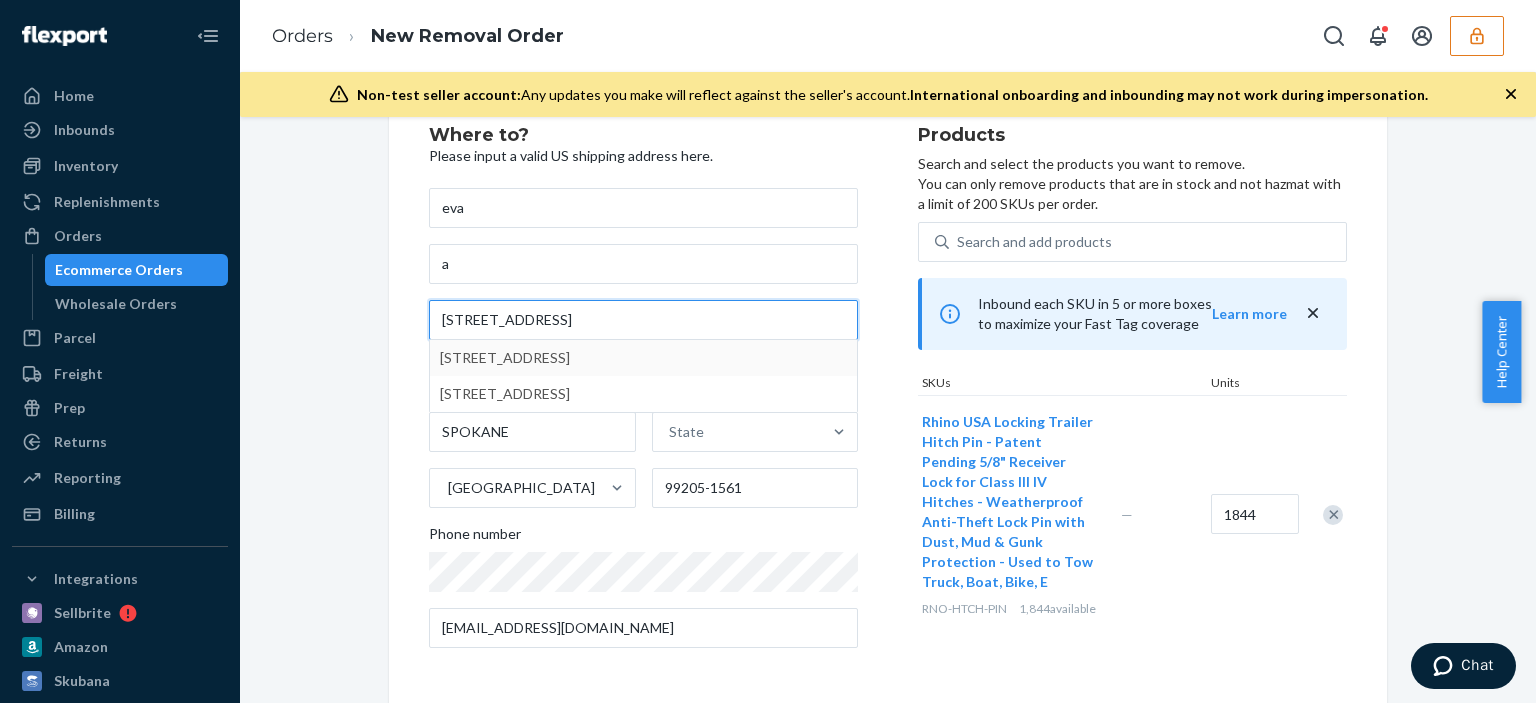 click on "2410 W UPTON AVE" at bounding box center (643, 320) 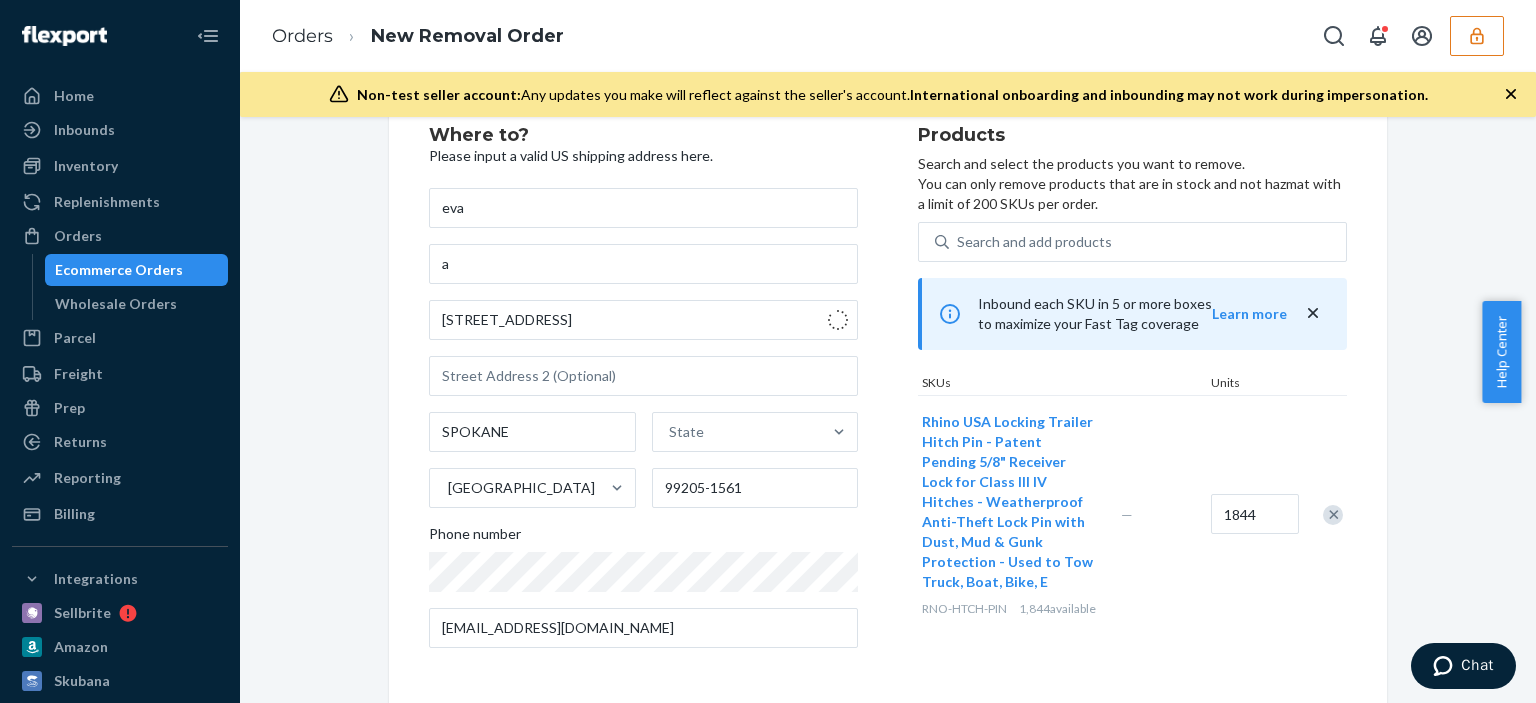 type on "2410 W Upton Ave" 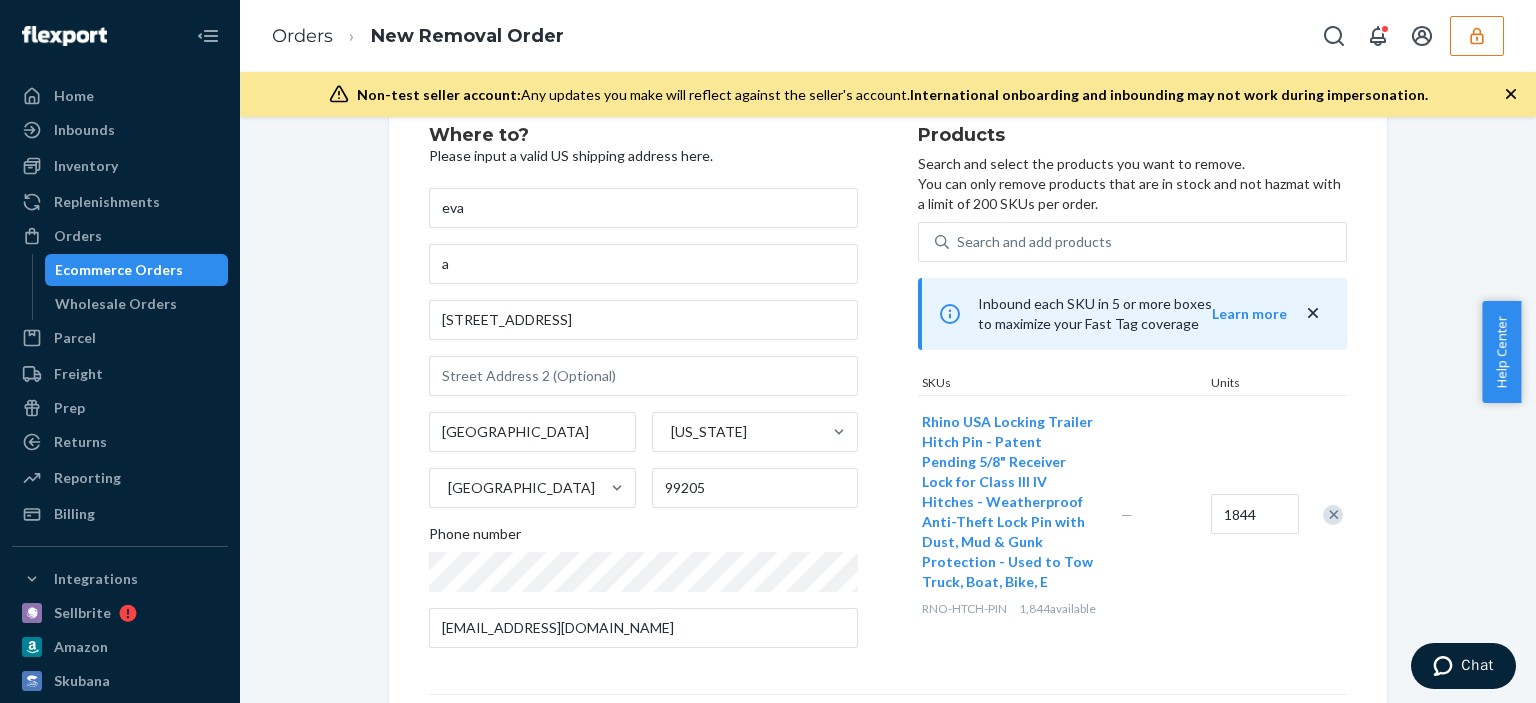 click on "Where to? Please input a valid US shipping address here. eva a 2410 W Upton Ave Spokane Washington United States 99205 Phone number edurrant@flexport.com Products Search and select the products you want to remove.  You can only remove products that are in stock and not hazmat with a limit of 200 SKUs per order.  Search and add products Inbound each SKU in 5 or more boxes to maximize your Fast Tag coverage Learn more SKUs Units Rhino USA Locking Trailer Hitch Pin - Patent Pending 5/8" Receiver Lock for Class III IV Hitches - Weatherproof Anti-Theft Lock Pin with Dust, Mud & Gunk Protection - Used to Tow Truck, Boat, Bike, E RNO-HTCH-PIN 1,844  available — 1844 Select a service Ship-to-address Removal
If you'd like to dispose of the inventory instead, you can  submit a request by opening a support ticket .
Our fees are detailed  here .
Review Order" at bounding box center [888, 607] 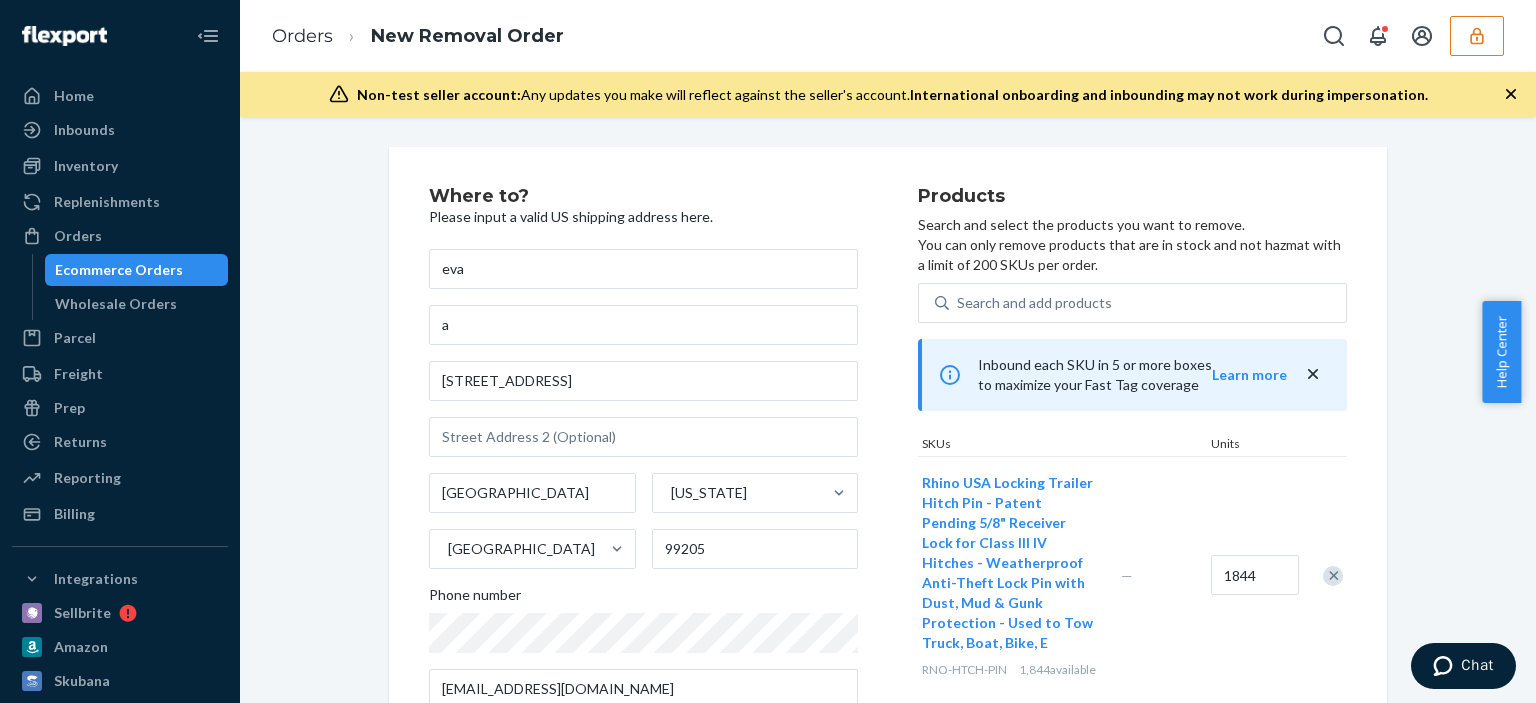 scroll, scrollTop: 526, scrollLeft: 0, axis: vertical 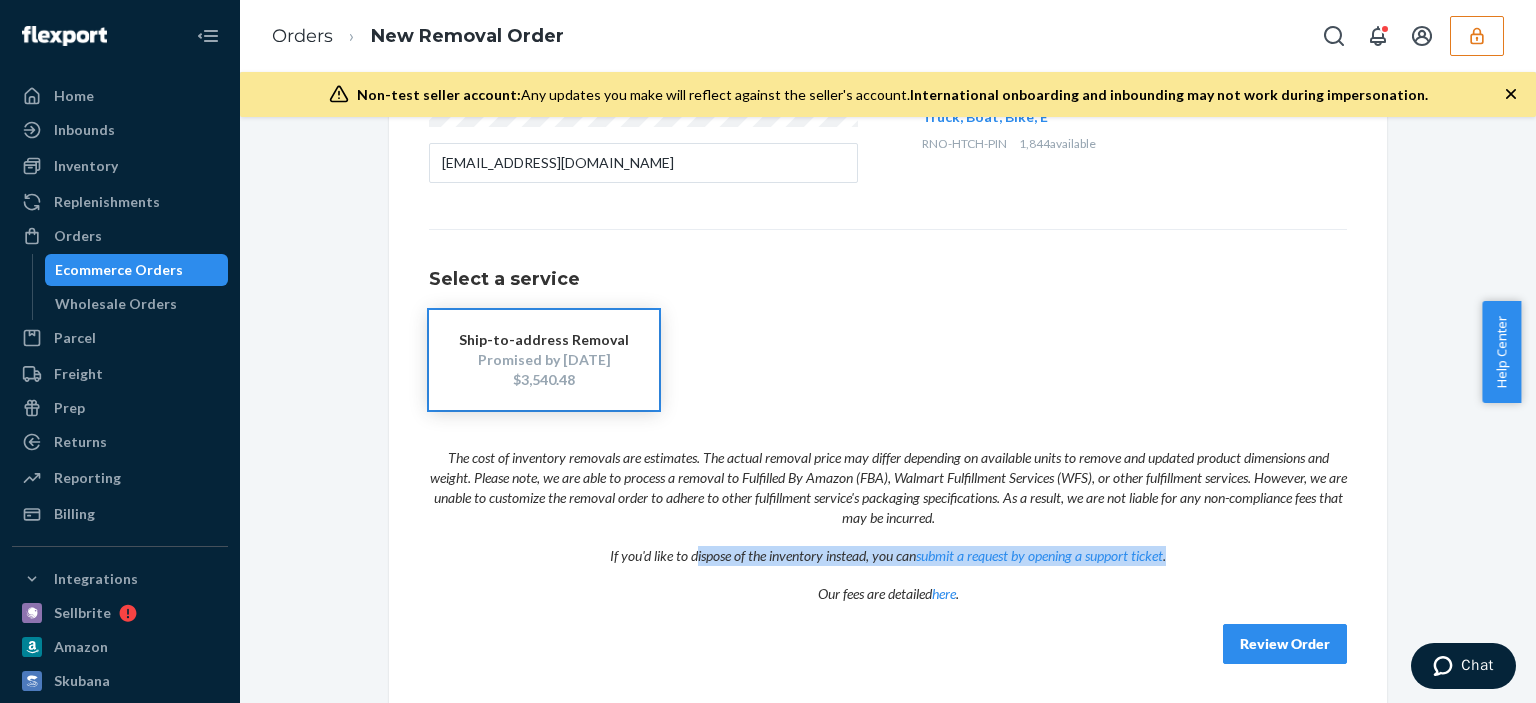 drag, startPoint x: 600, startPoint y: 553, endPoint x: 1535, endPoint y: 530, distance: 935.28284 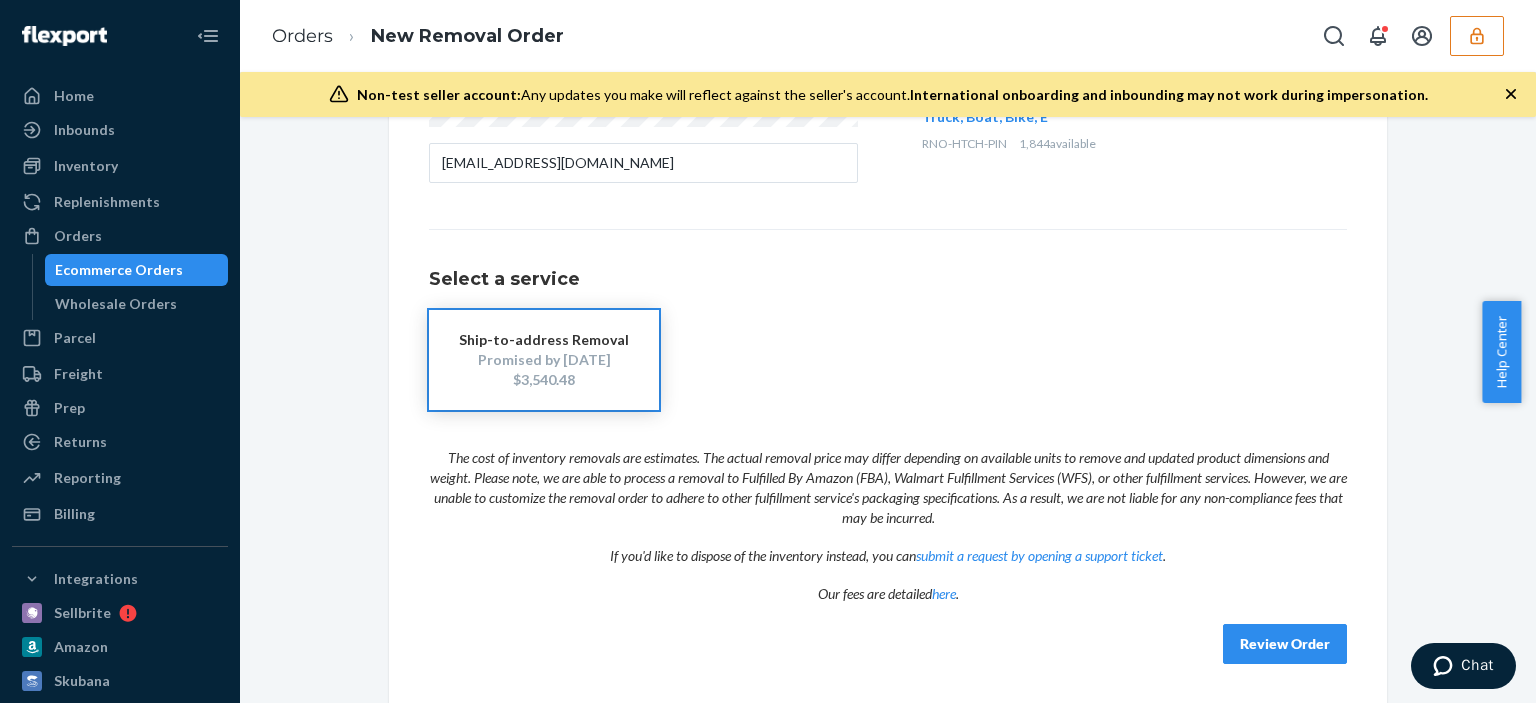 click on "The cost of inventory removals are estimates.
The actual removal price may differ depending on available units to remove and updated product dimensions and weight.
Please note, we are able to process a removal to Fulfilled By Amazon (FBA), Walmart Fulfillment Services (WFS), or other fulfillment services.
However, we are unable to customize the removal order to adhere to other fulfillment service's packaging specifications. As a result, we are not liable for any non-compliance fees that may be incurred." at bounding box center (888, 479) 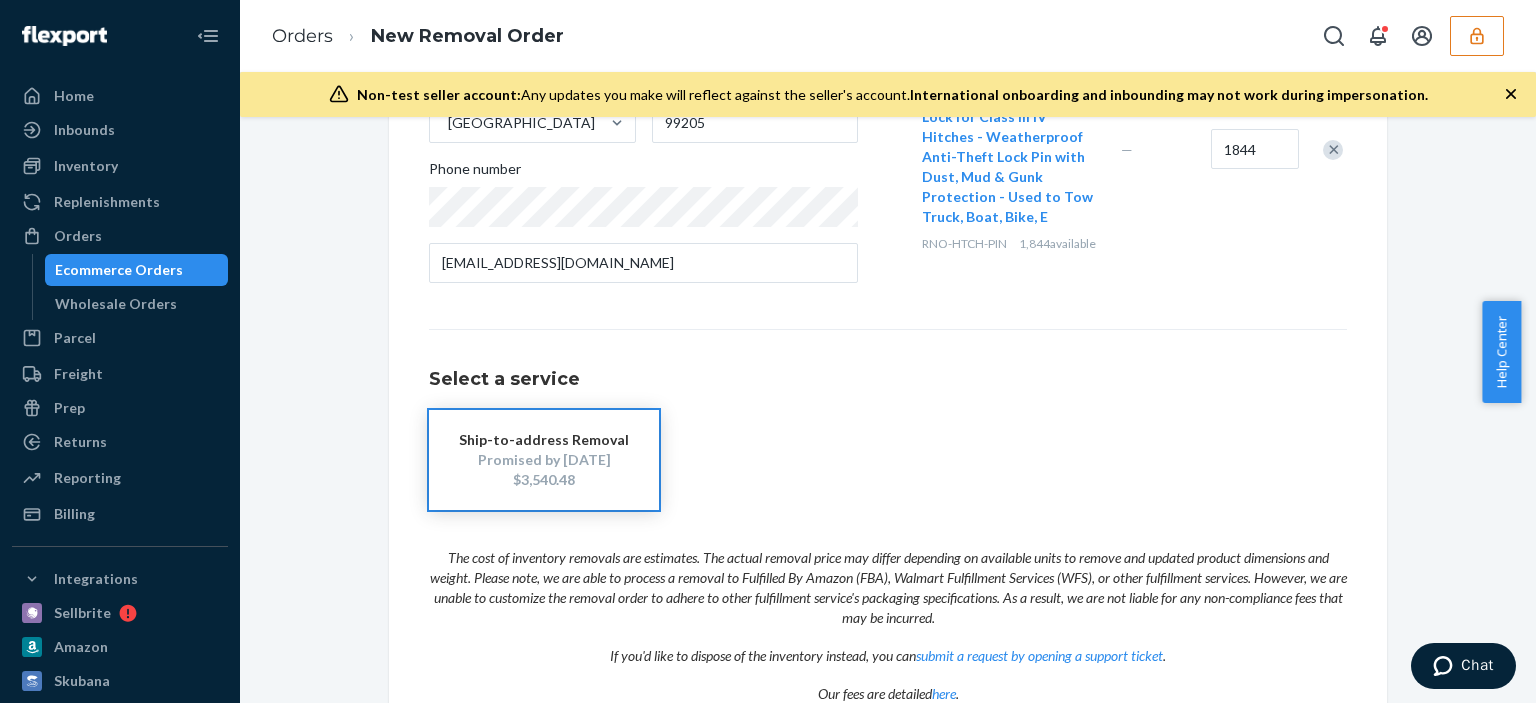scroll, scrollTop: 526, scrollLeft: 0, axis: vertical 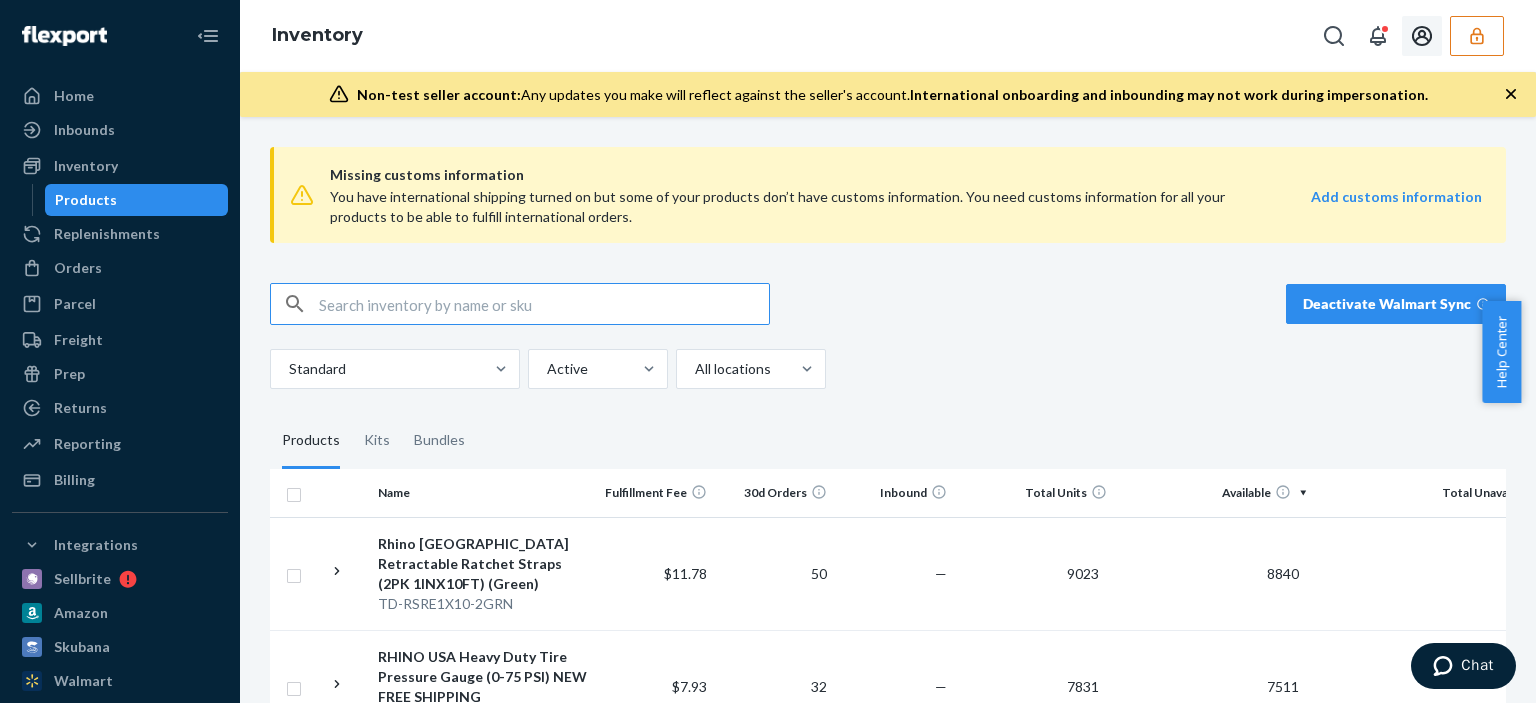 click at bounding box center (1477, 36) 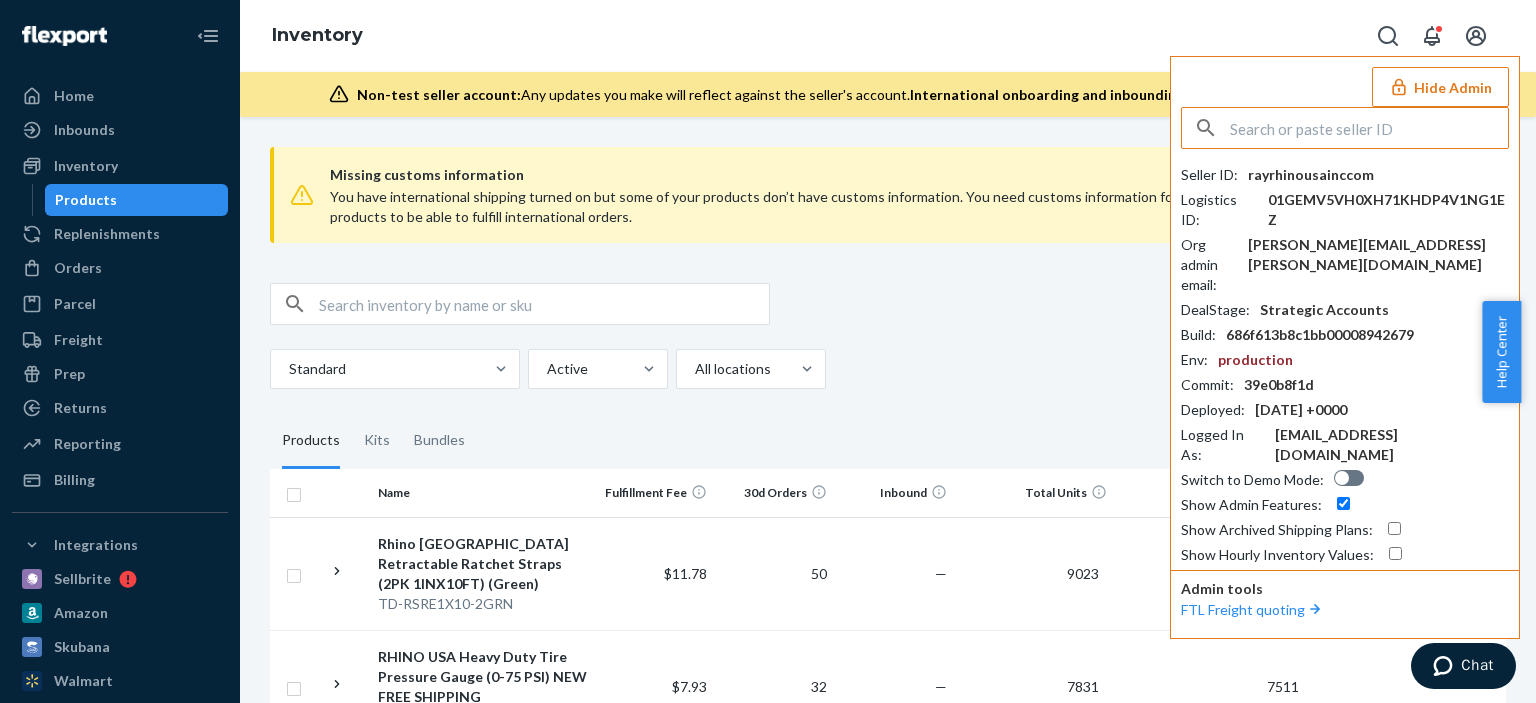 click at bounding box center [1369, 128] 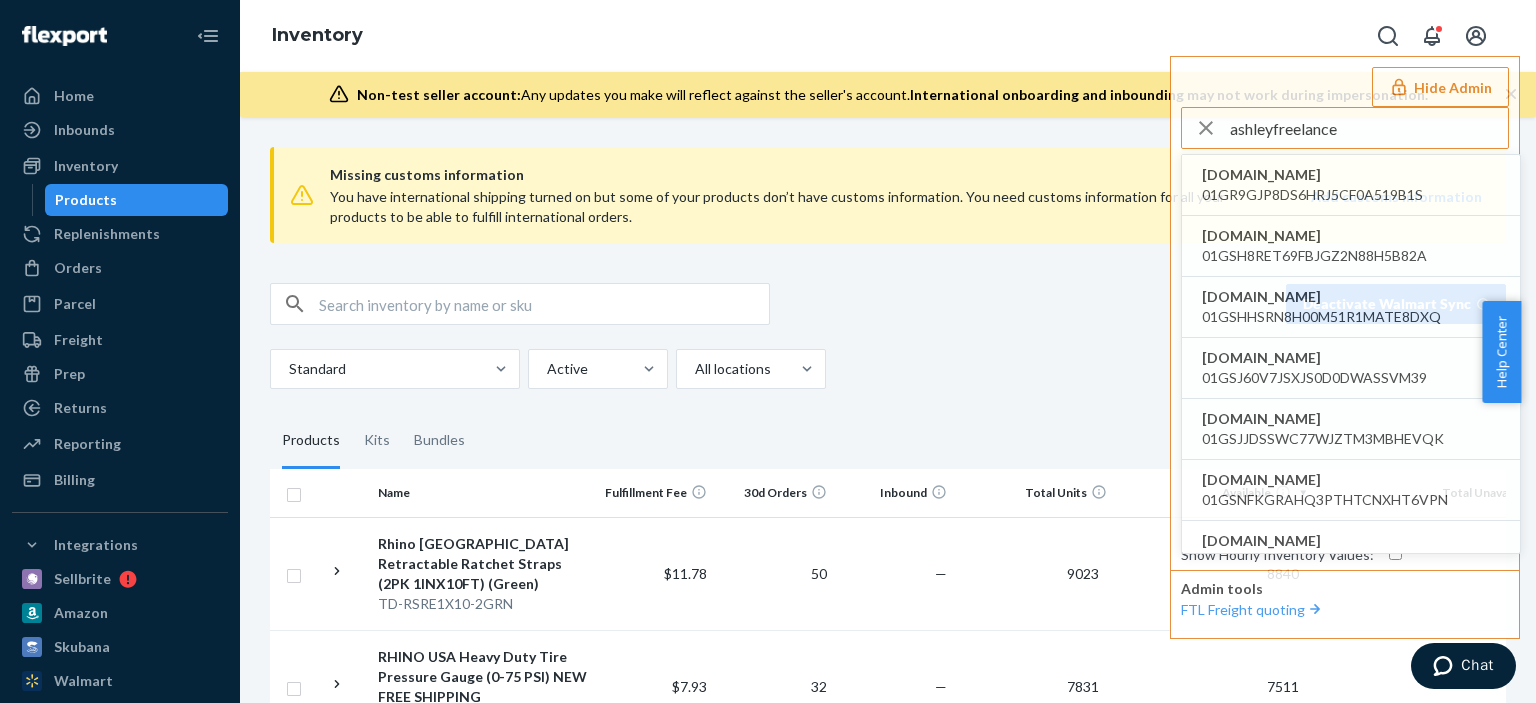 type on "ashleyfreelance" 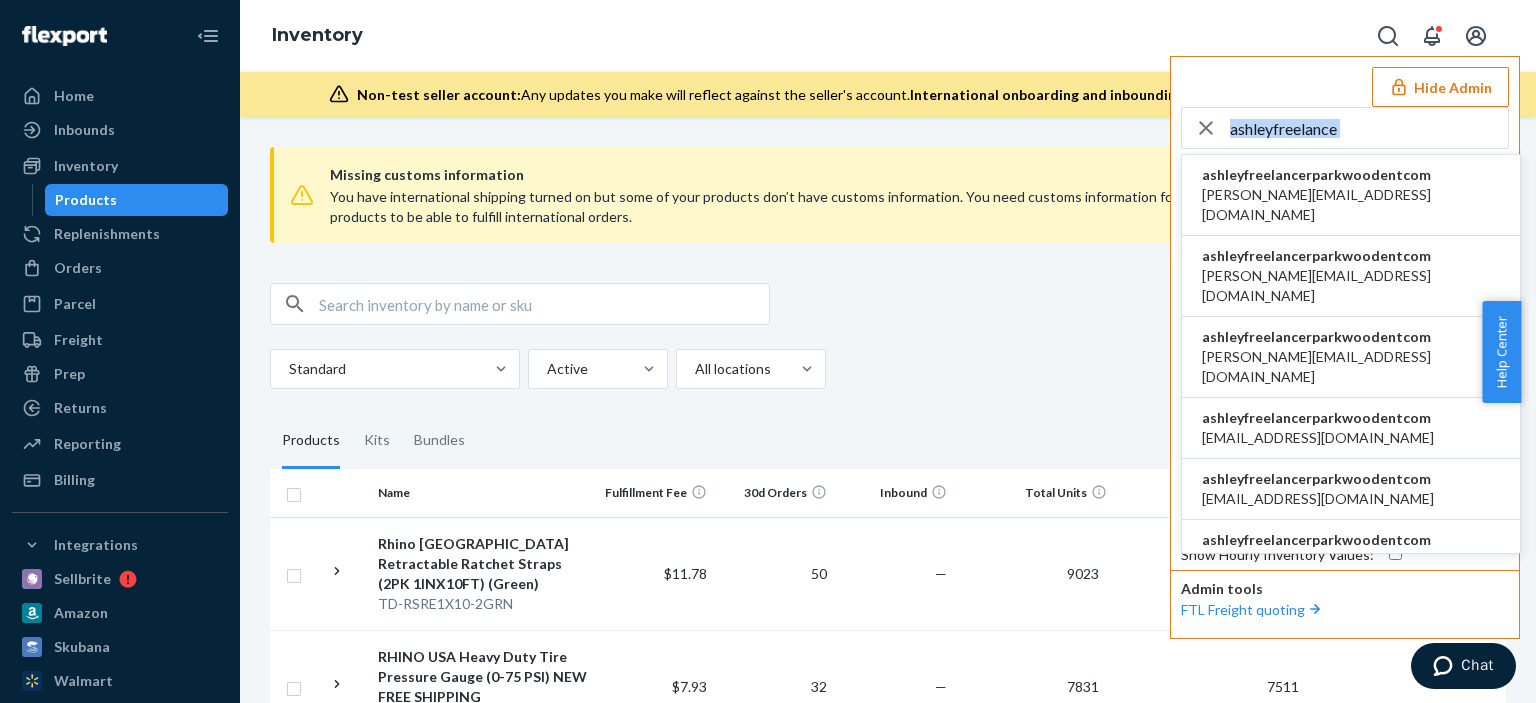 drag, startPoint x: 1435, startPoint y: 175, endPoint x: 1462, endPoint y: 131, distance: 51.62364 